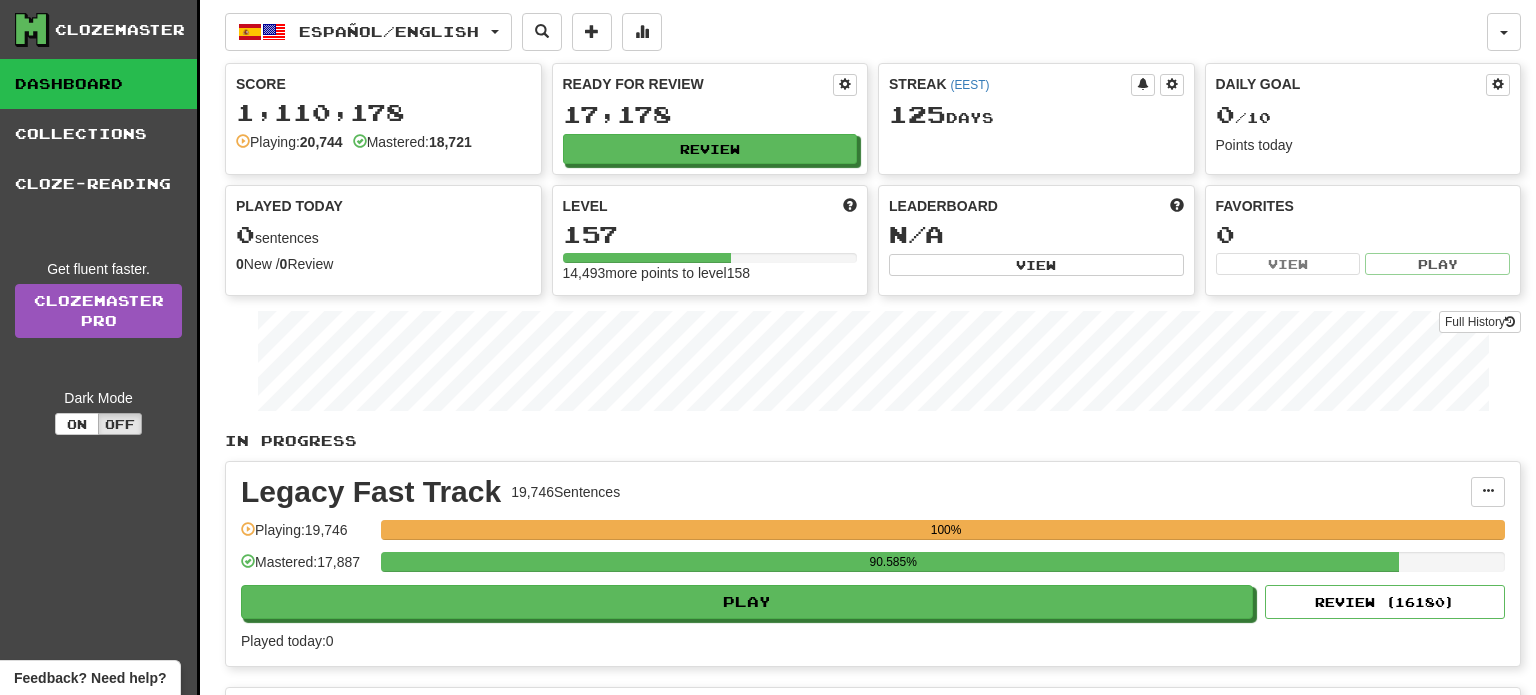 scroll, scrollTop: 0, scrollLeft: 0, axis: both 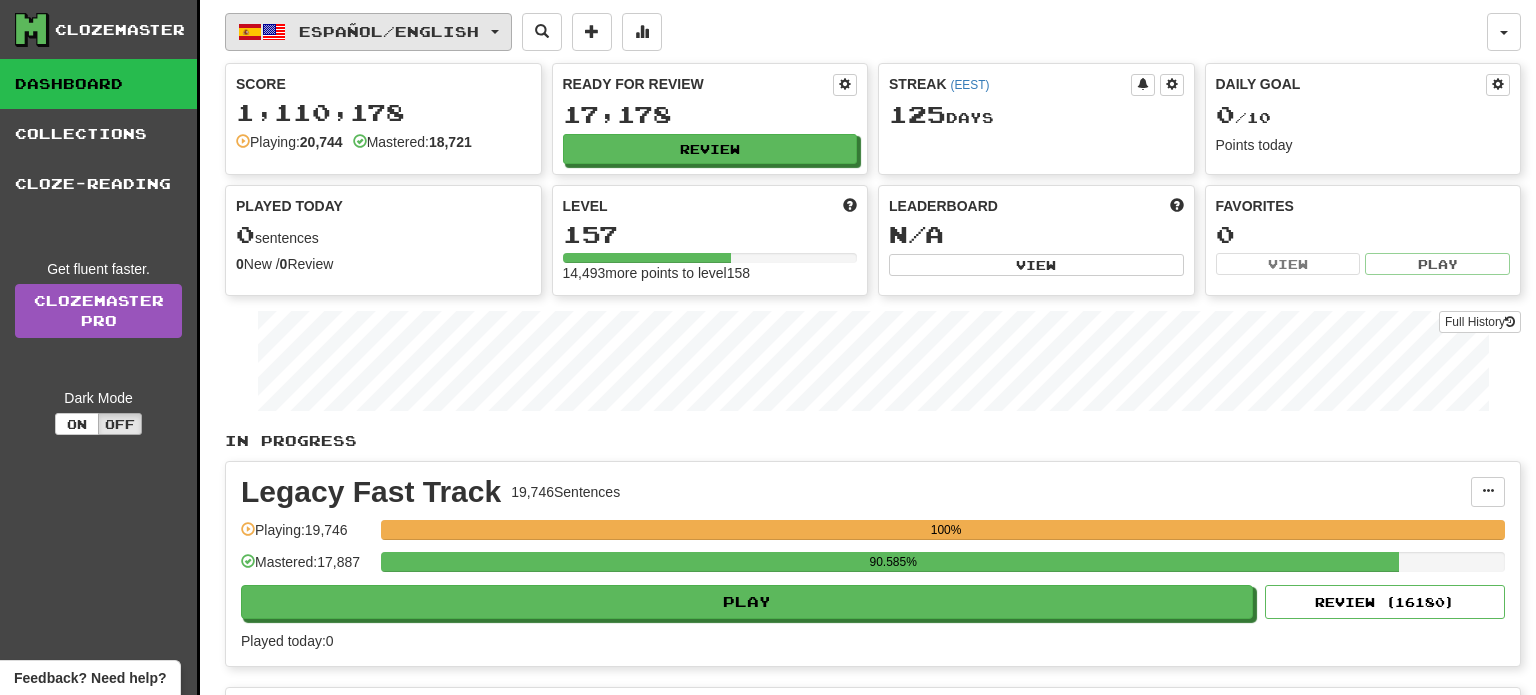 click on "Español  /  English" at bounding box center [389, 31] 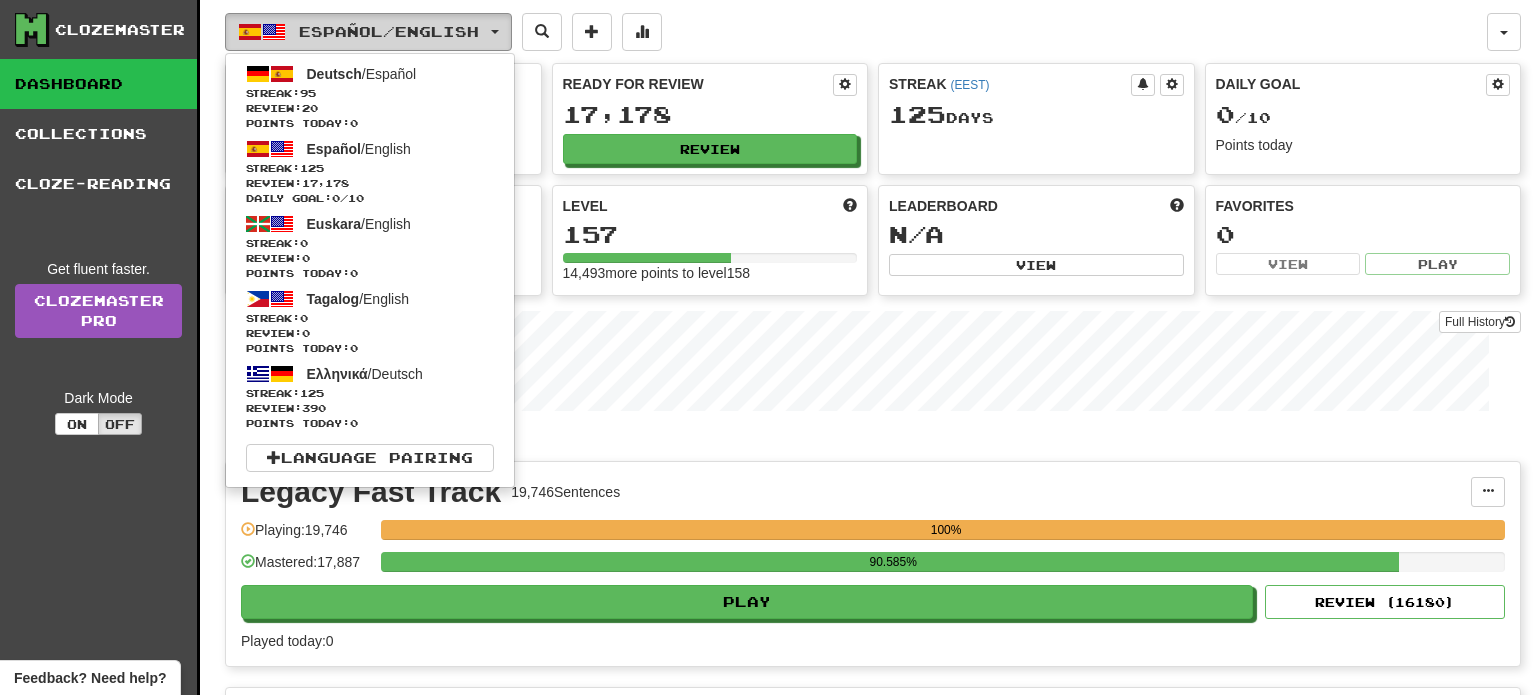 click on "Español  /  English" at bounding box center (389, 31) 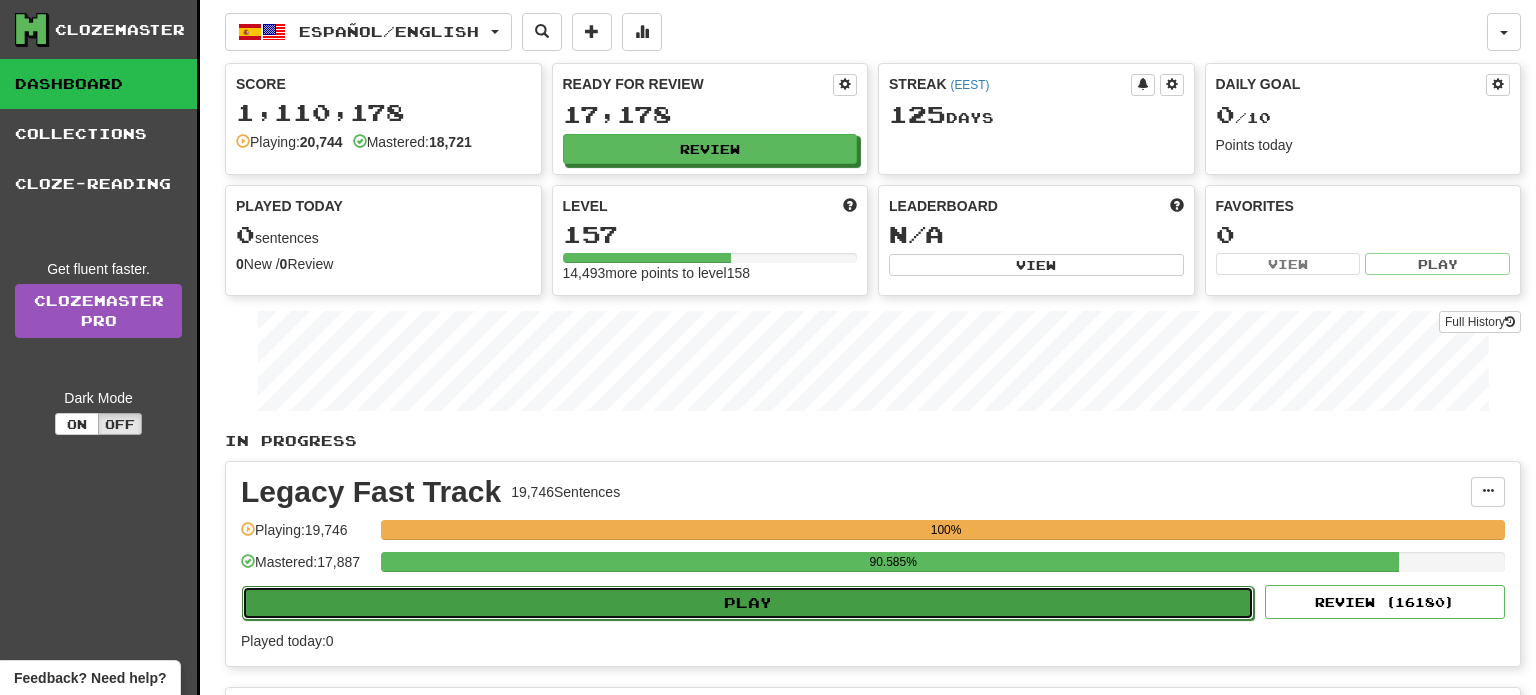 click on "Play" at bounding box center [748, 603] 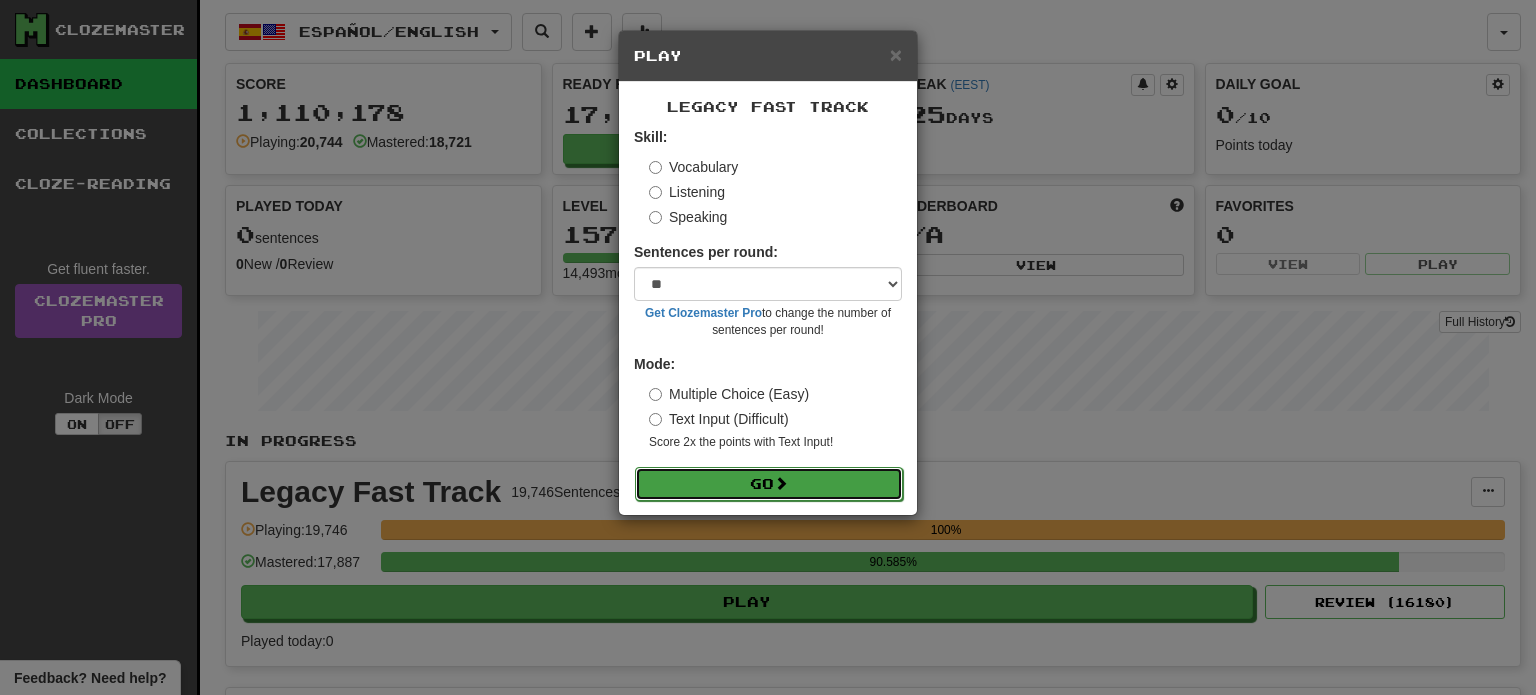 click on "Go" at bounding box center (769, 484) 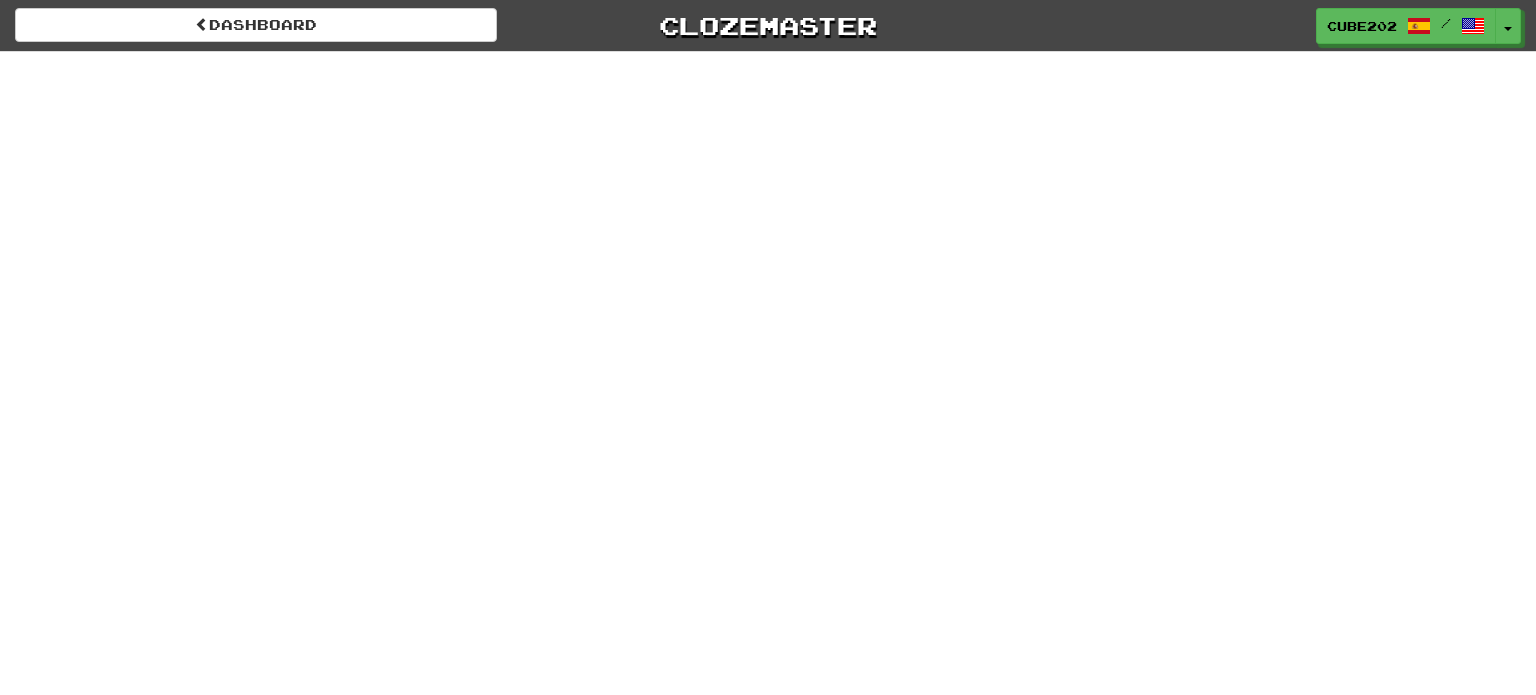 scroll, scrollTop: 0, scrollLeft: 0, axis: both 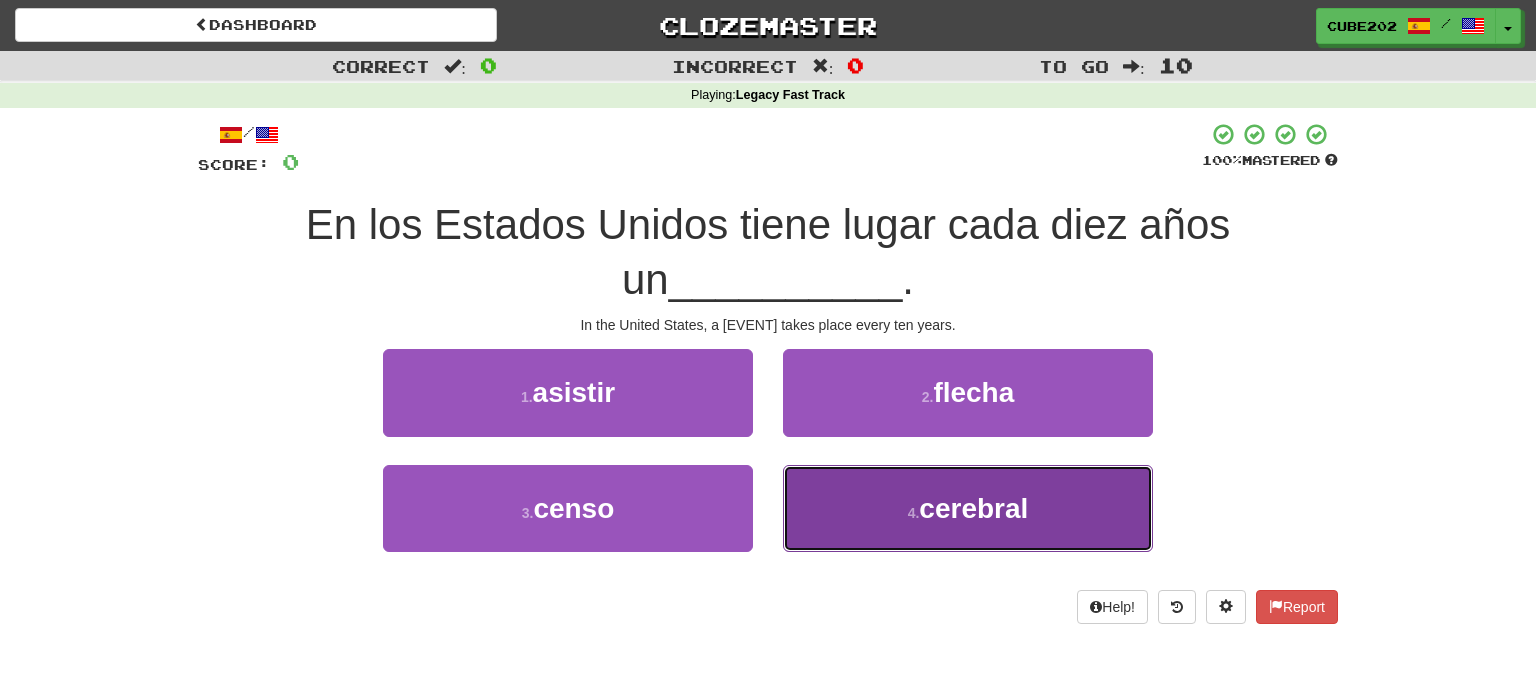 click on "4 .  cerebral" at bounding box center (968, 508) 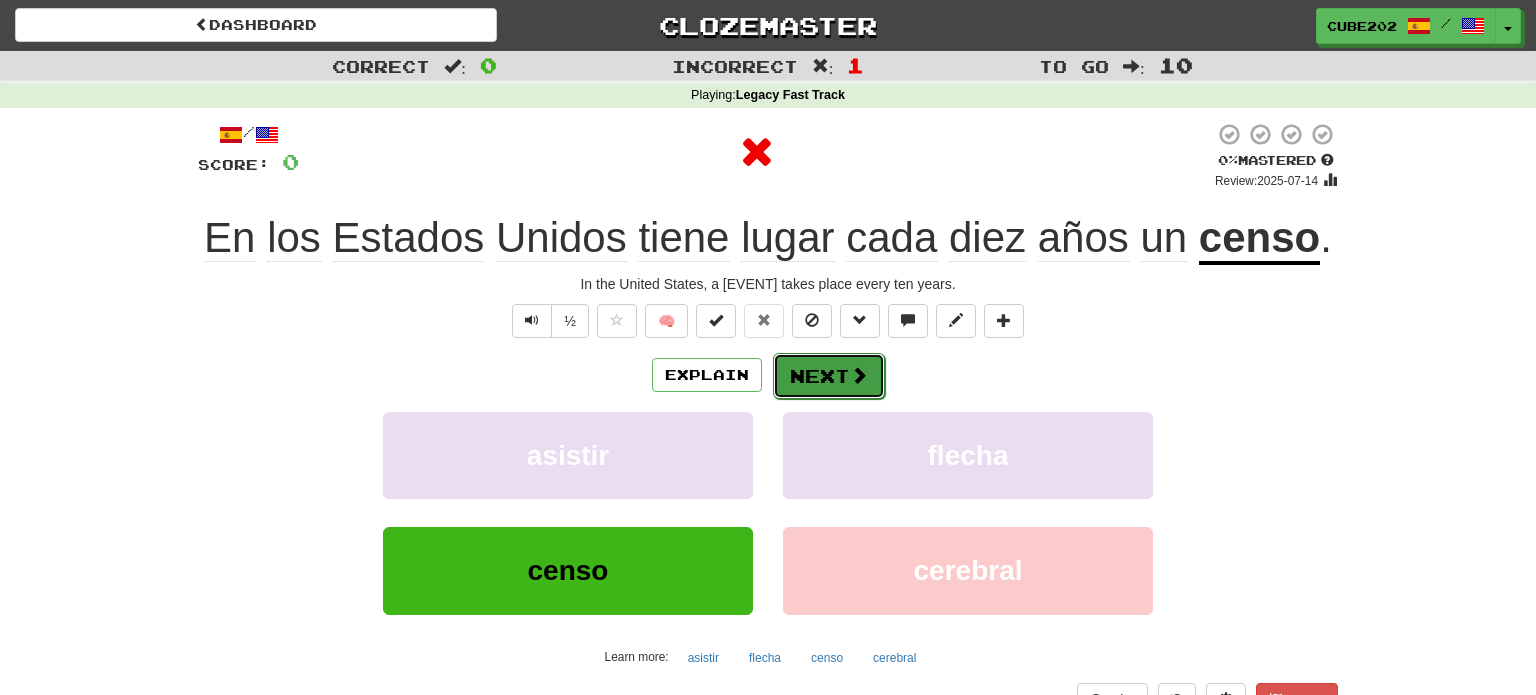 click on "Next" at bounding box center [829, 376] 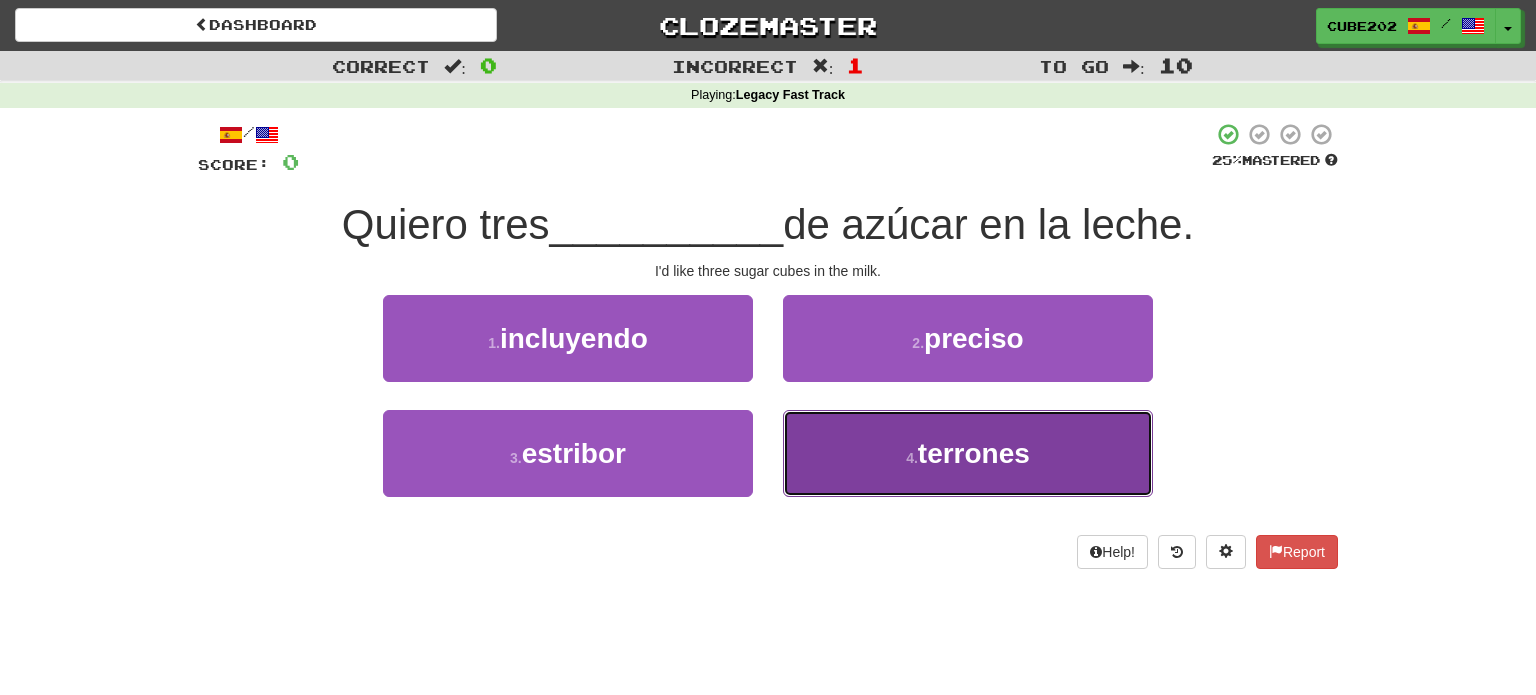 click on "4 .  terrones" at bounding box center [968, 453] 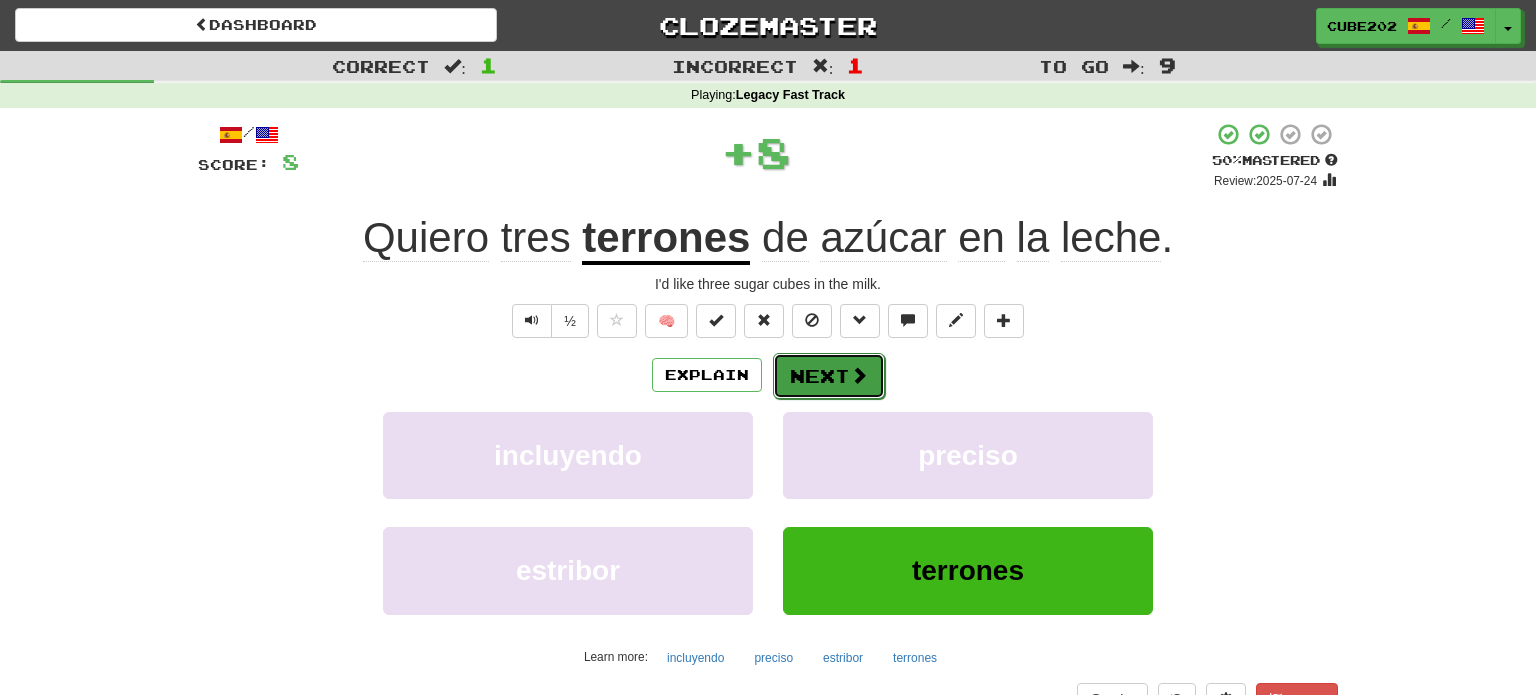 click on "Next" at bounding box center [829, 376] 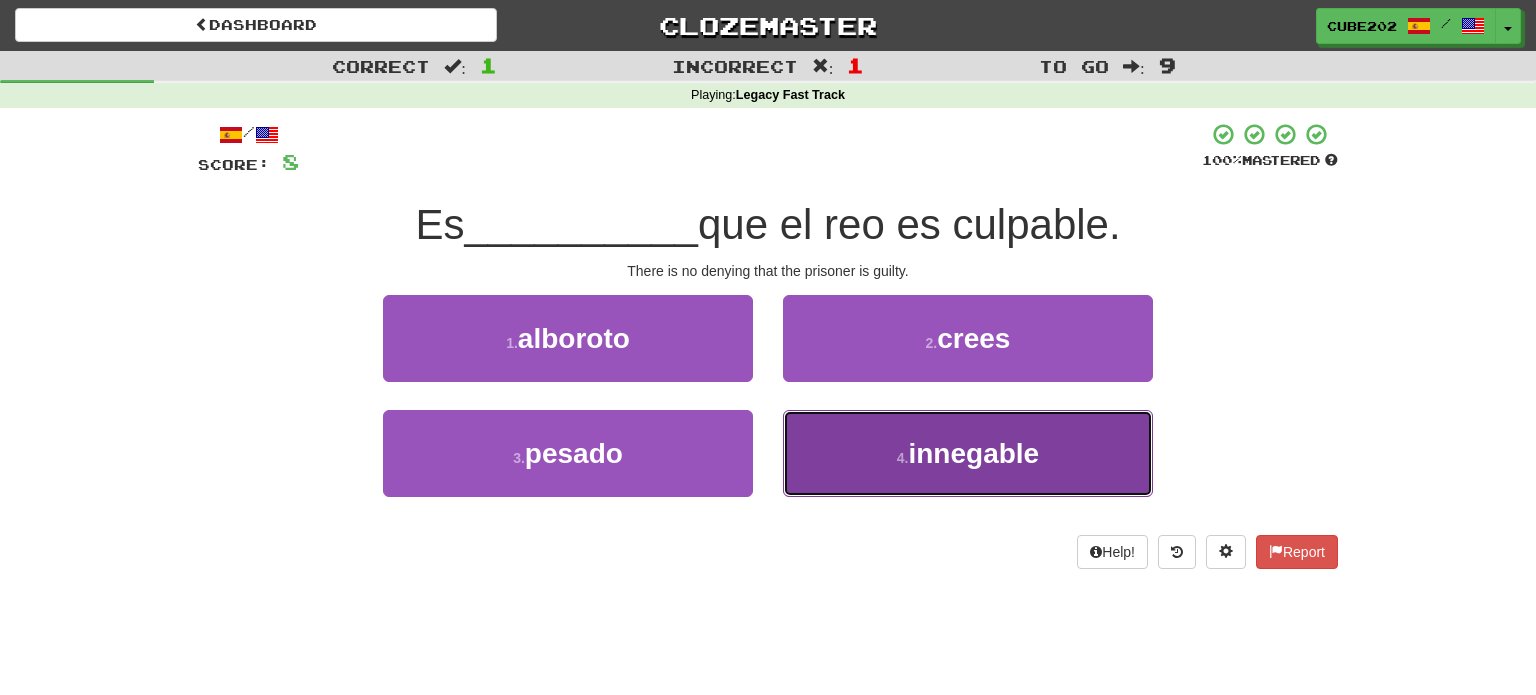click on "4 .  innegable" at bounding box center [968, 453] 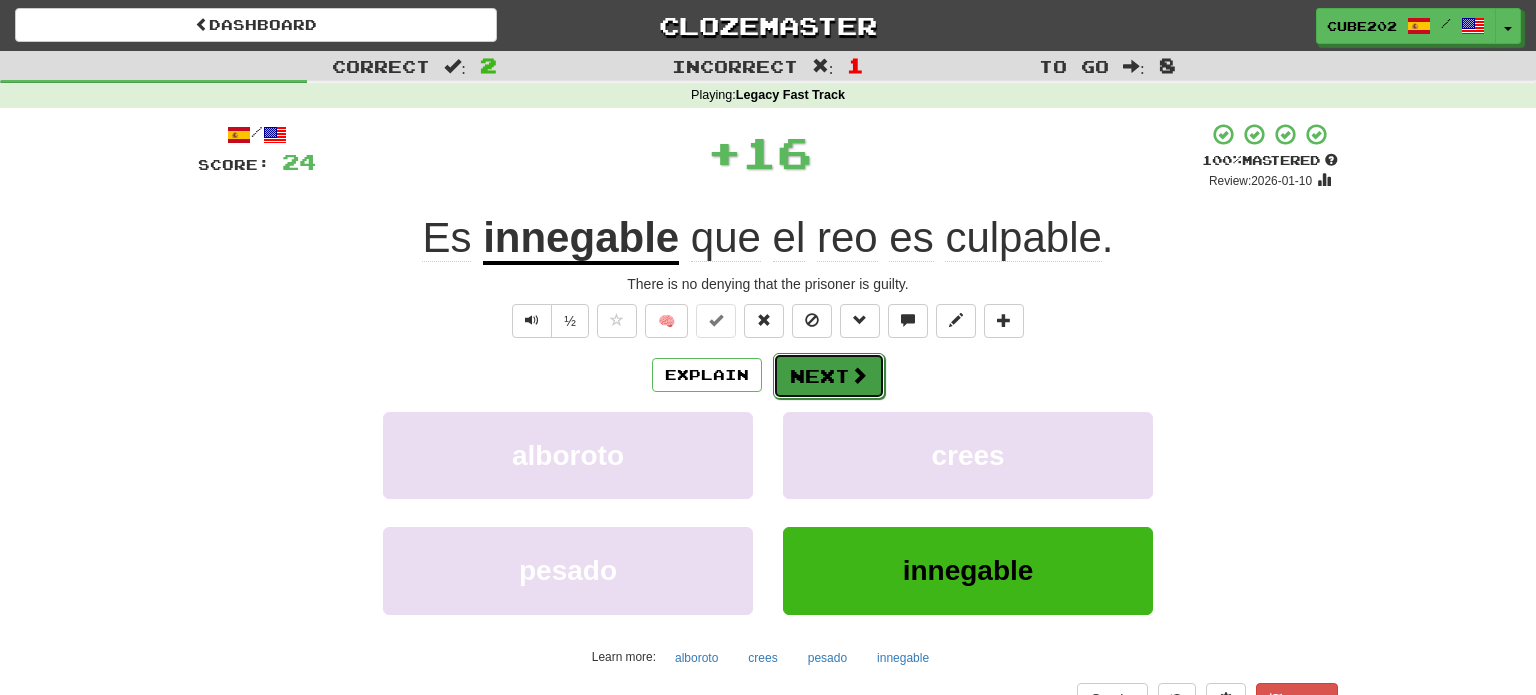 click on "Next" at bounding box center (829, 376) 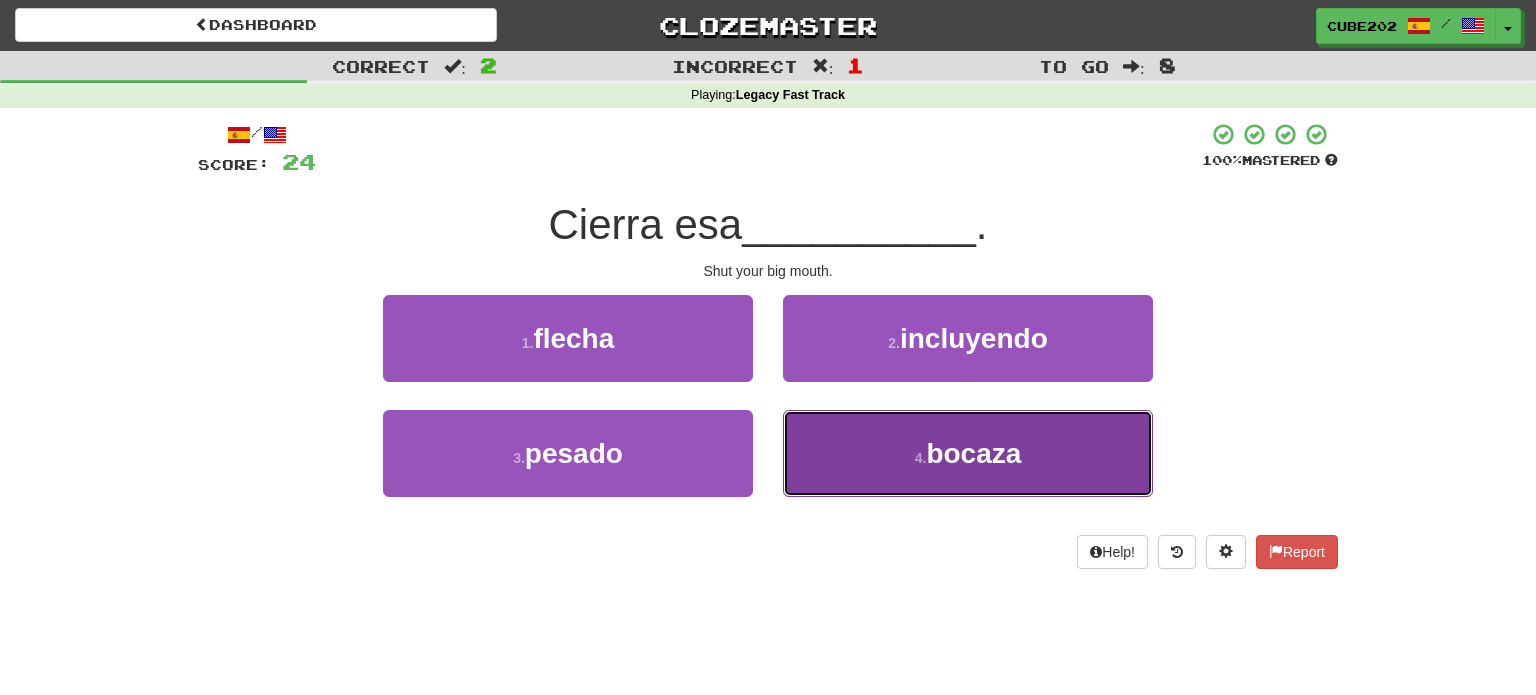click on "4 .  bocaza" at bounding box center (968, 453) 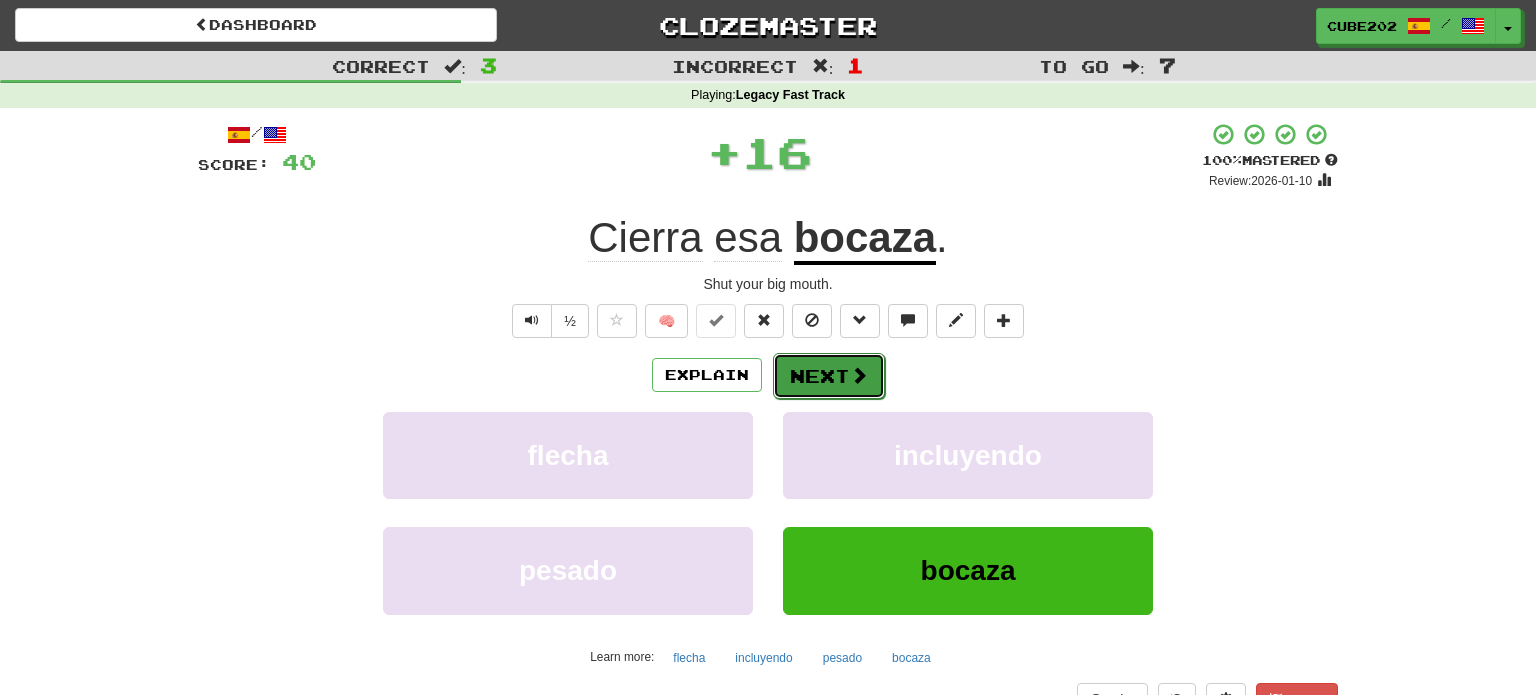 click on "Next" at bounding box center (829, 376) 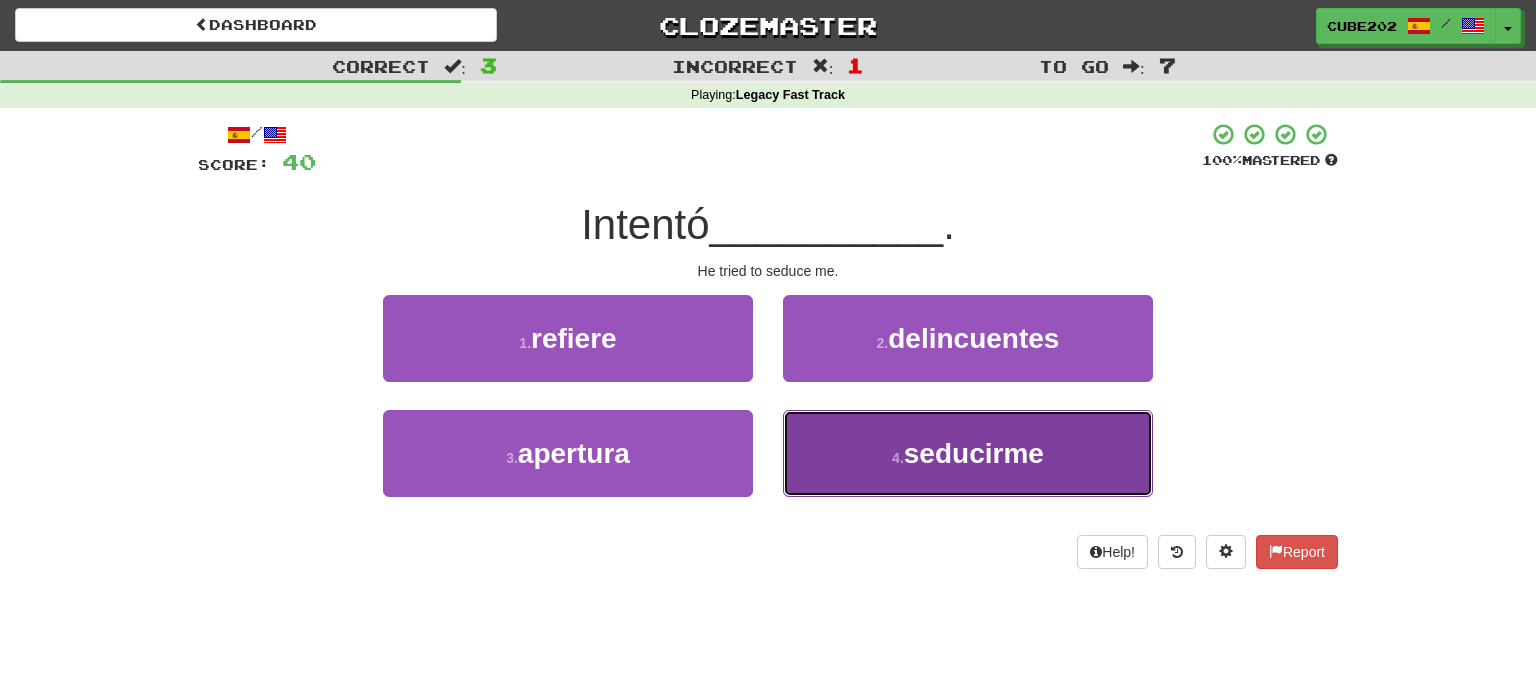 click on "seducirme" at bounding box center [974, 453] 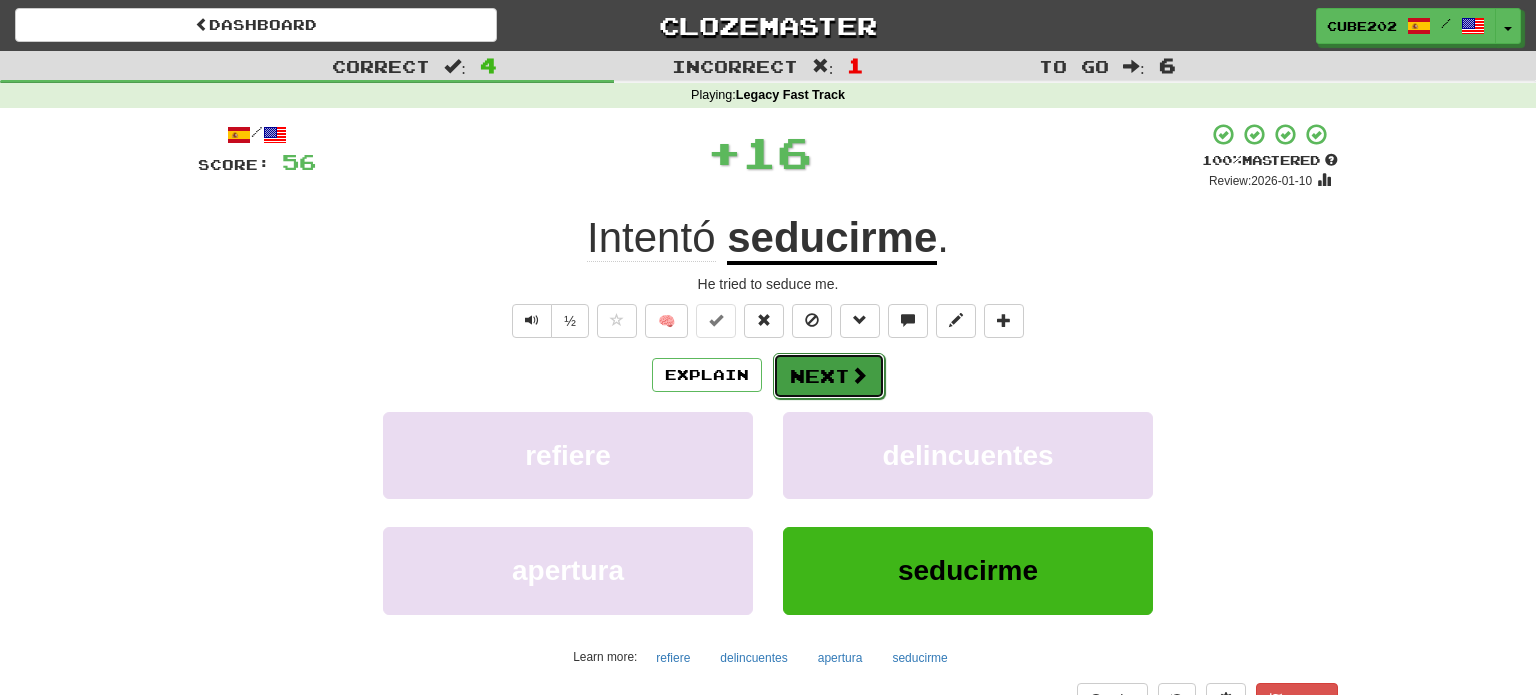 click on "Next" at bounding box center [829, 376] 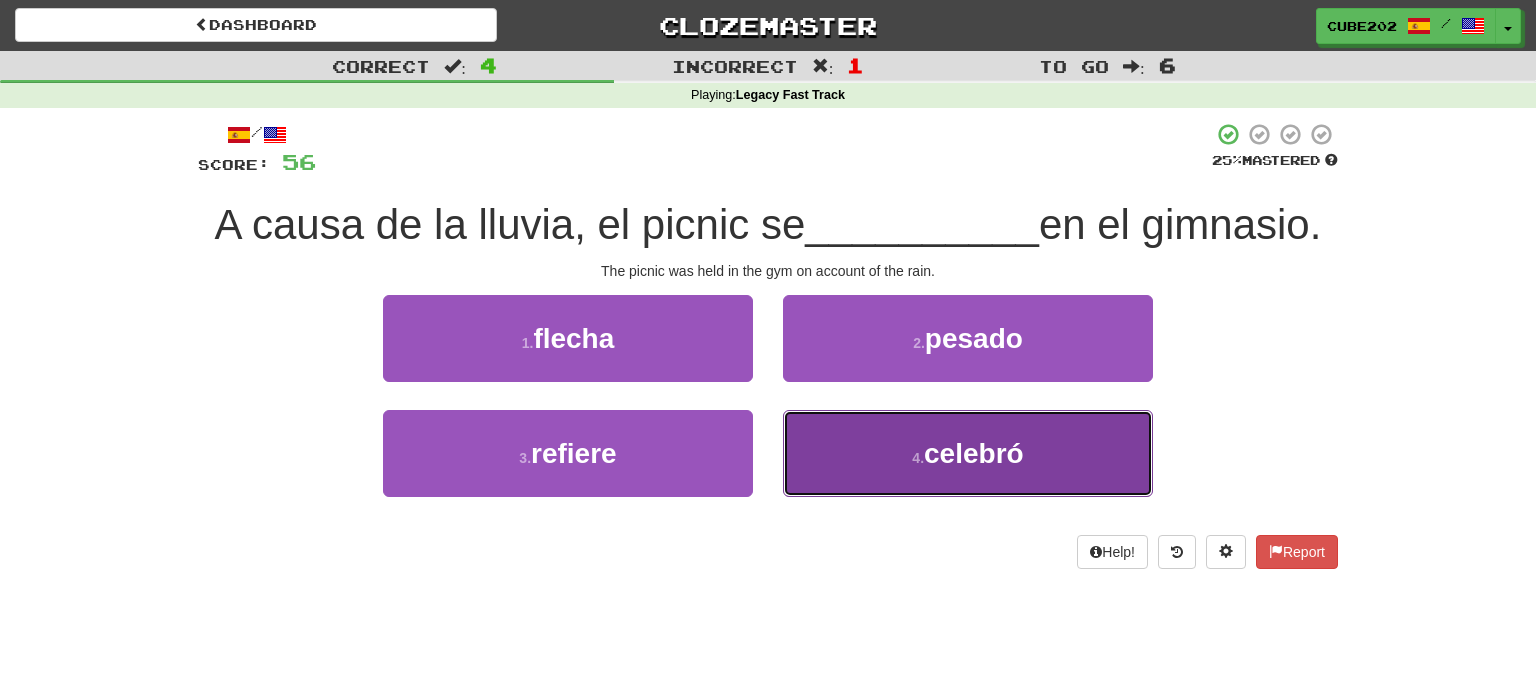 click on "4 .  celebró" at bounding box center [968, 453] 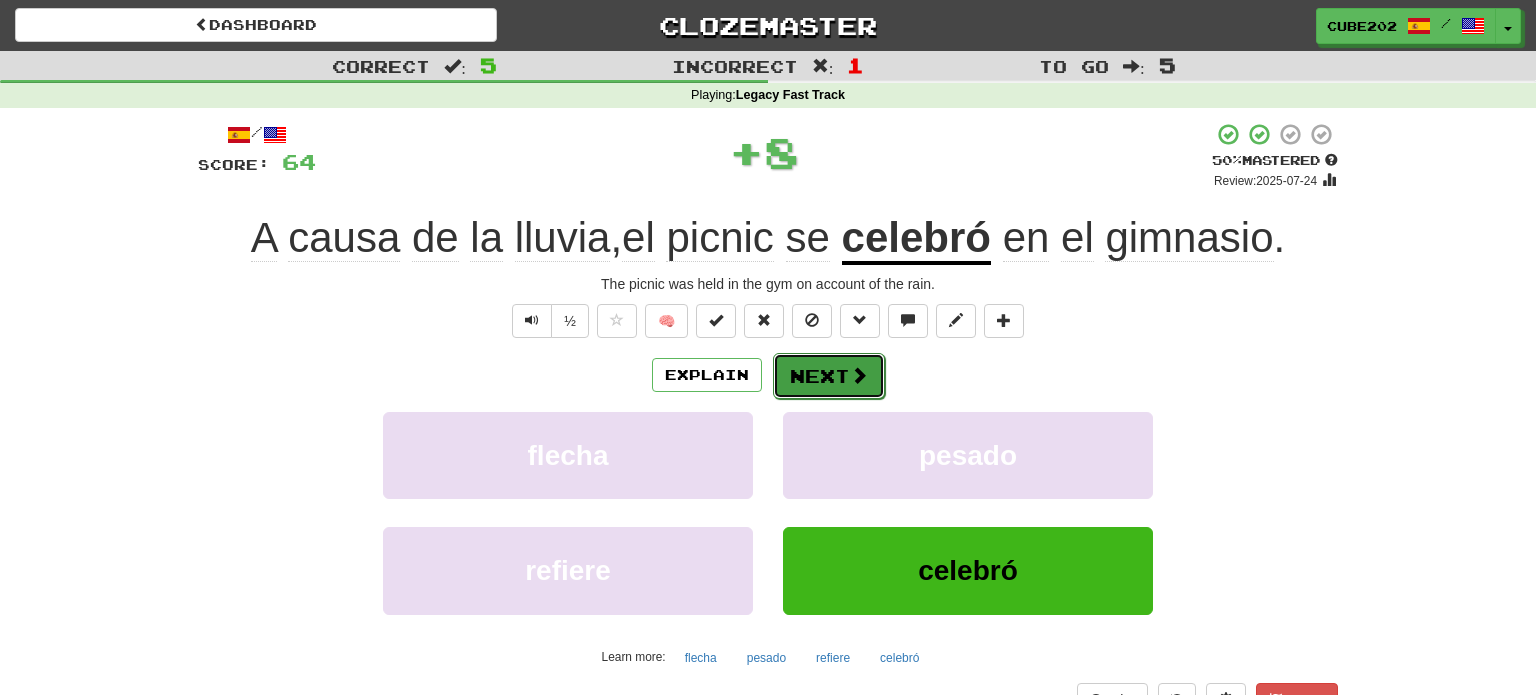 click on "Next" at bounding box center [829, 376] 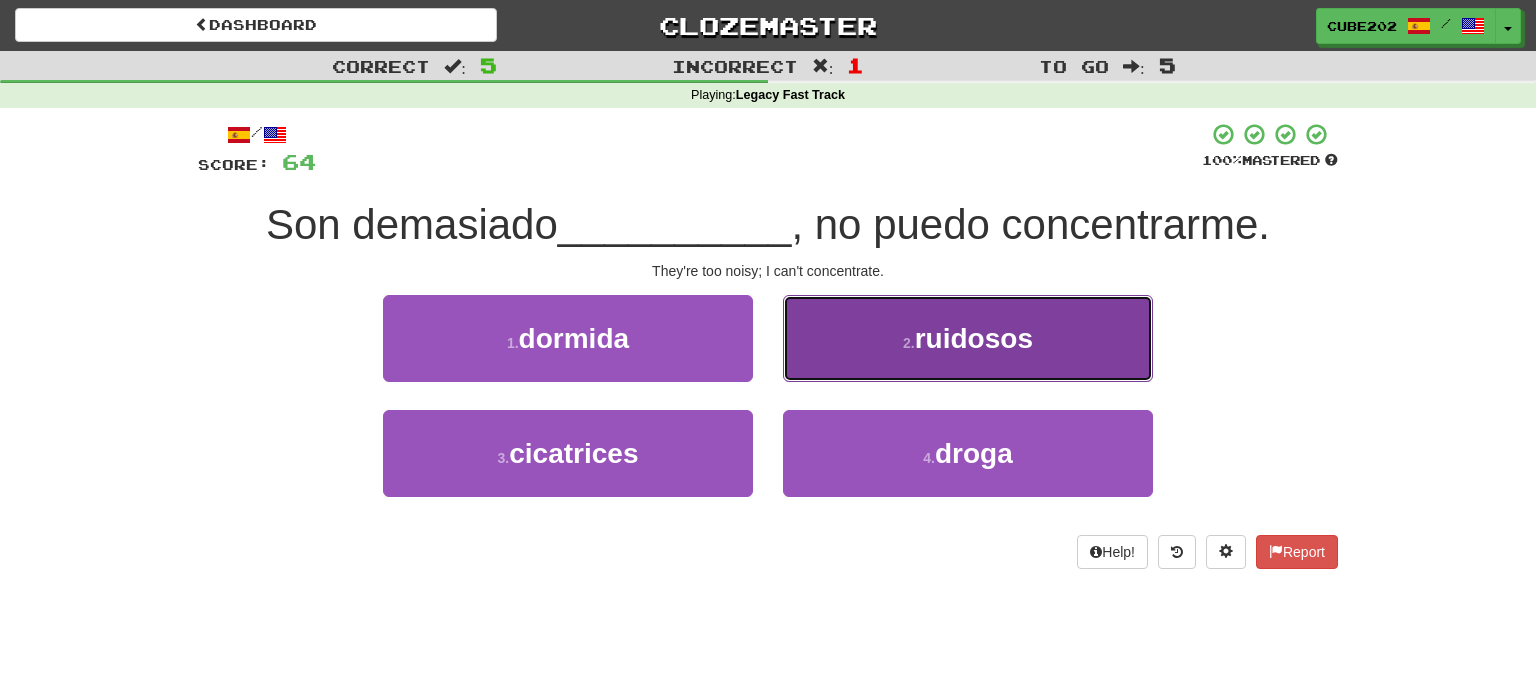 click on "2 .  ruidosos" at bounding box center (968, 338) 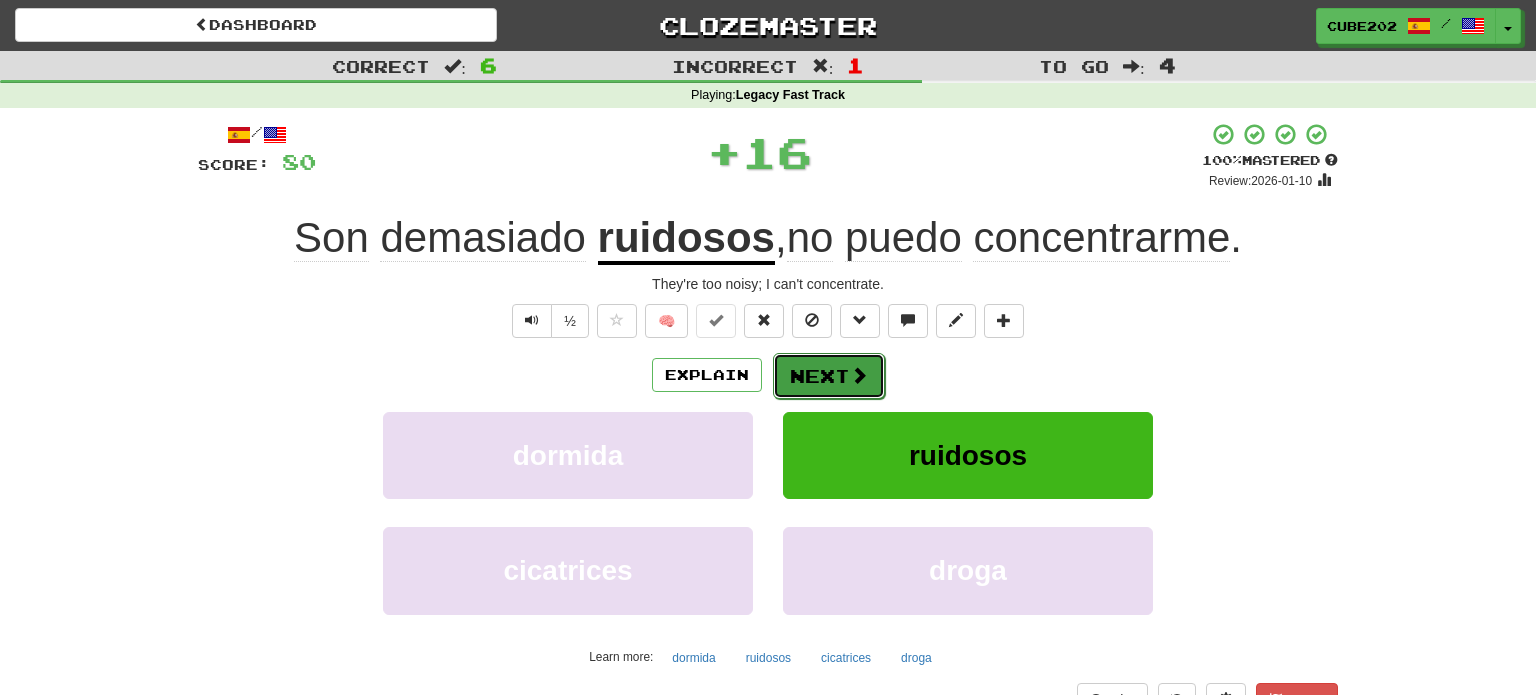 click on "Next" at bounding box center (829, 376) 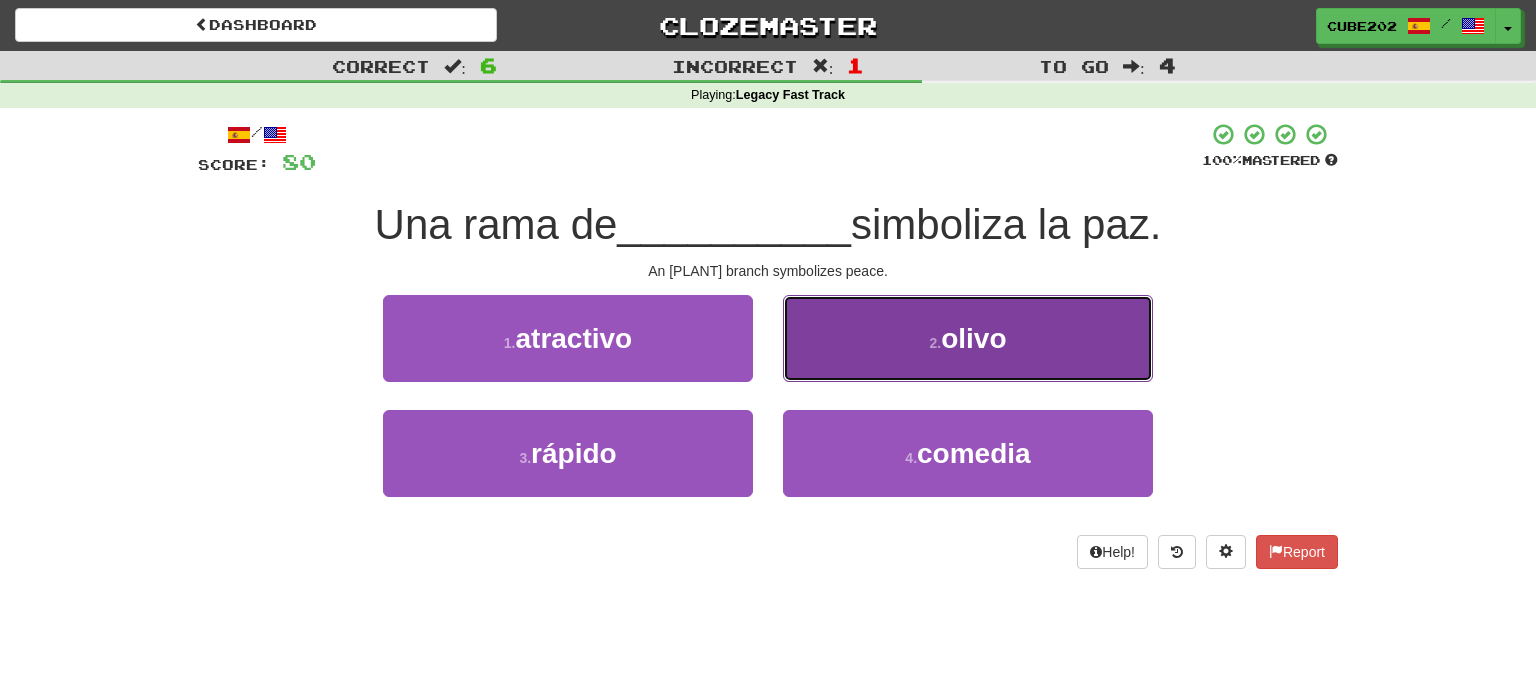 click on "2 .  olivo" at bounding box center (968, 338) 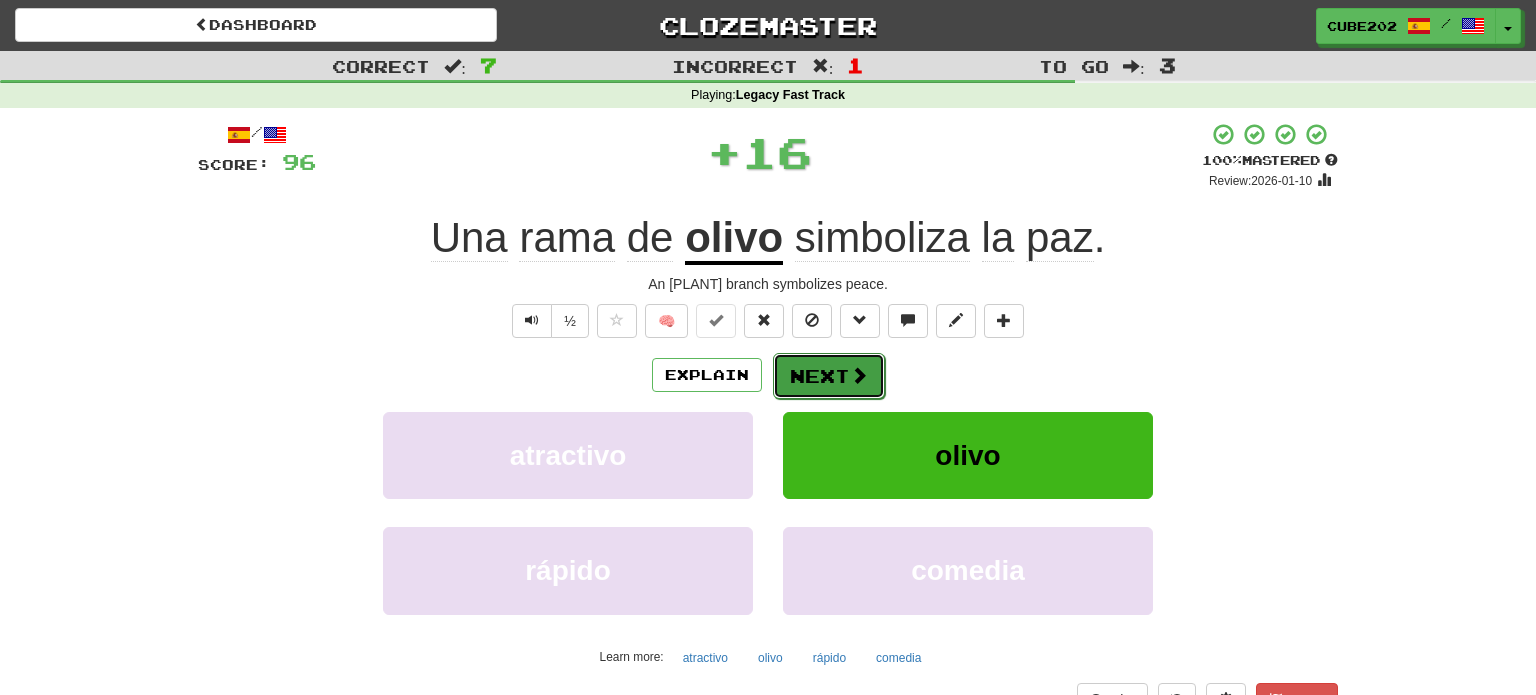 click on "Next" at bounding box center [829, 376] 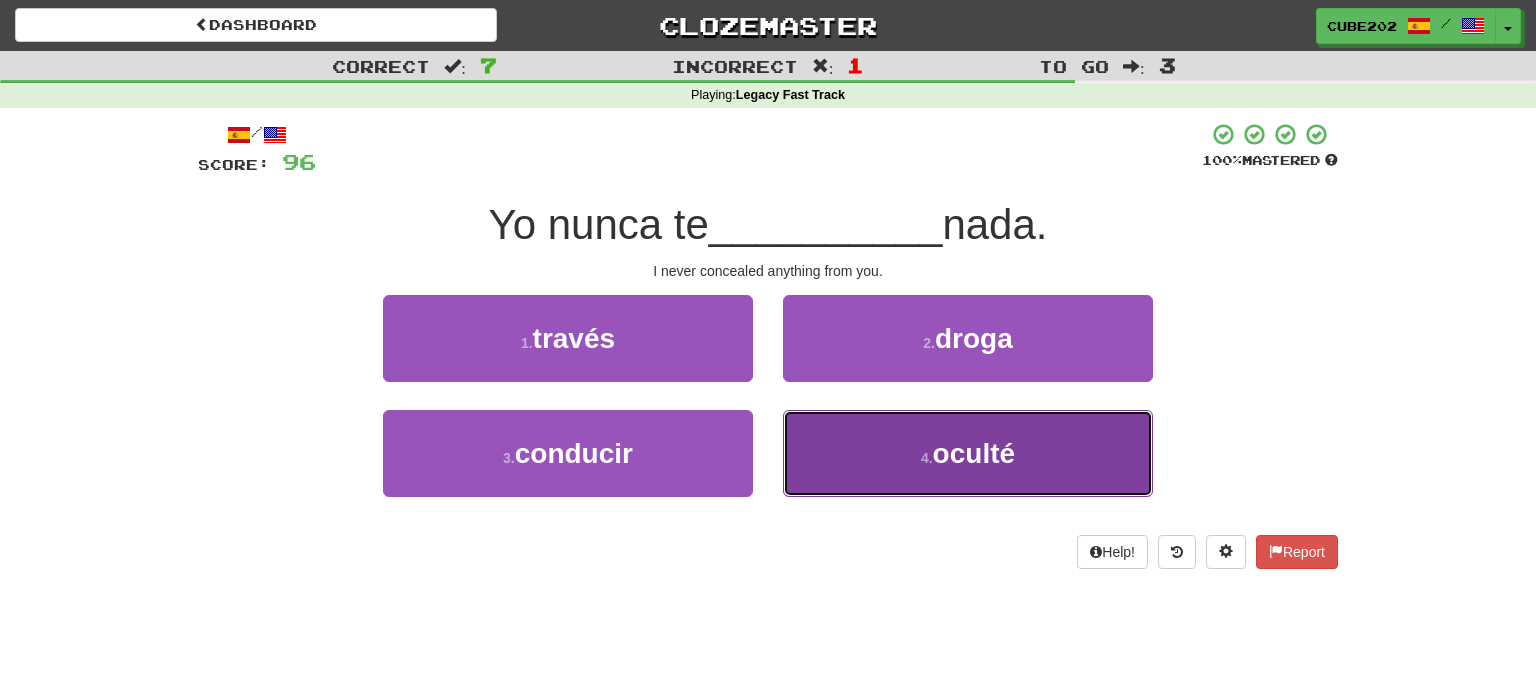 click on "4 .  oculté" at bounding box center [968, 453] 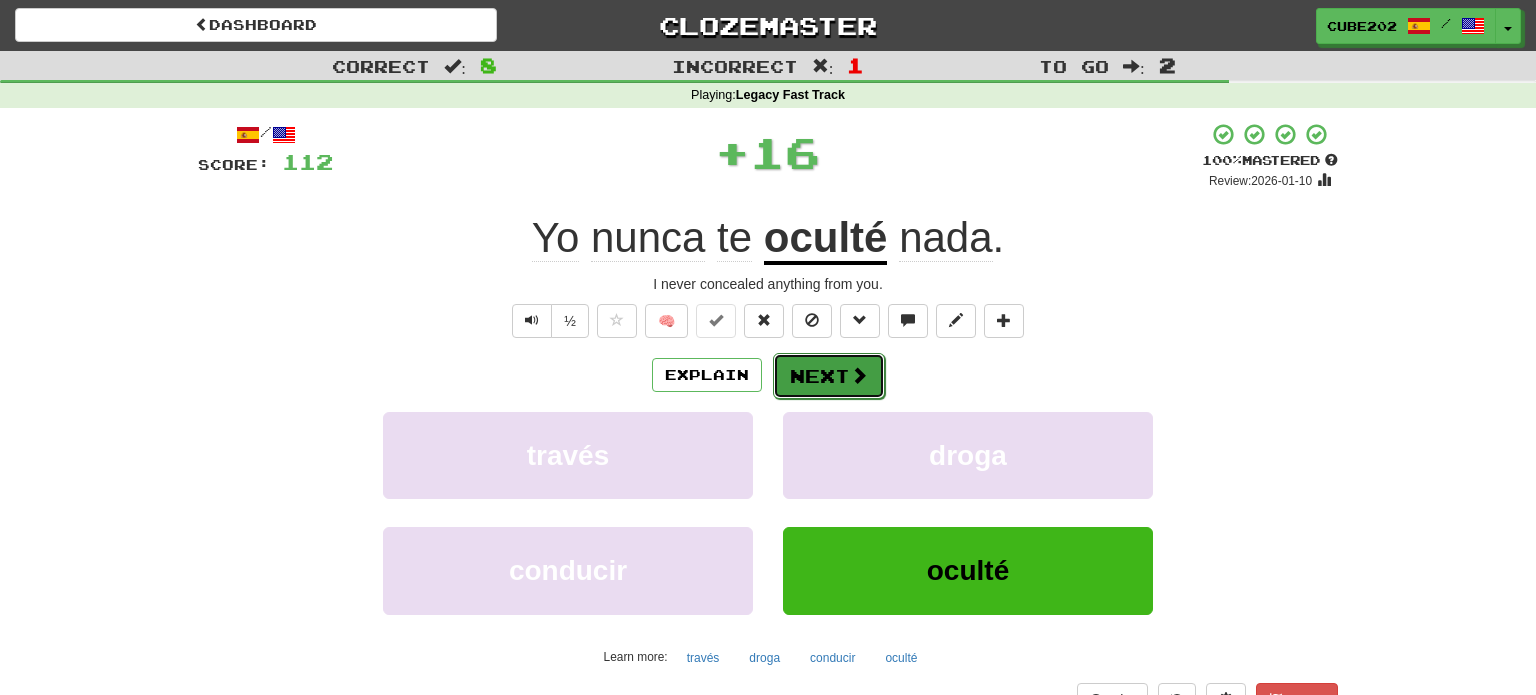 click on "Next" at bounding box center [829, 376] 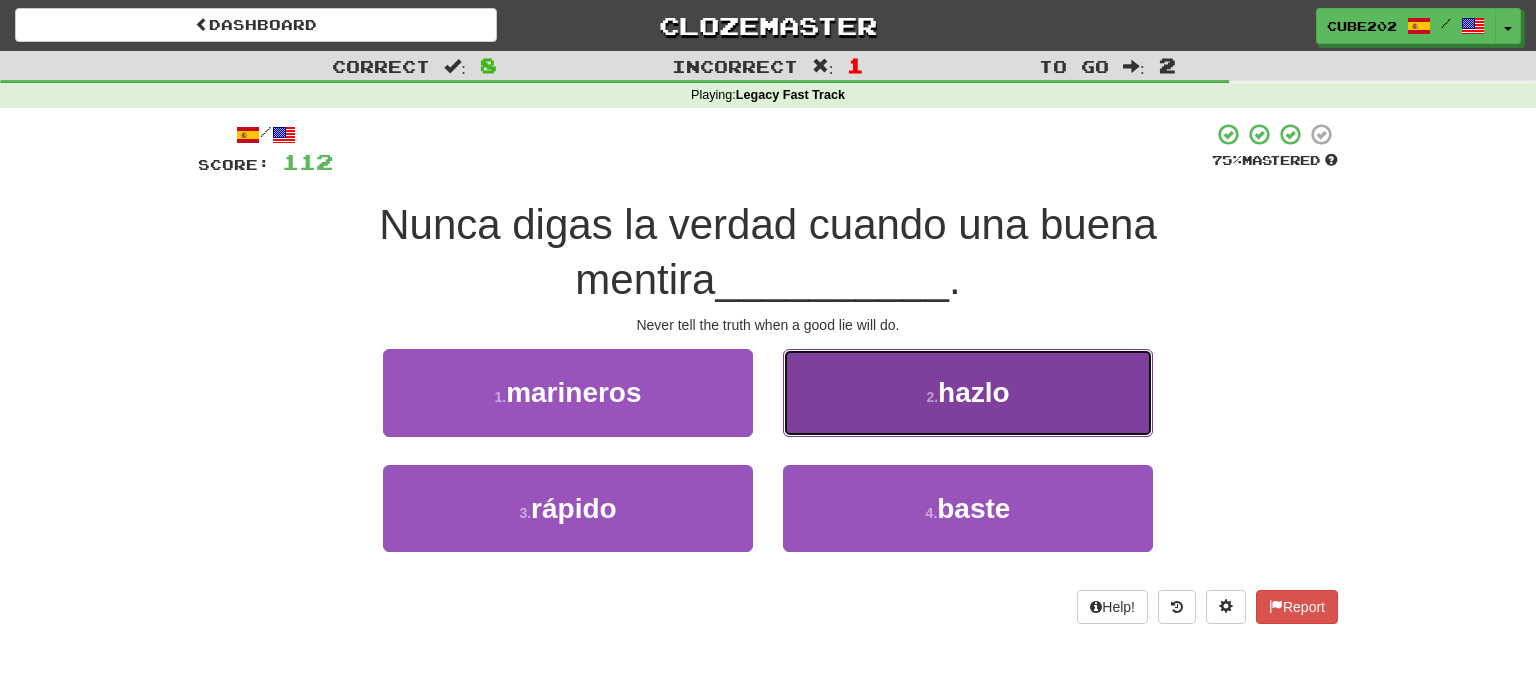 click on "2 .  hazlo" at bounding box center (968, 392) 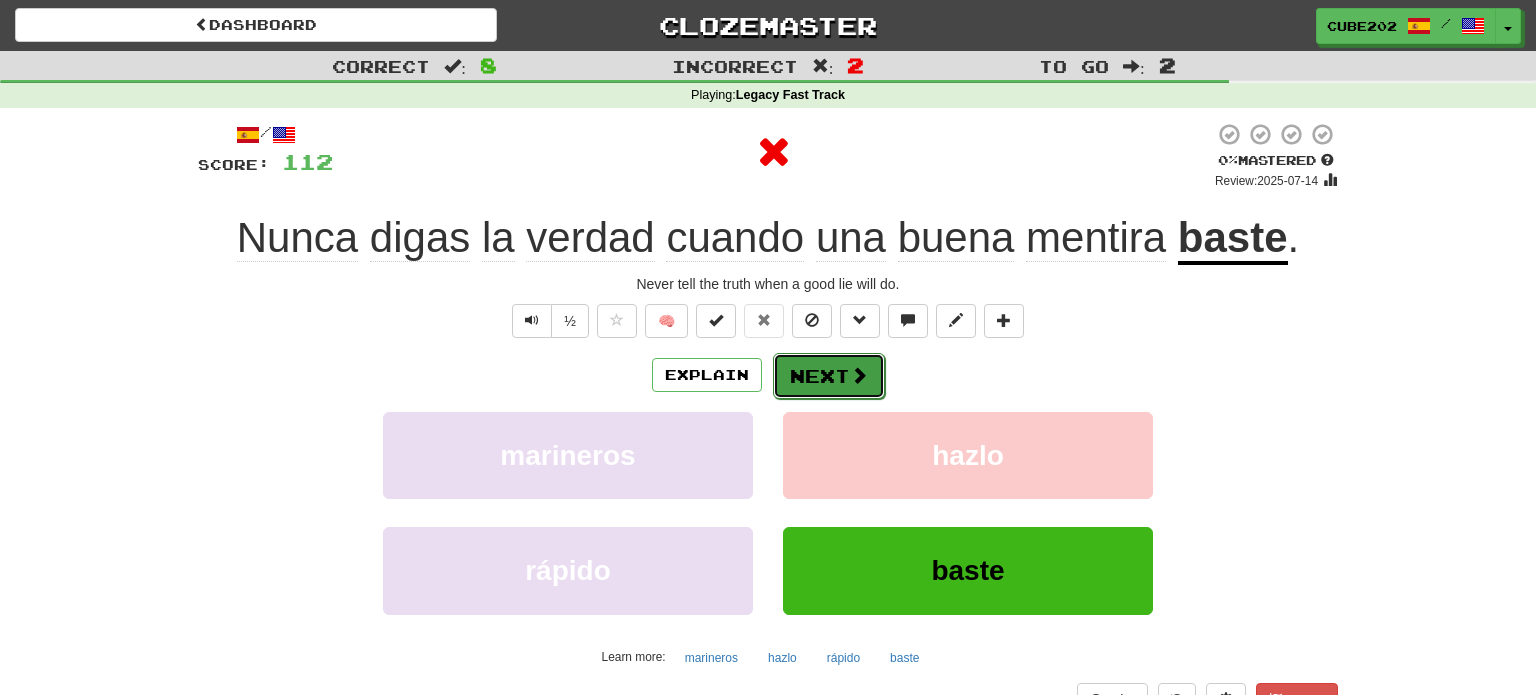 click on "Next" at bounding box center (829, 376) 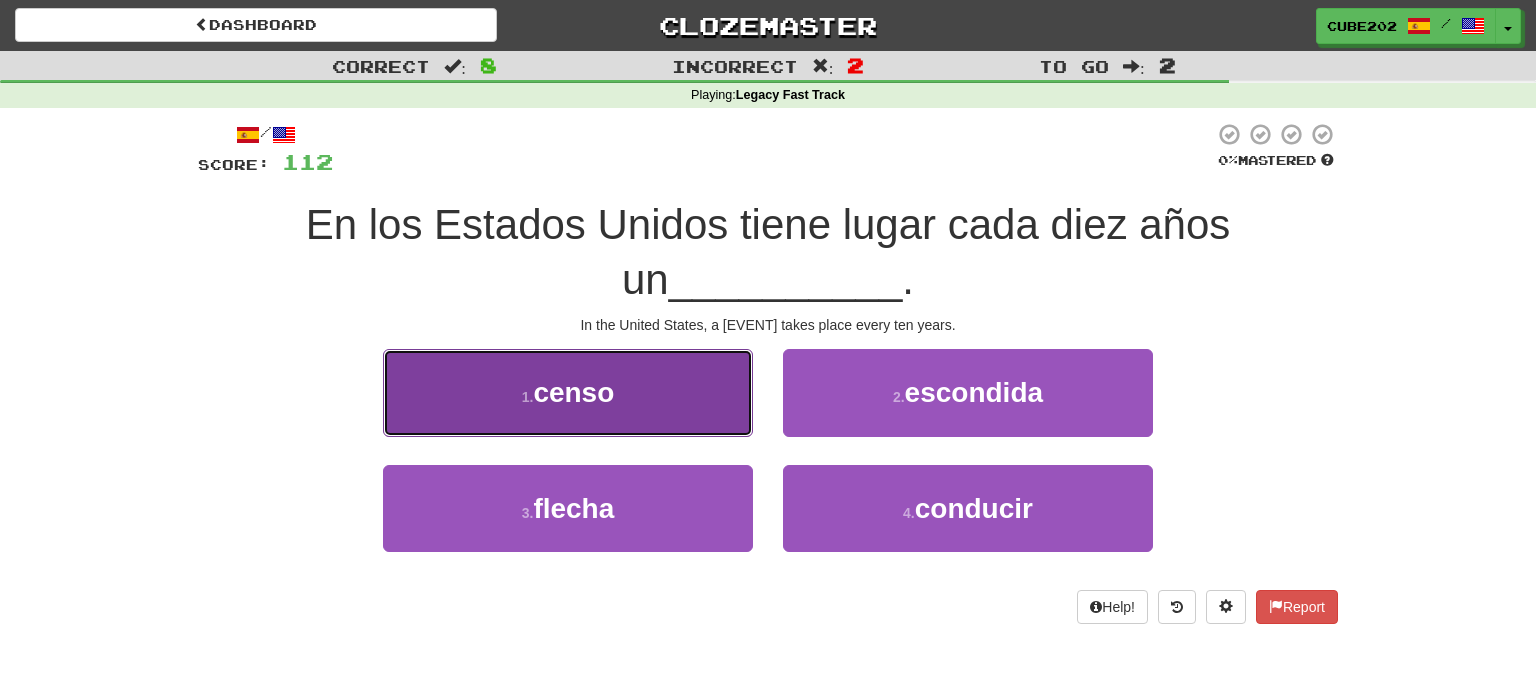 click on "1 .  censo" at bounding box center [568, 392] 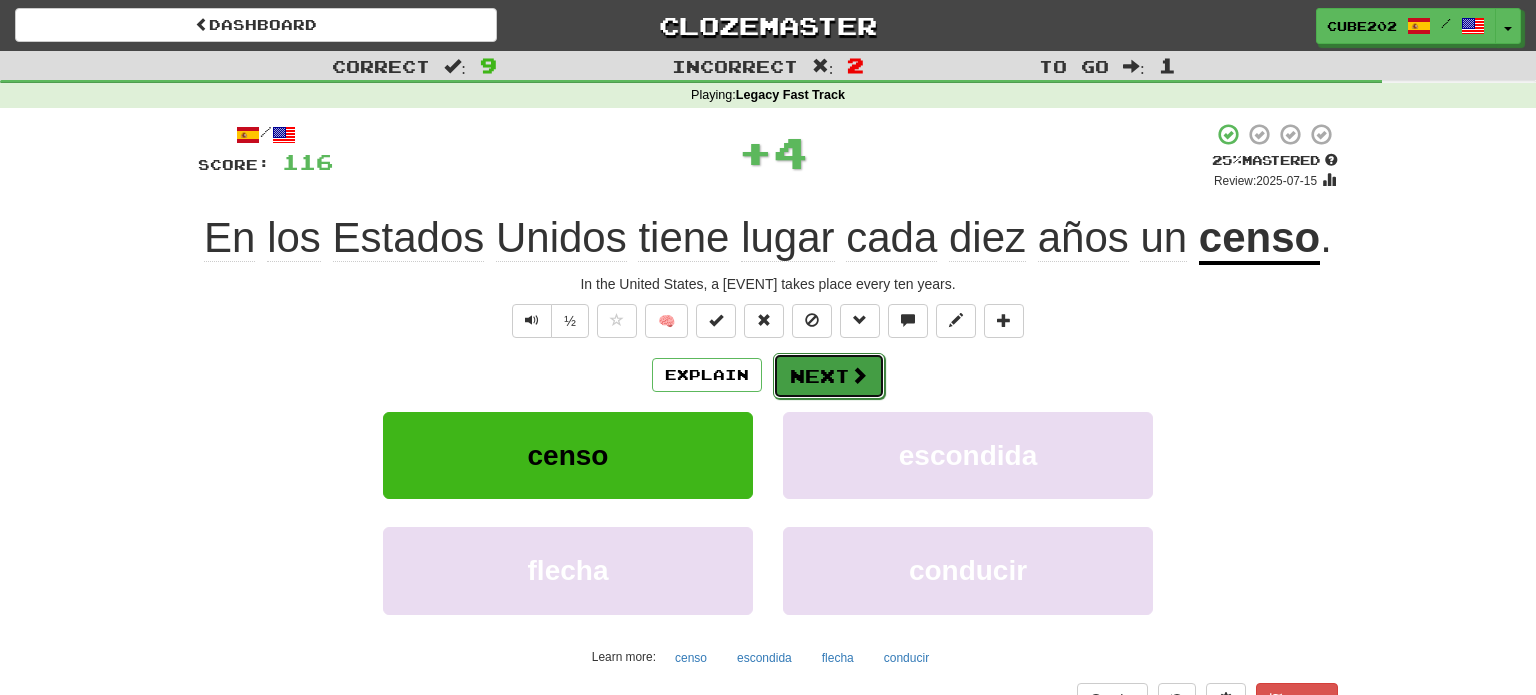 click on "Next" at bounding box center (829, 376) 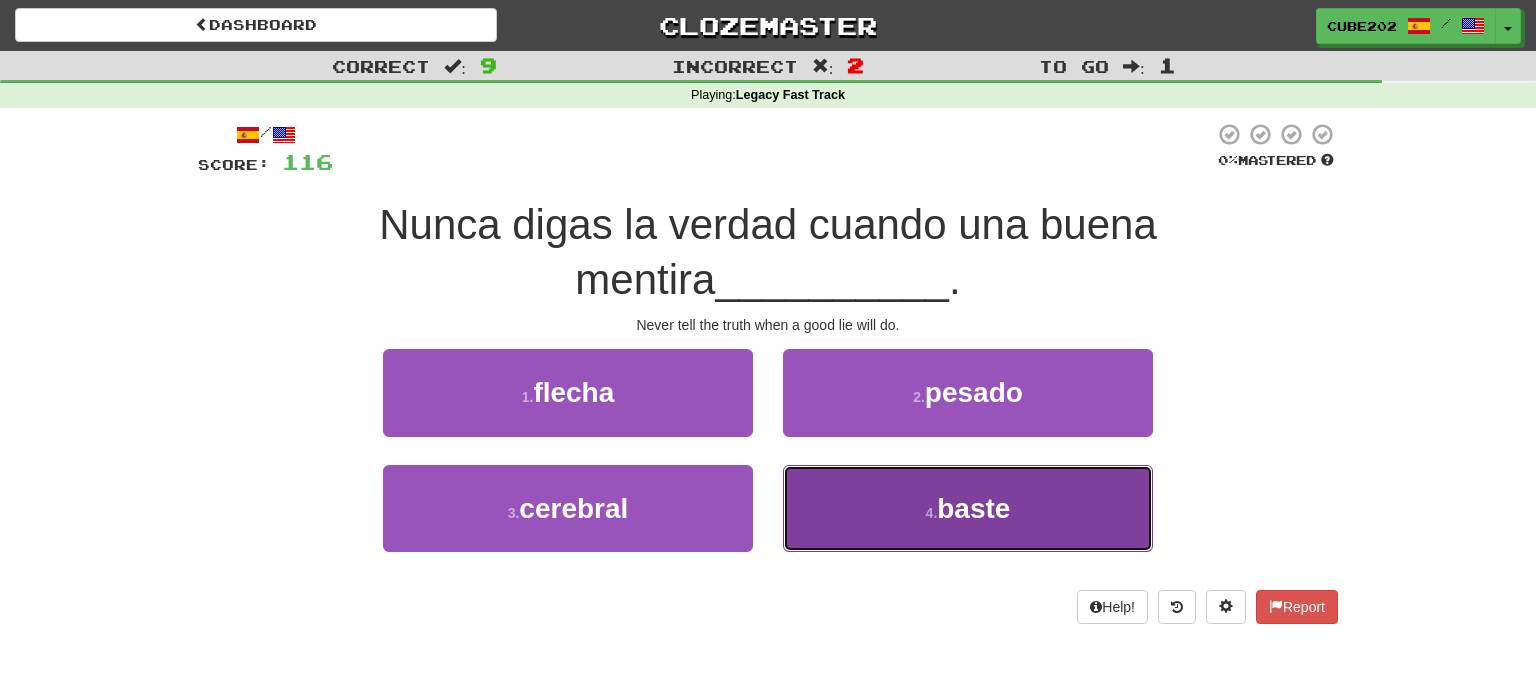 click on "4 ." at bounding box center [932, 513] 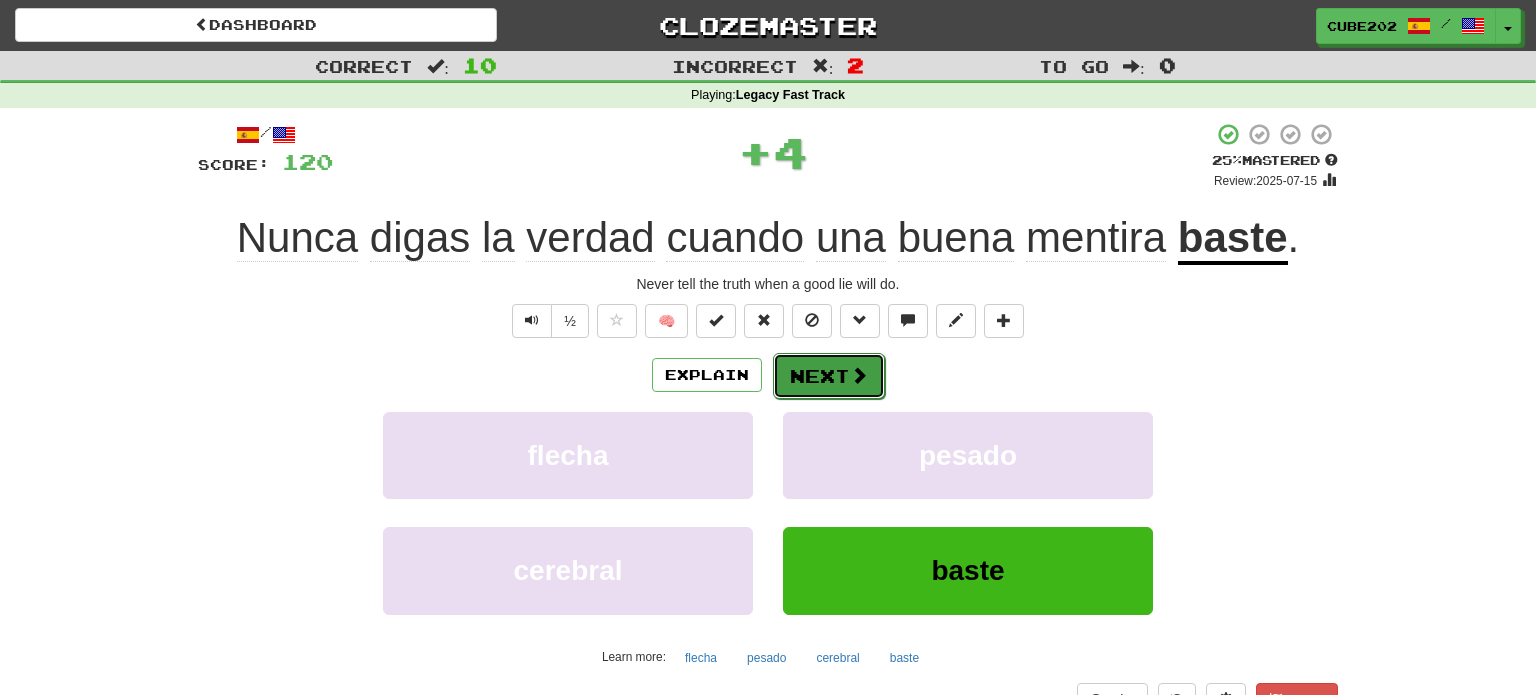 click on "Next" at bounding box center [829, 376] 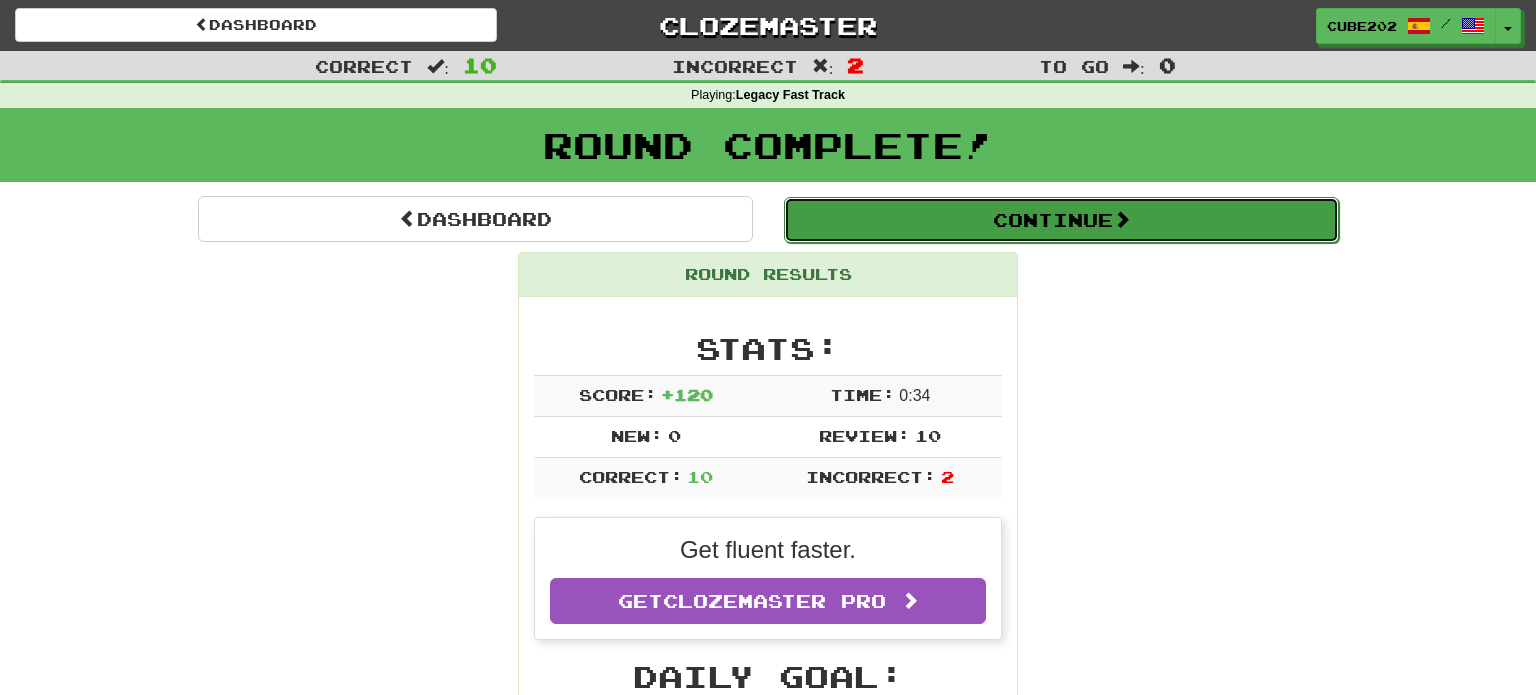 click on "Continue" at bounding box center [1061, 220] 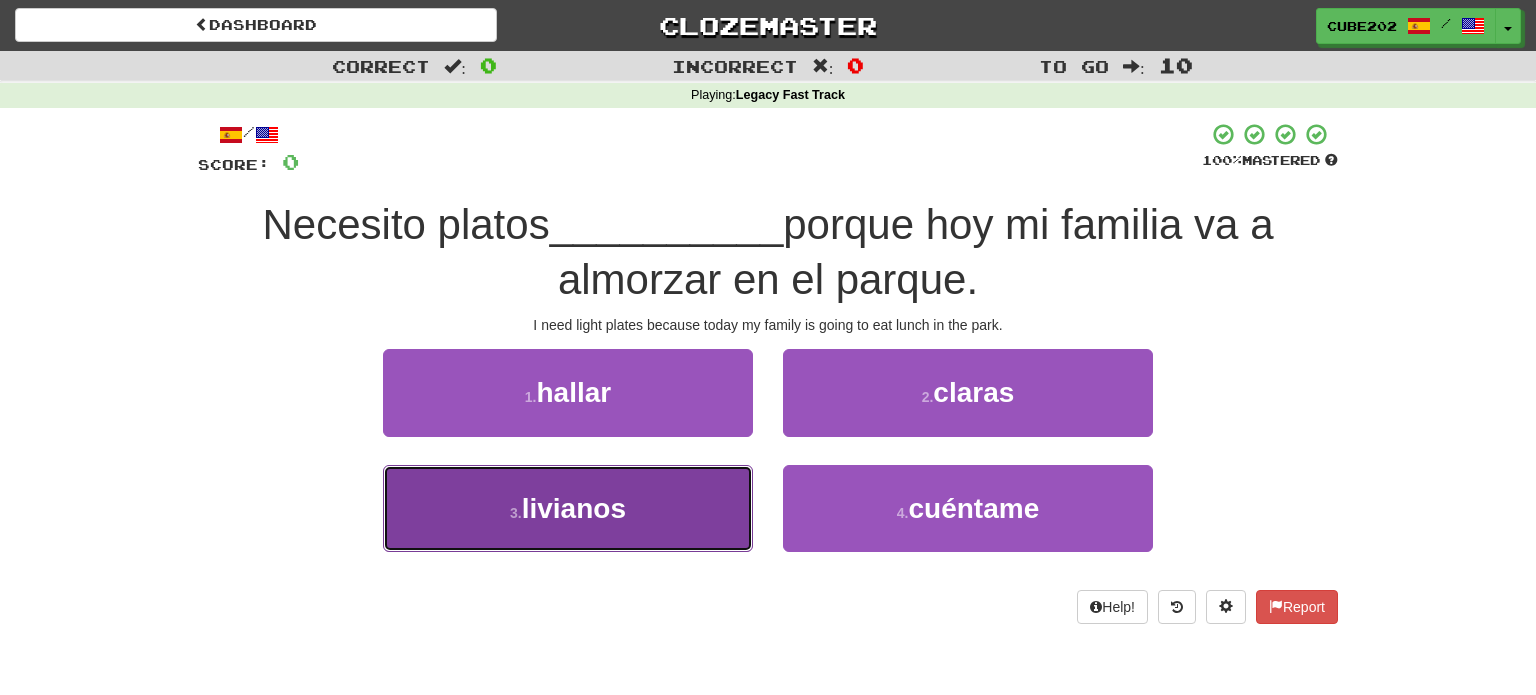 click on "3 .  livianos" at bounding box center (568, 508) 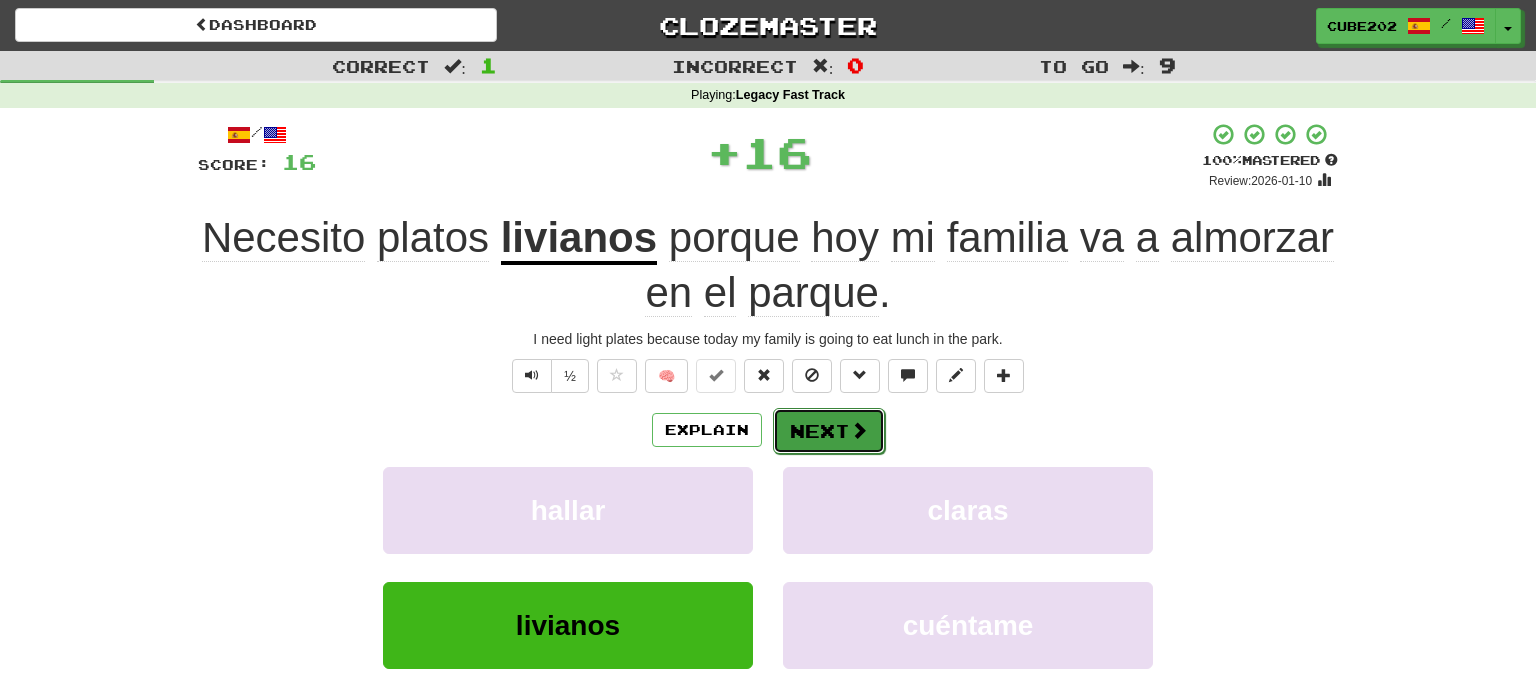 click on "Next" at bounding box center (829, 431) 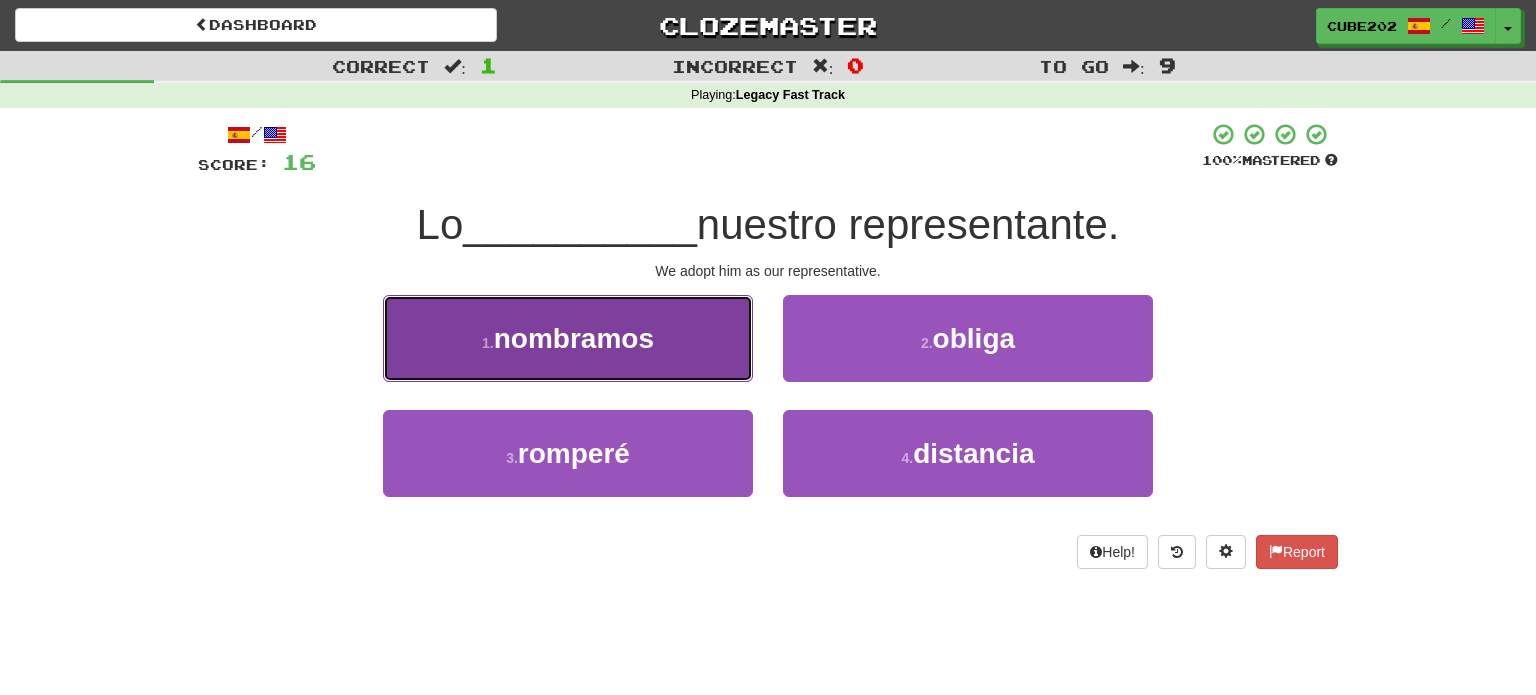 click on "1 .  nombramos" at bounding box center [568, 338] 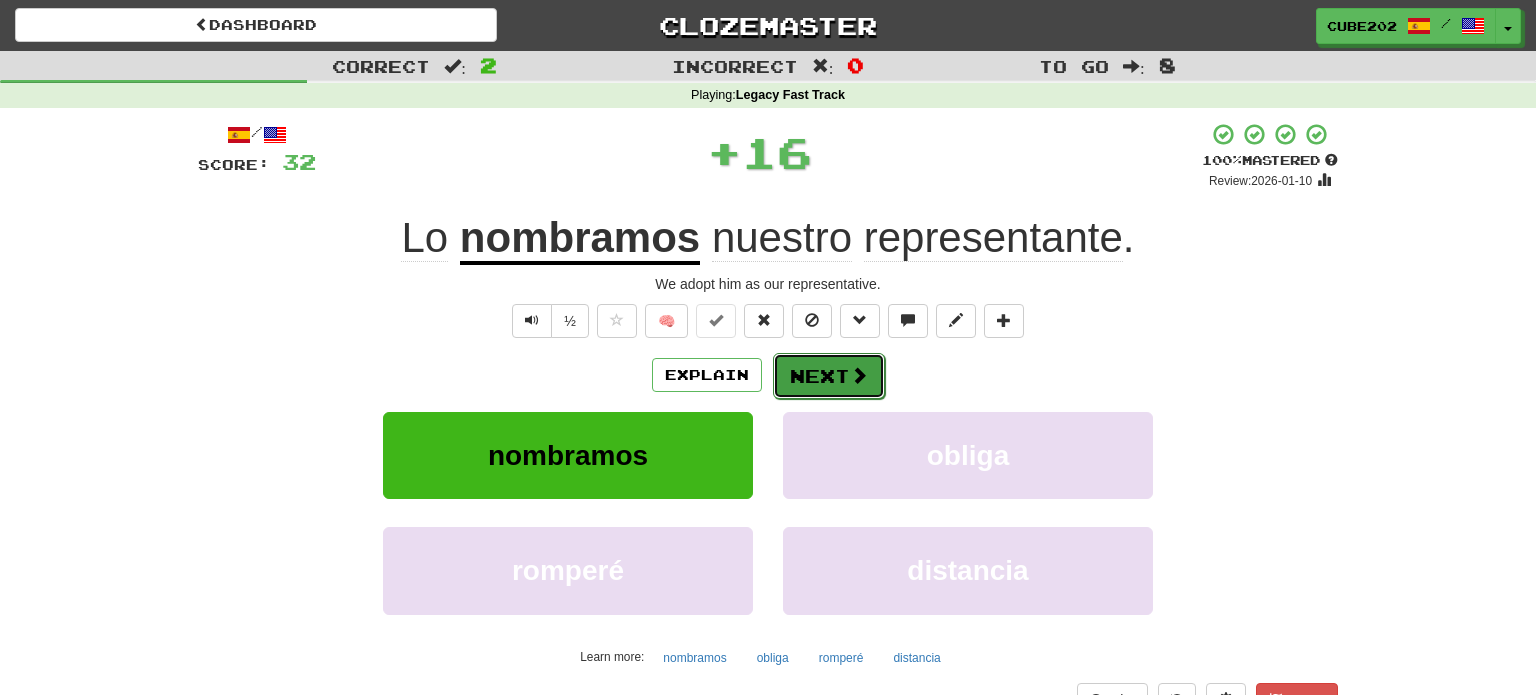 click on "Next" at bounding box center [829, 376] 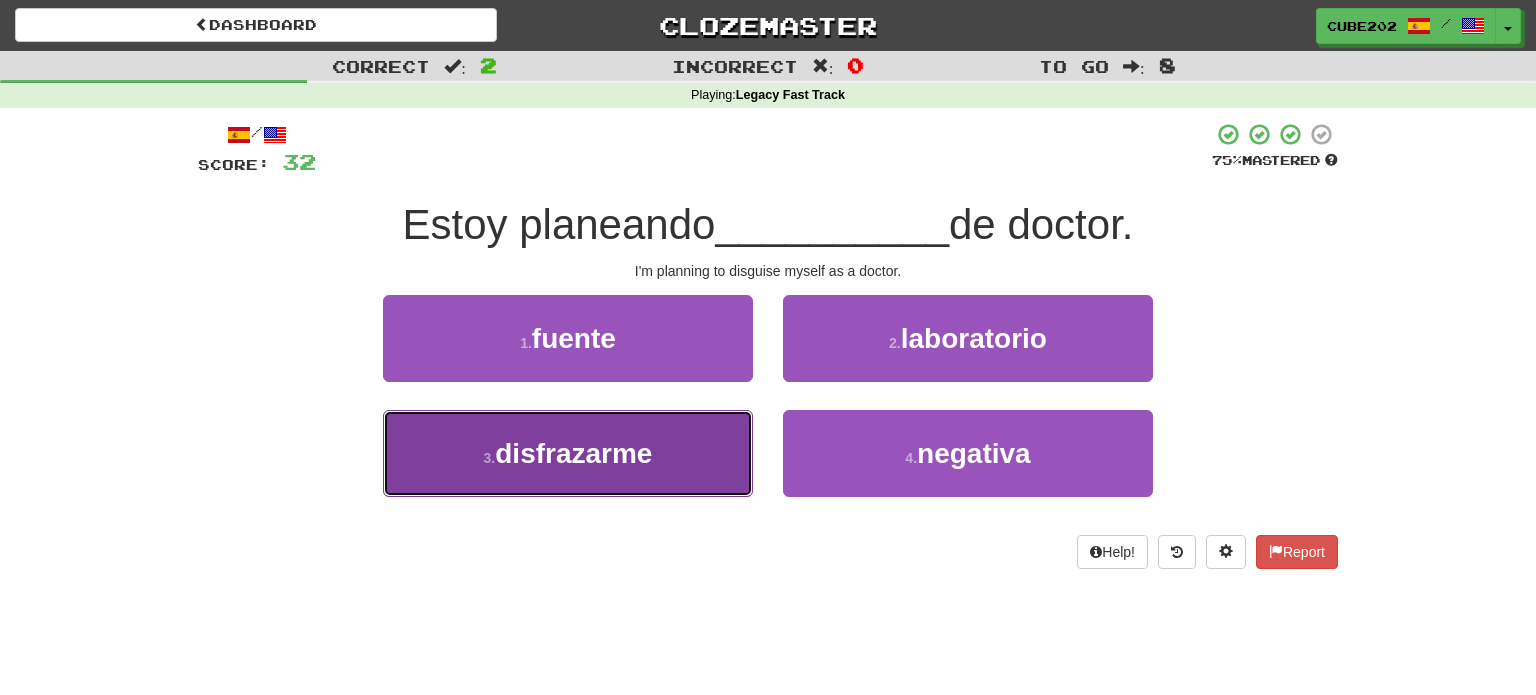 click on "3 .  disfrazarme" at bounding box center [568, 453] 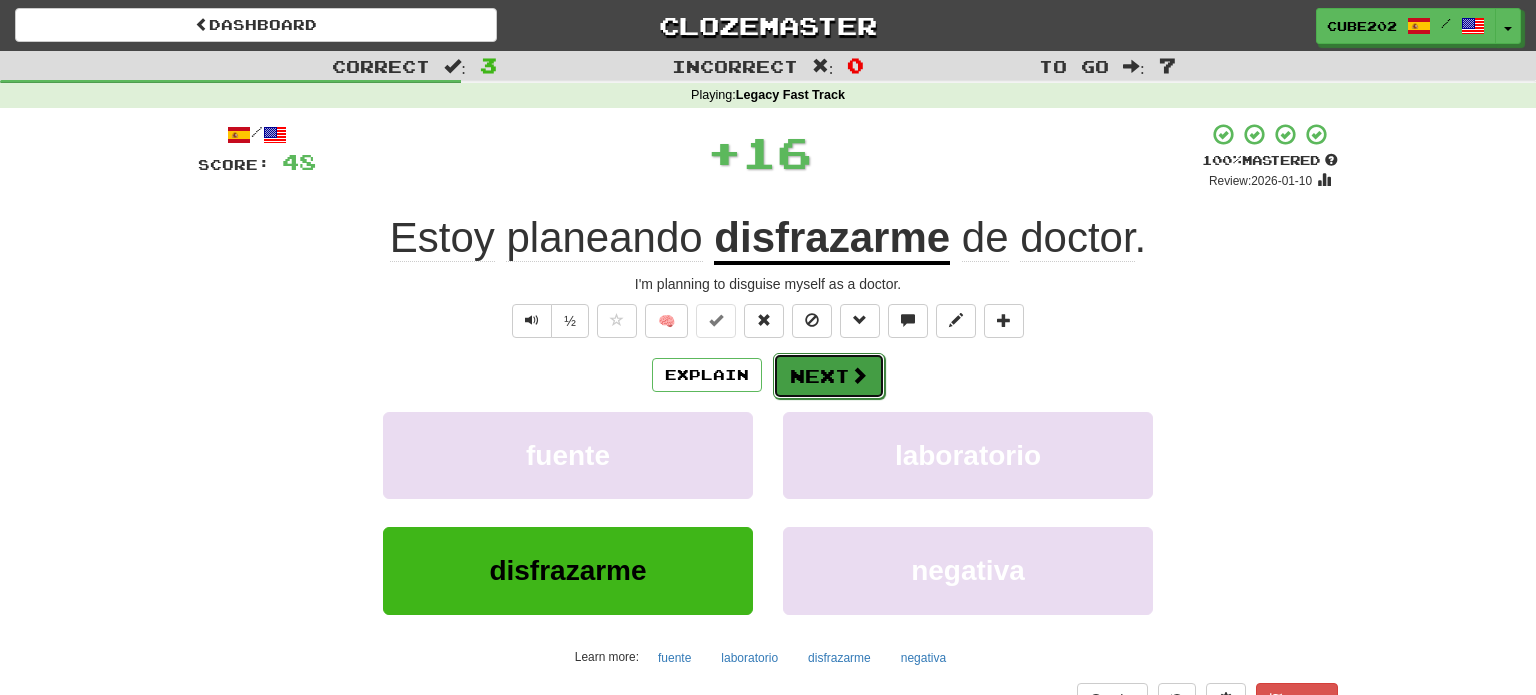 click on "Next" at bounding box center [829, 376] 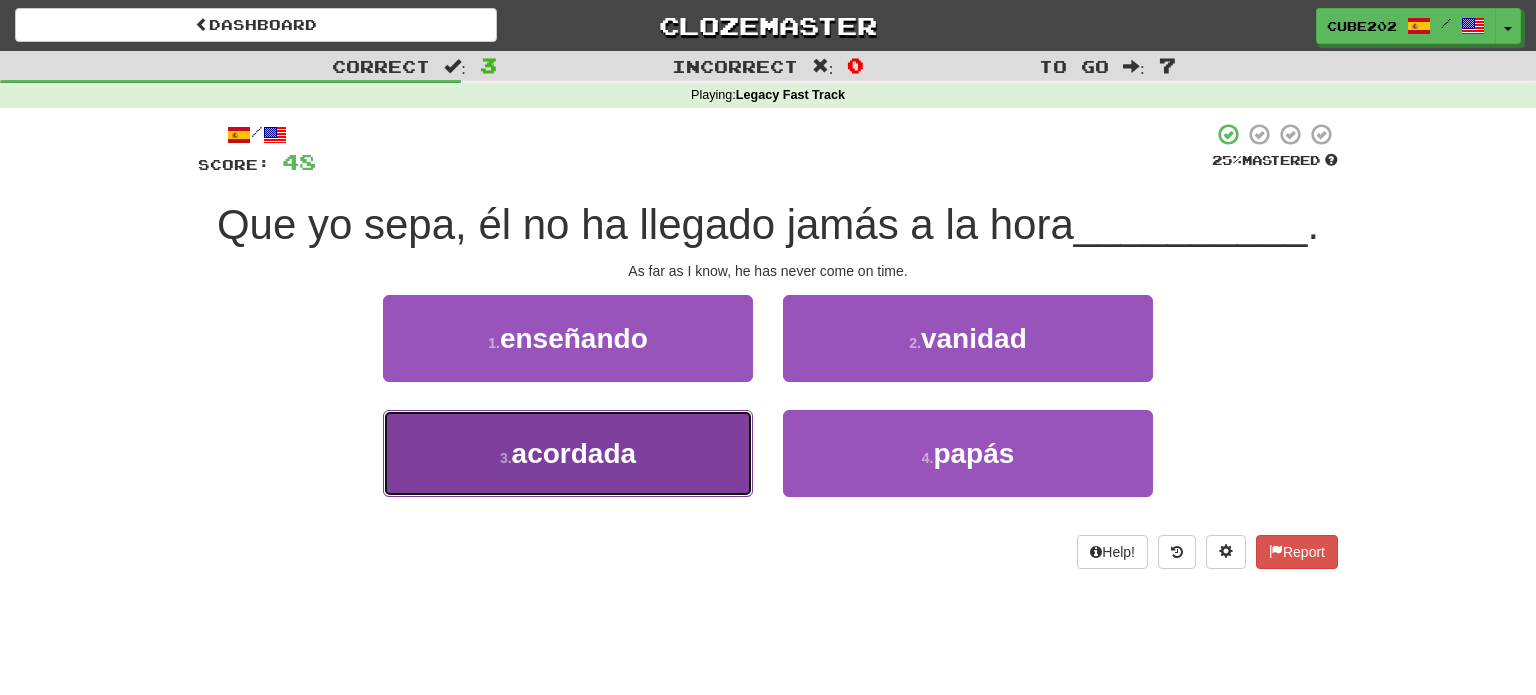 click on "3 .  acordada" at bounding box center [568, 453] 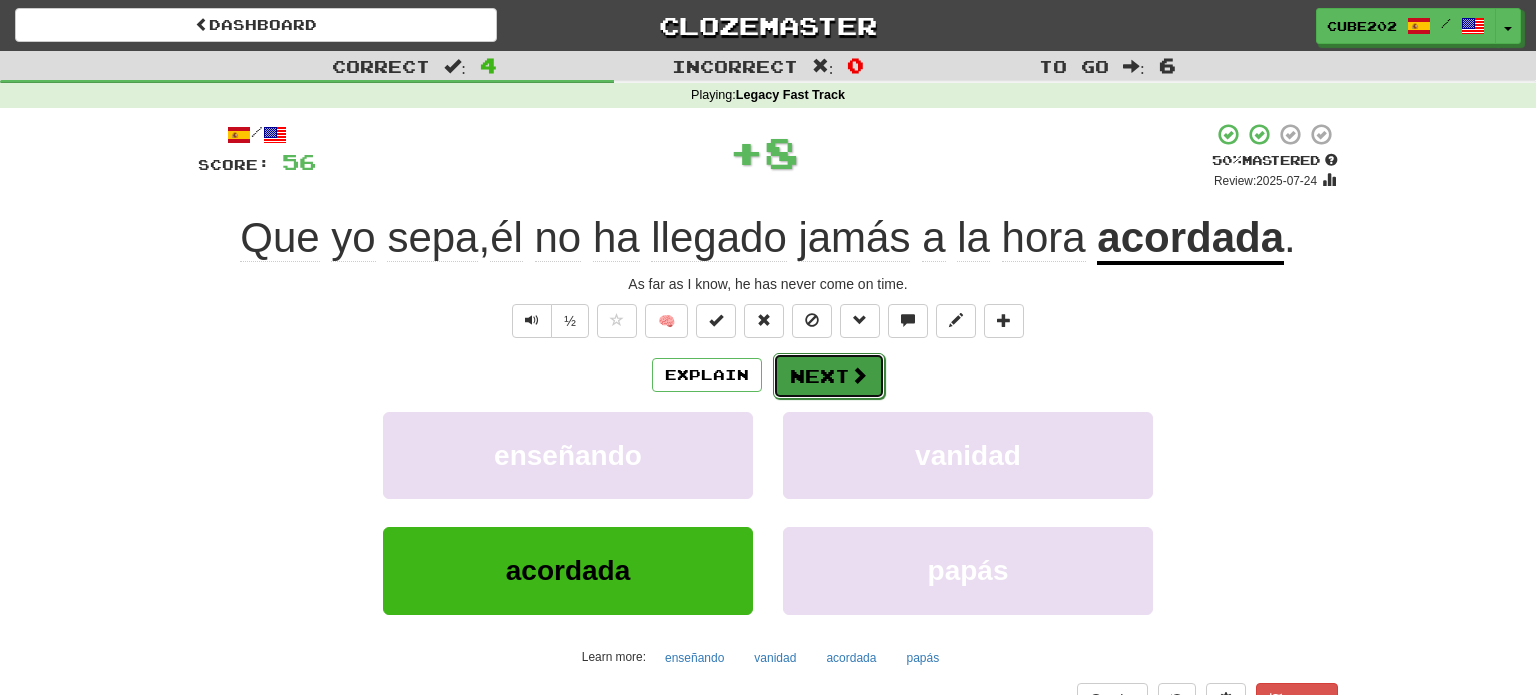 click on "Next" at bounding box center (829, 376) 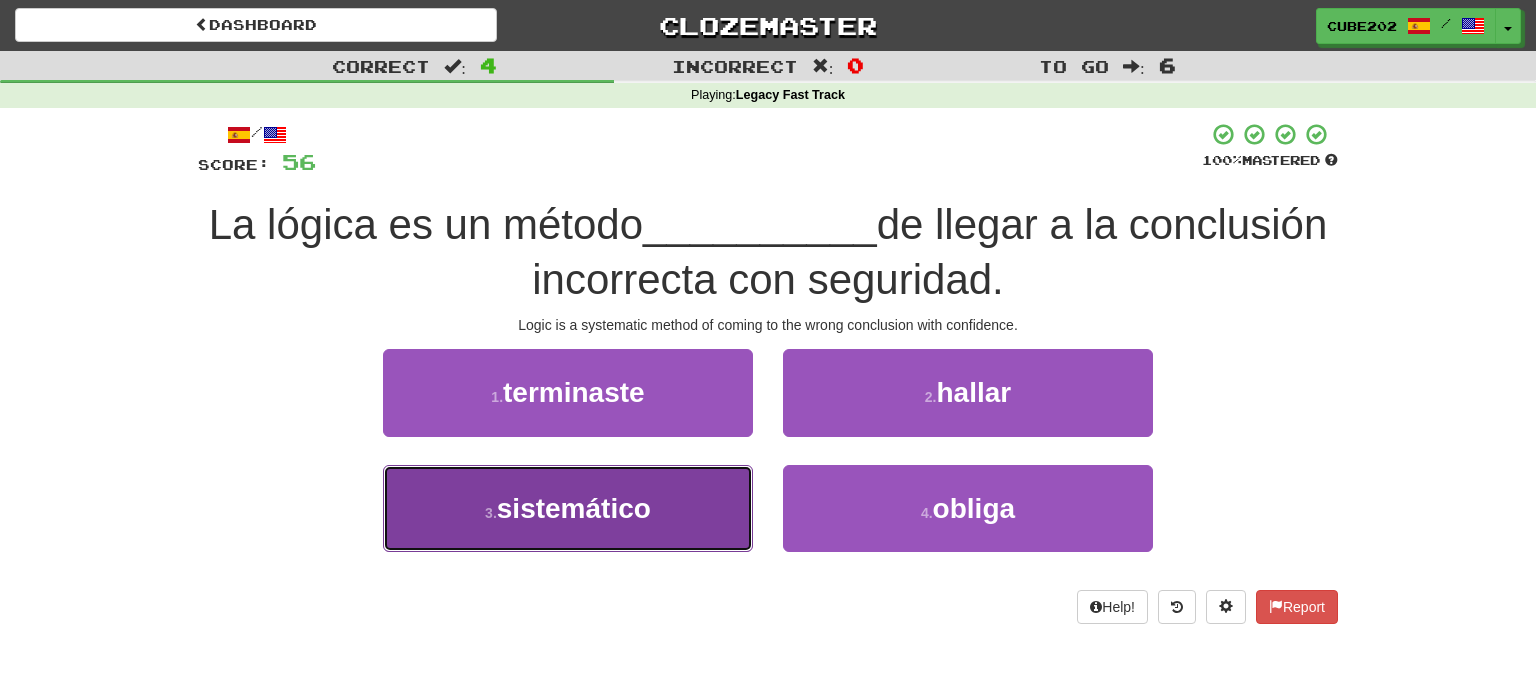 click on "3 .  sistemático" at bounding box center (568, 508) 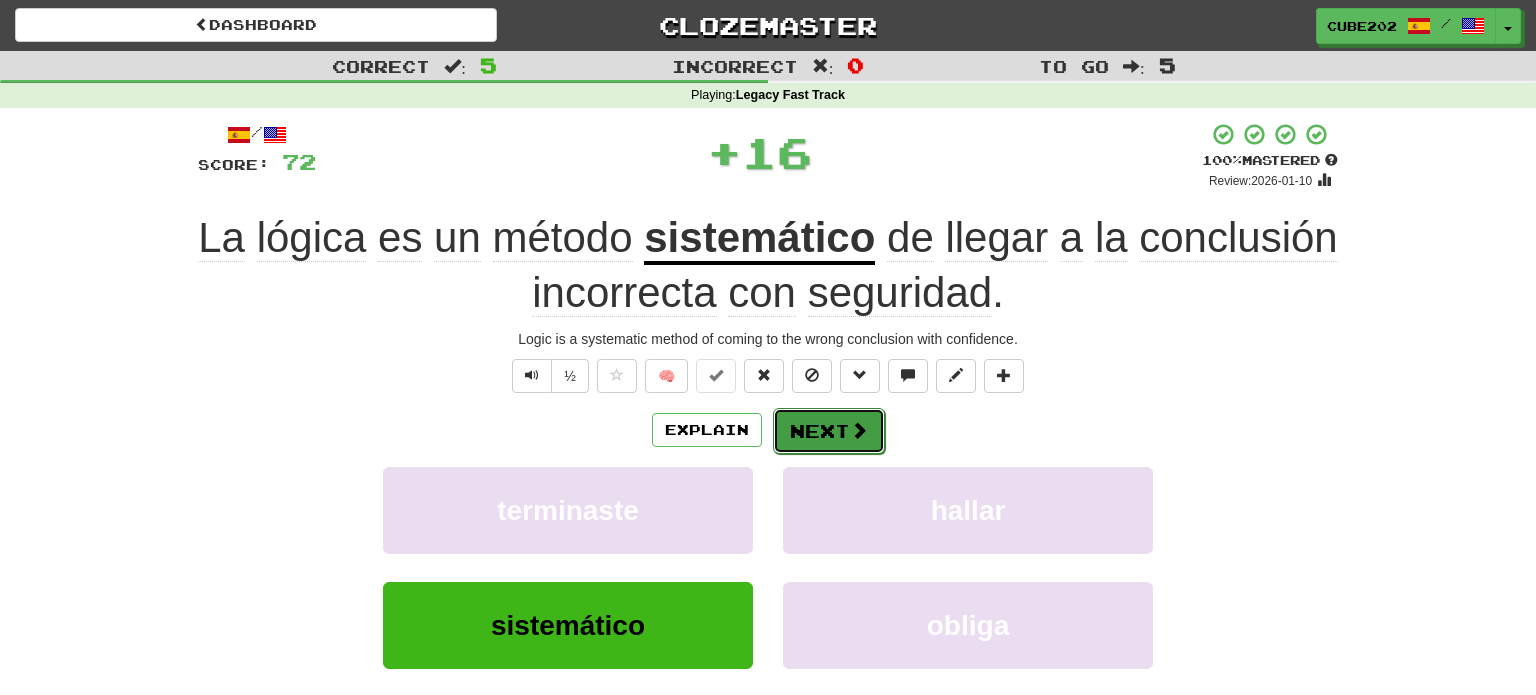 click on "Next" at bounding box center [829, 431] 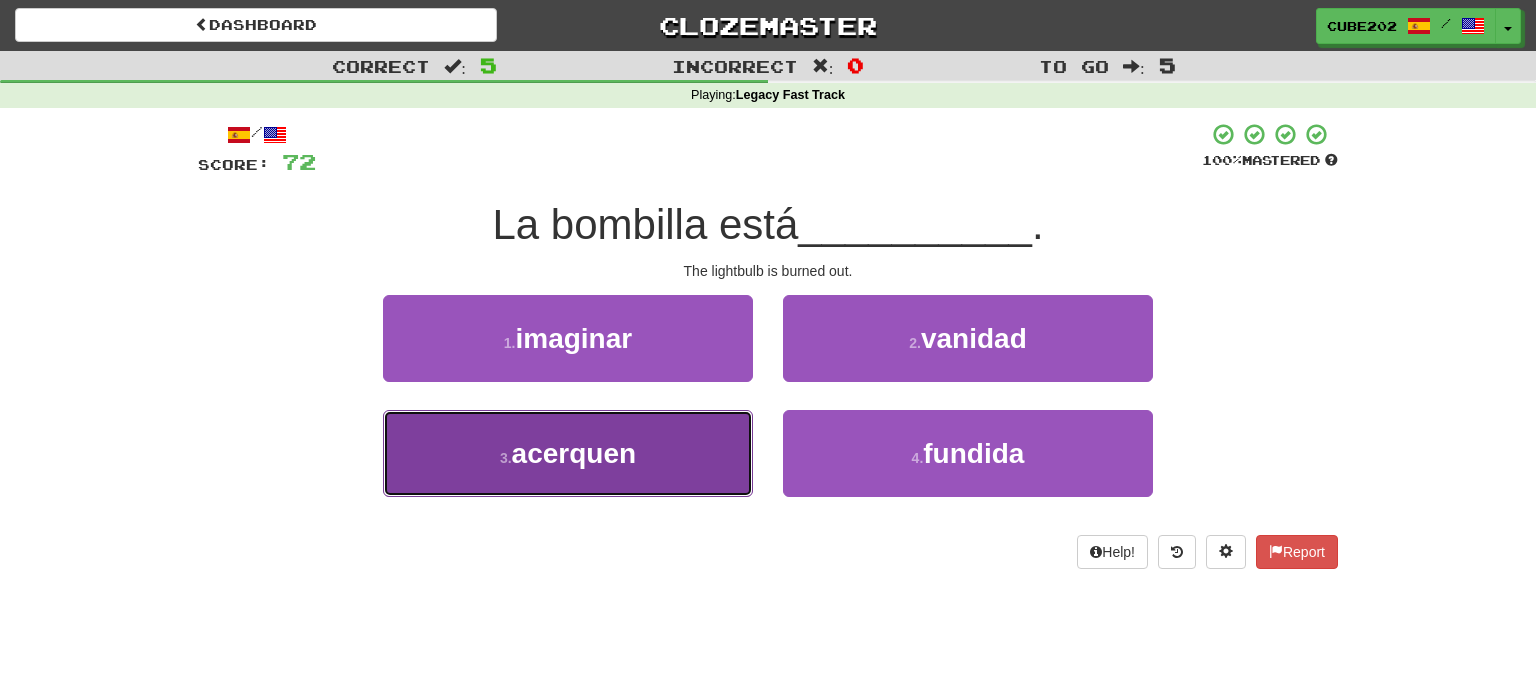 click on "3 .  acerquen" at bounding box center (568, 453) 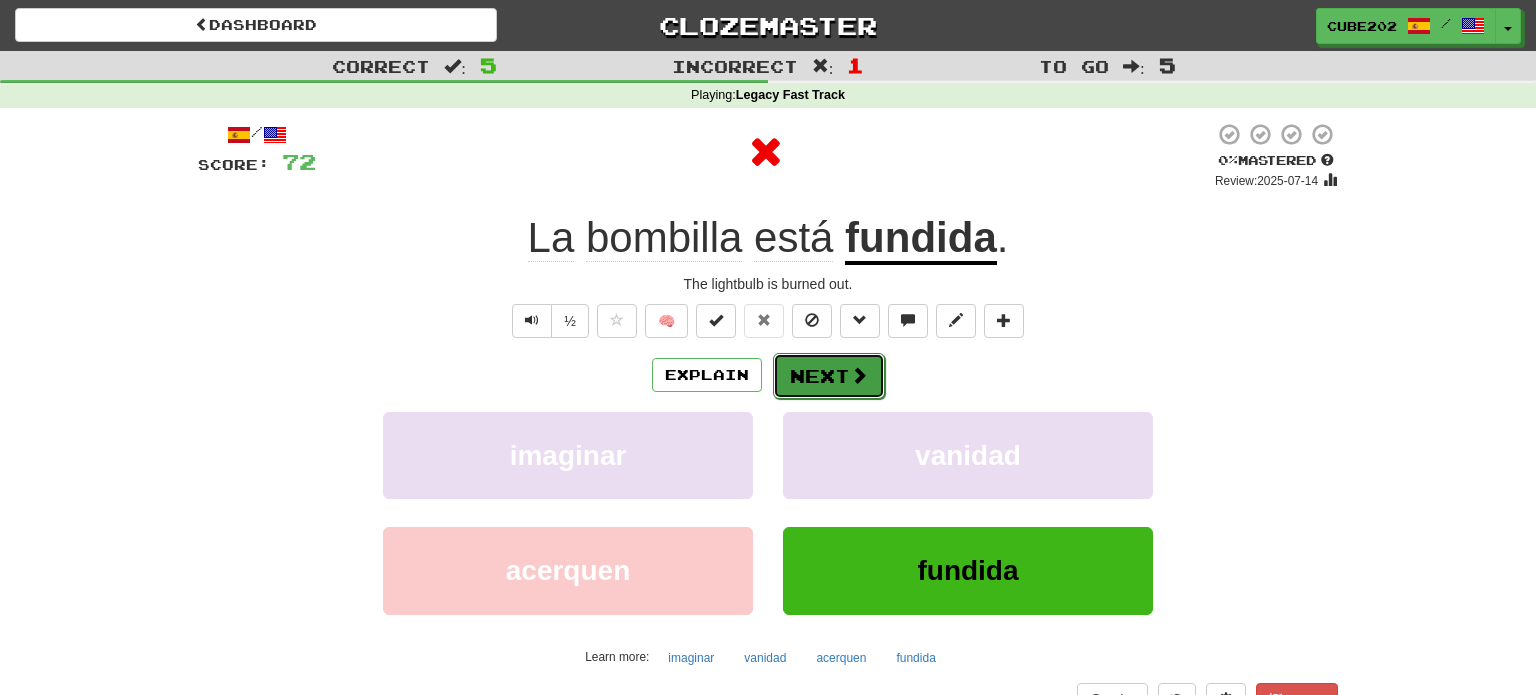 click on "Next" at bounding box center (829, 376) 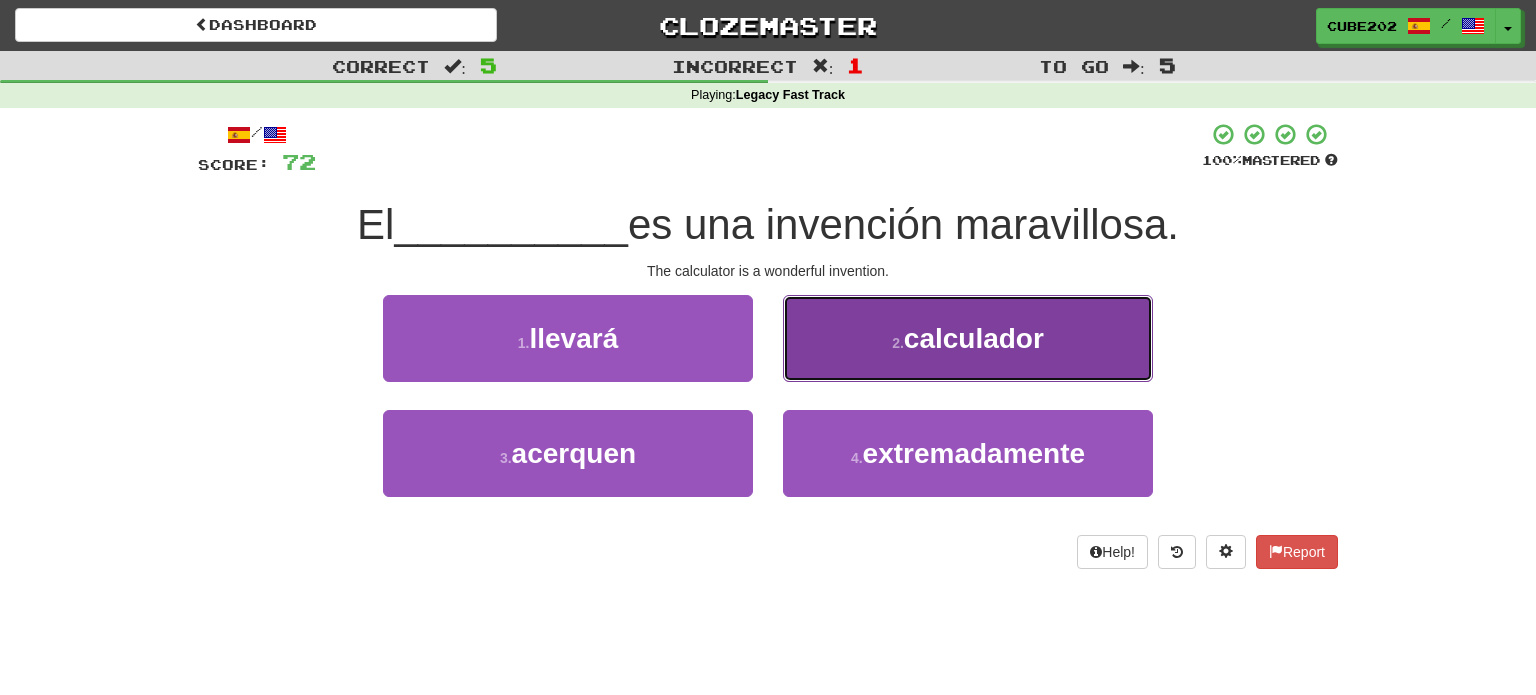 click on "2 ." at bounding box center [898, 343] 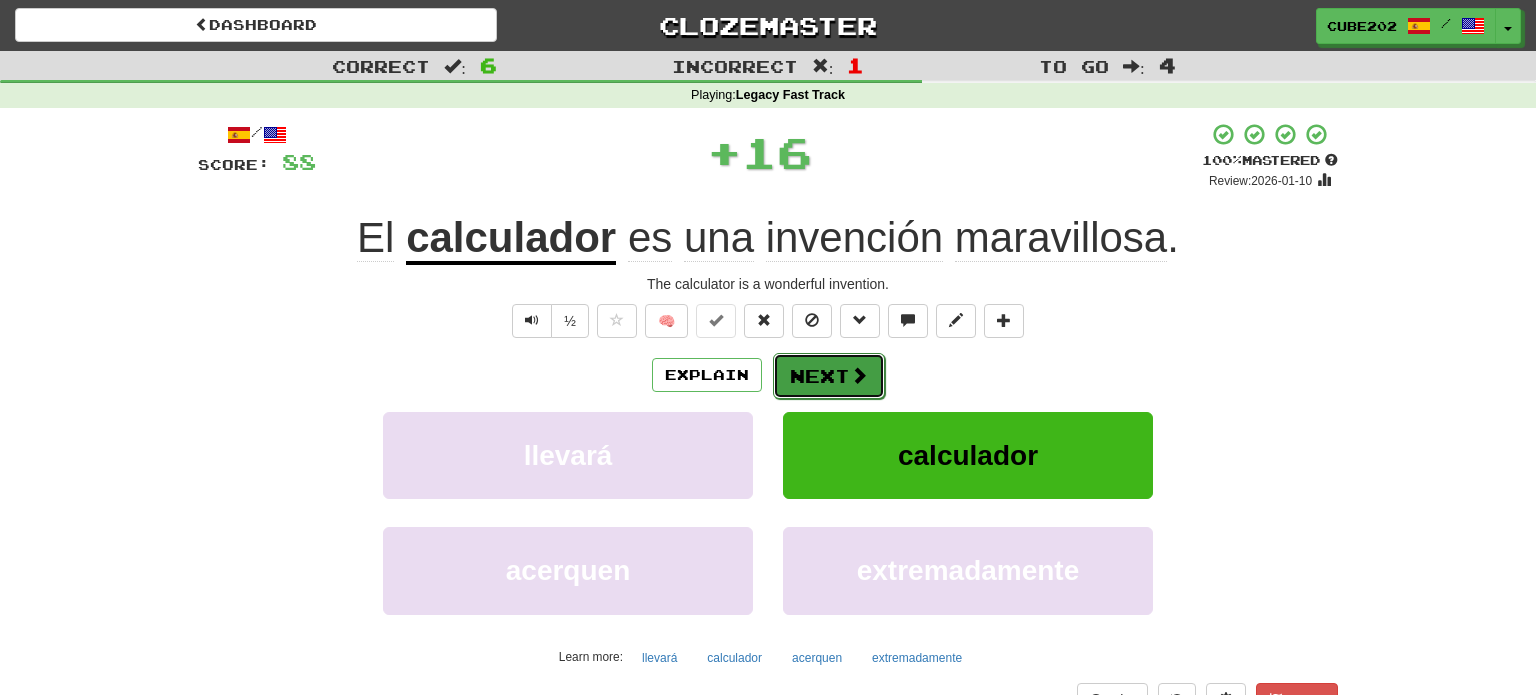 click on "Next" at bounding box center (829, 376) 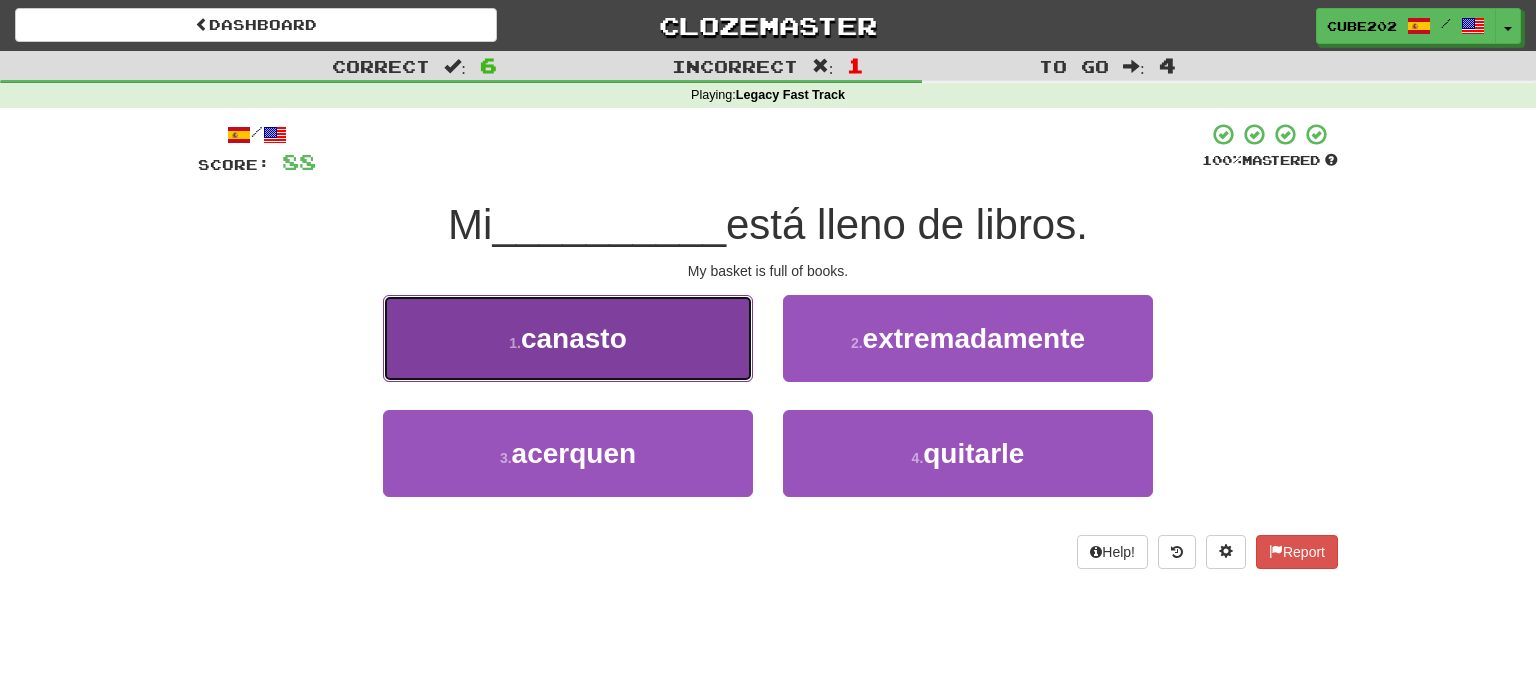 click on "1 .  canasto" at bounding box center [568, 338] 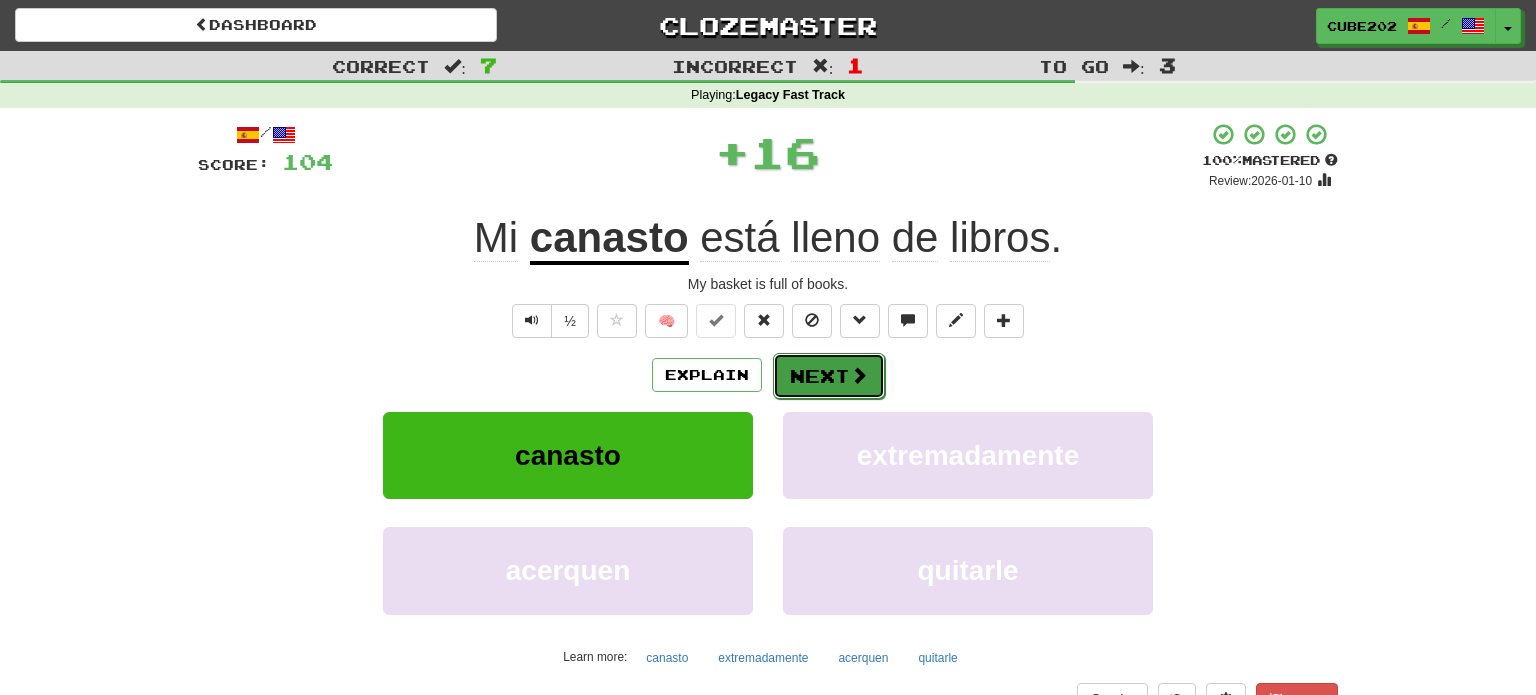 click on "Next" at bounding box center (829, 376) 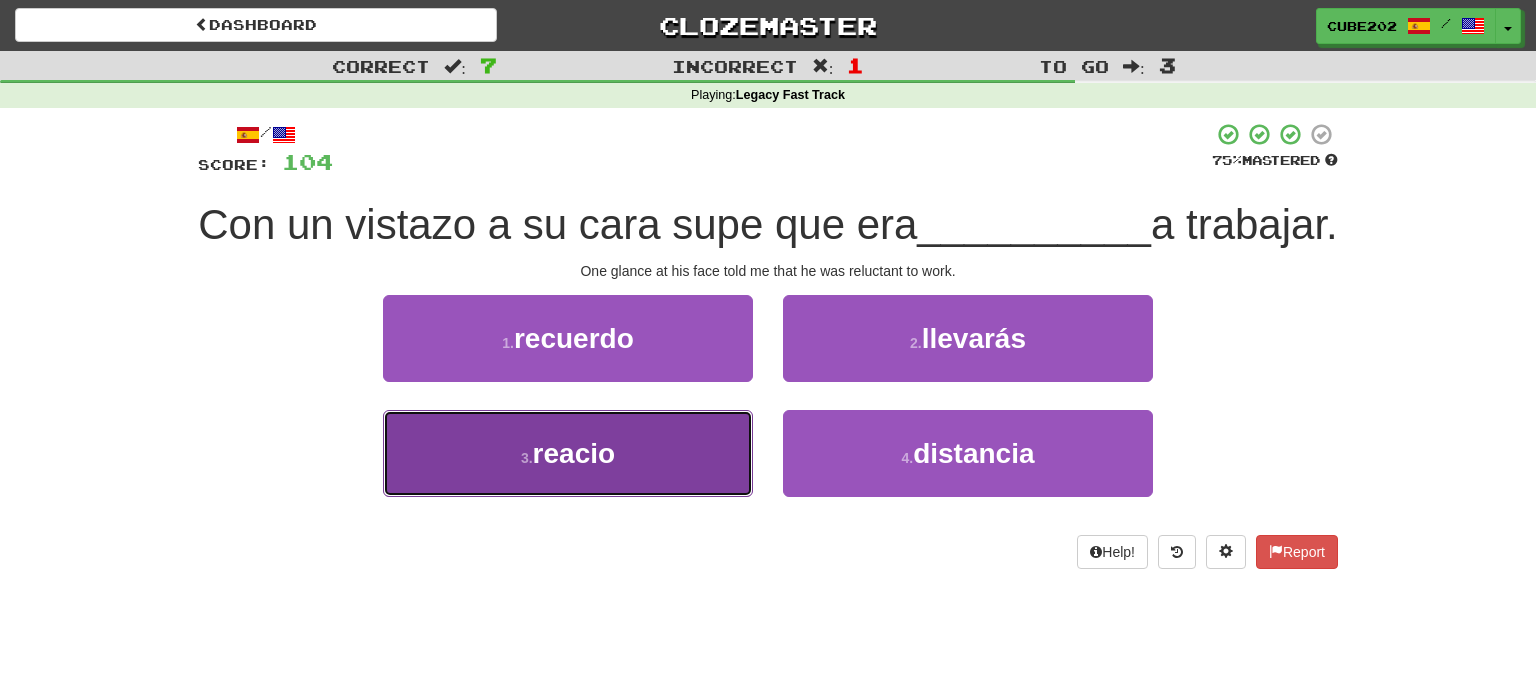 click on "3 .  reacio" at bounding box center [568, 453] 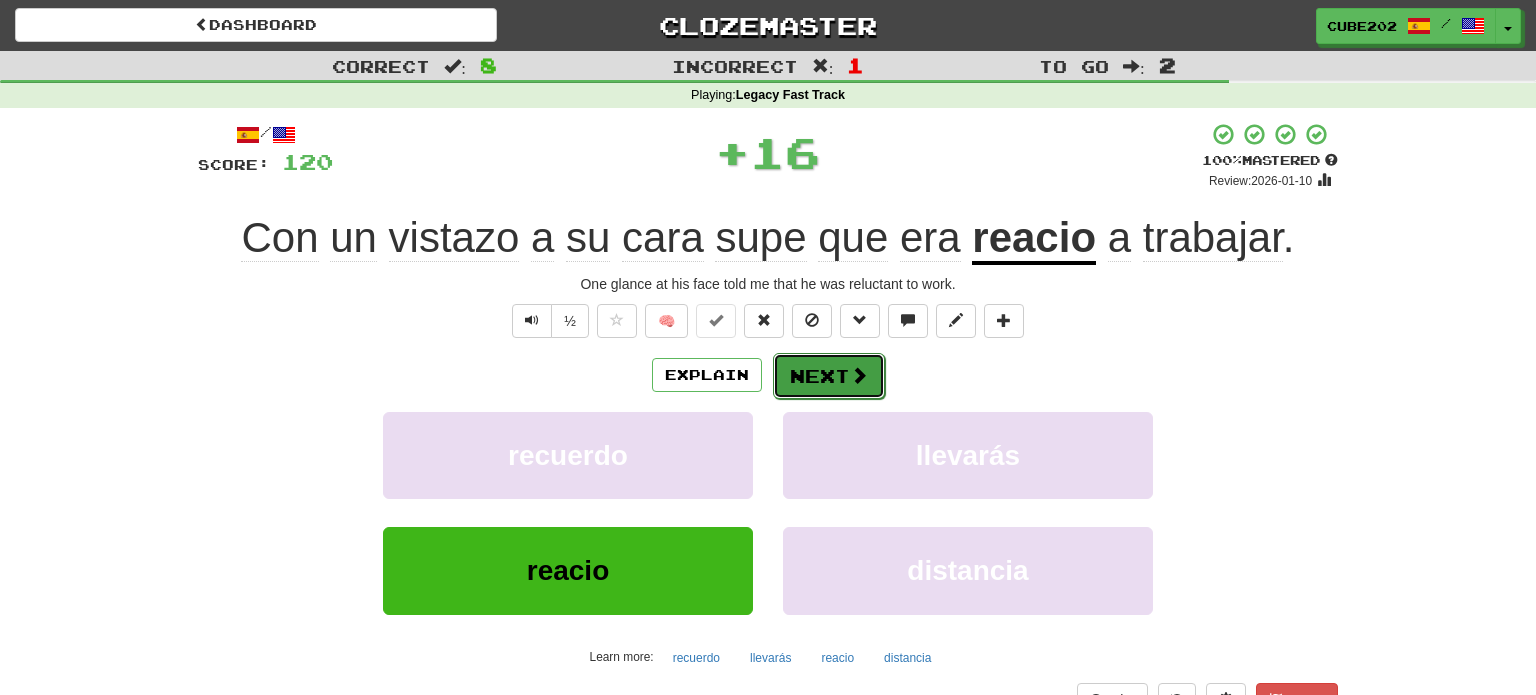 click on "Next" at bounding box center [829, 376] 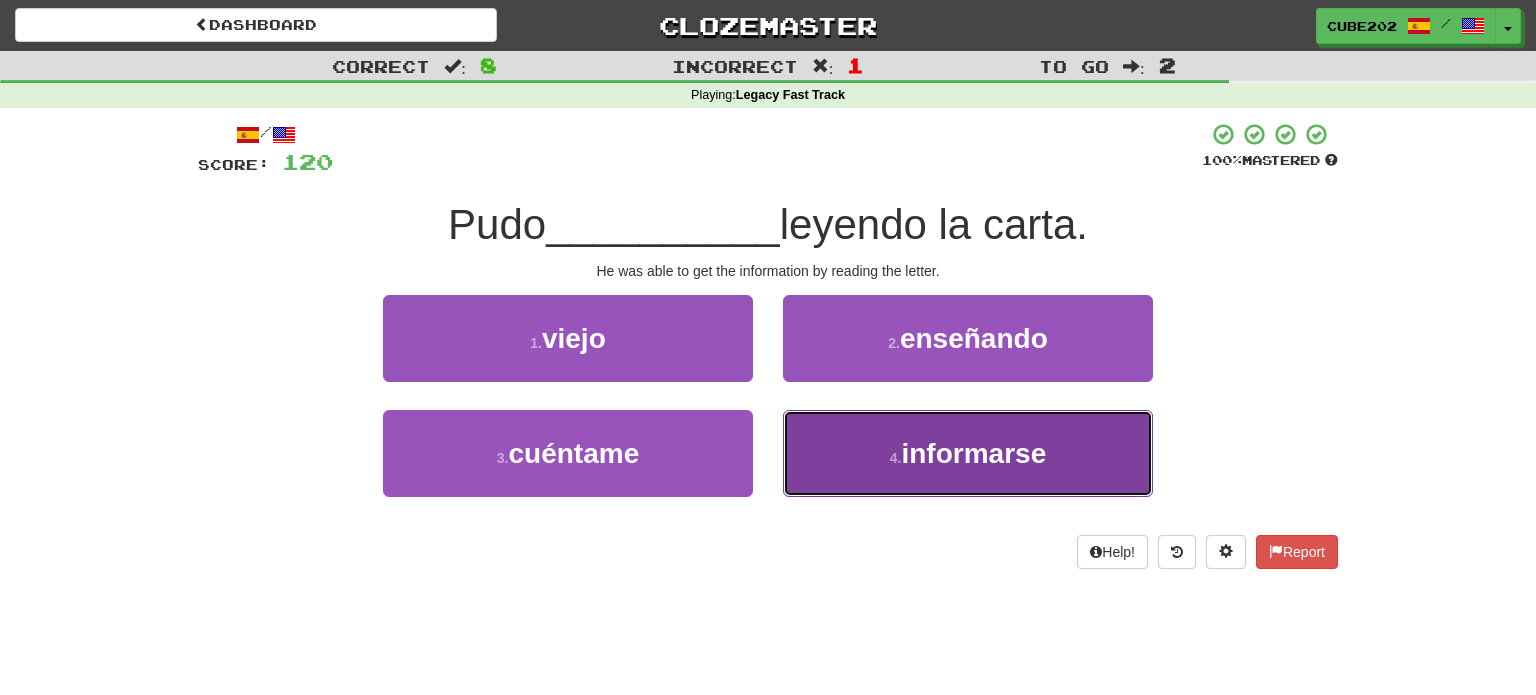click on "4 .  informarse" at bounding box center (968, 453) 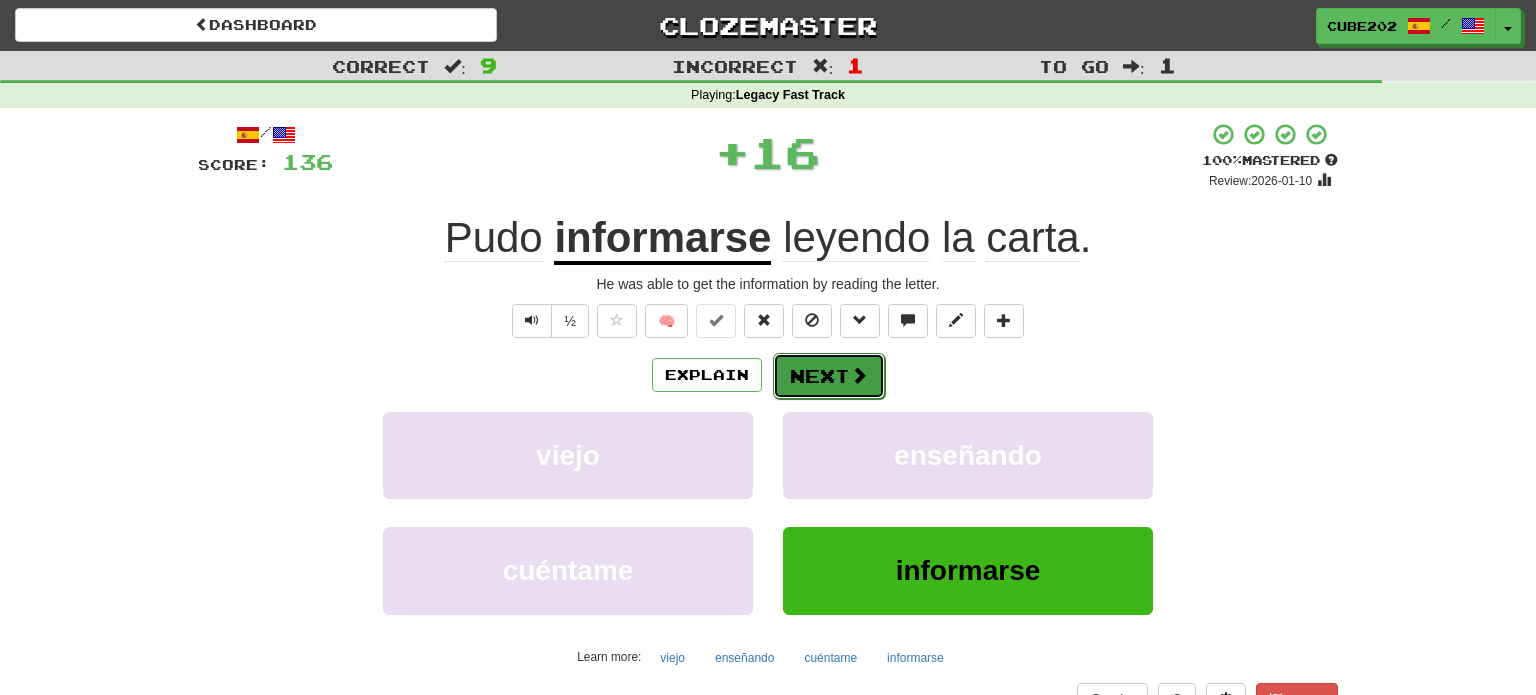 click on "Next" at bounding box center (829, 376) 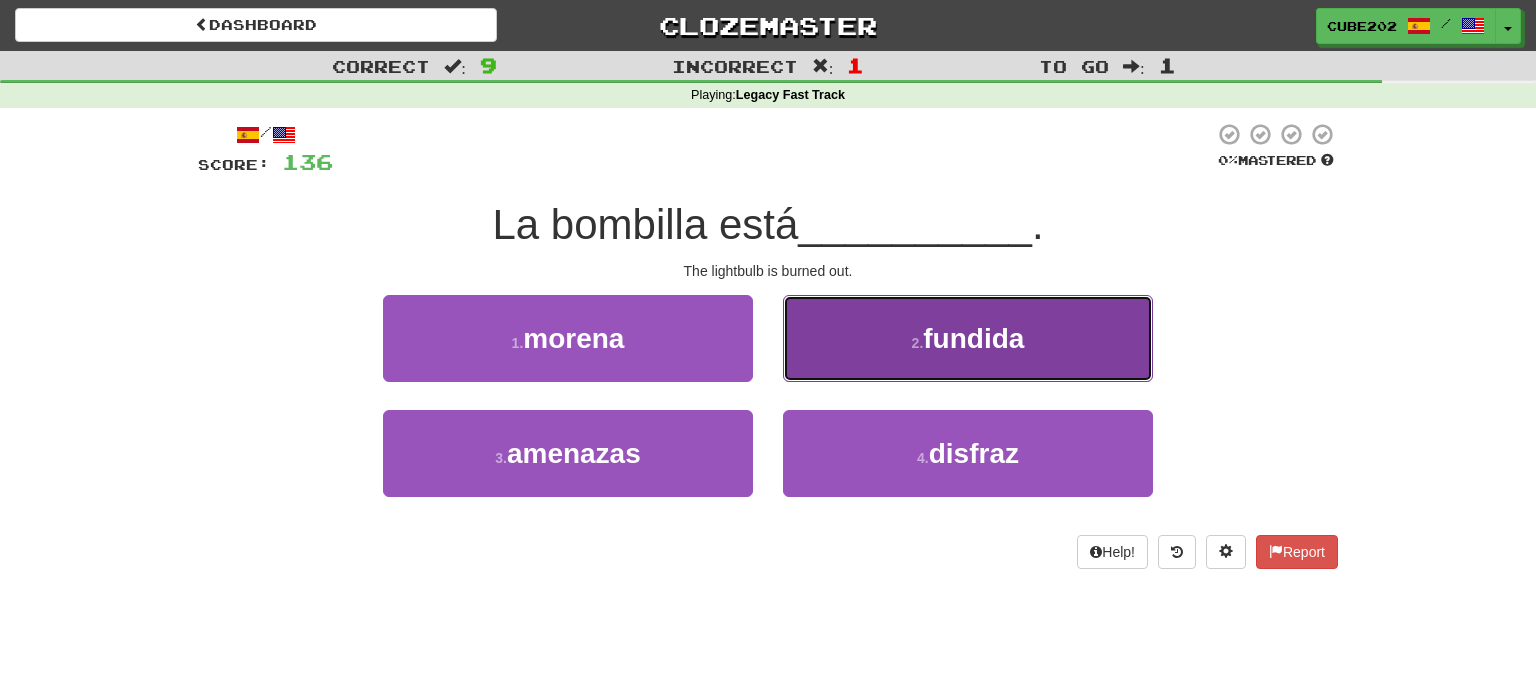 click on "2 .  fundida" at bounding box center [968, 338] 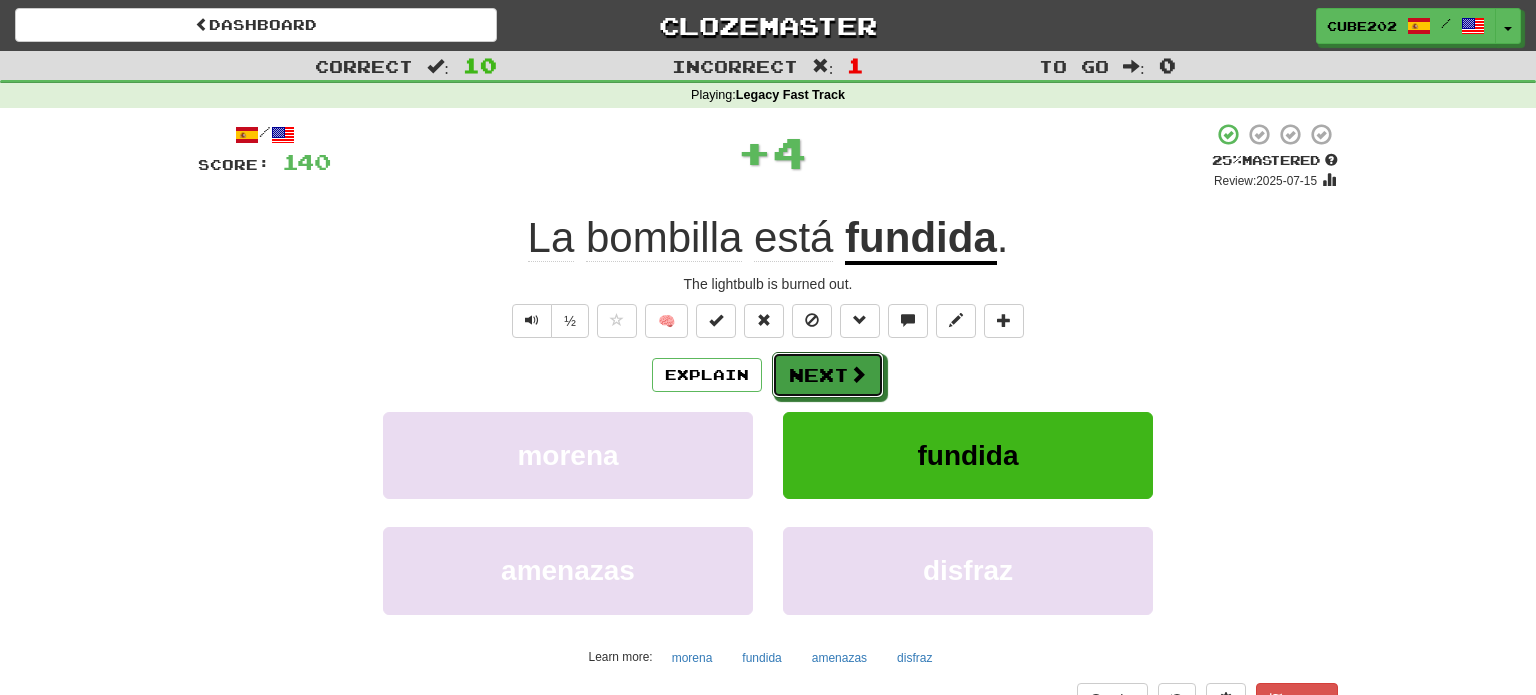 drag, startPoint x: 823, startPoint y: 375, endPoint x: 823, endPoint y: 362, distance: 13 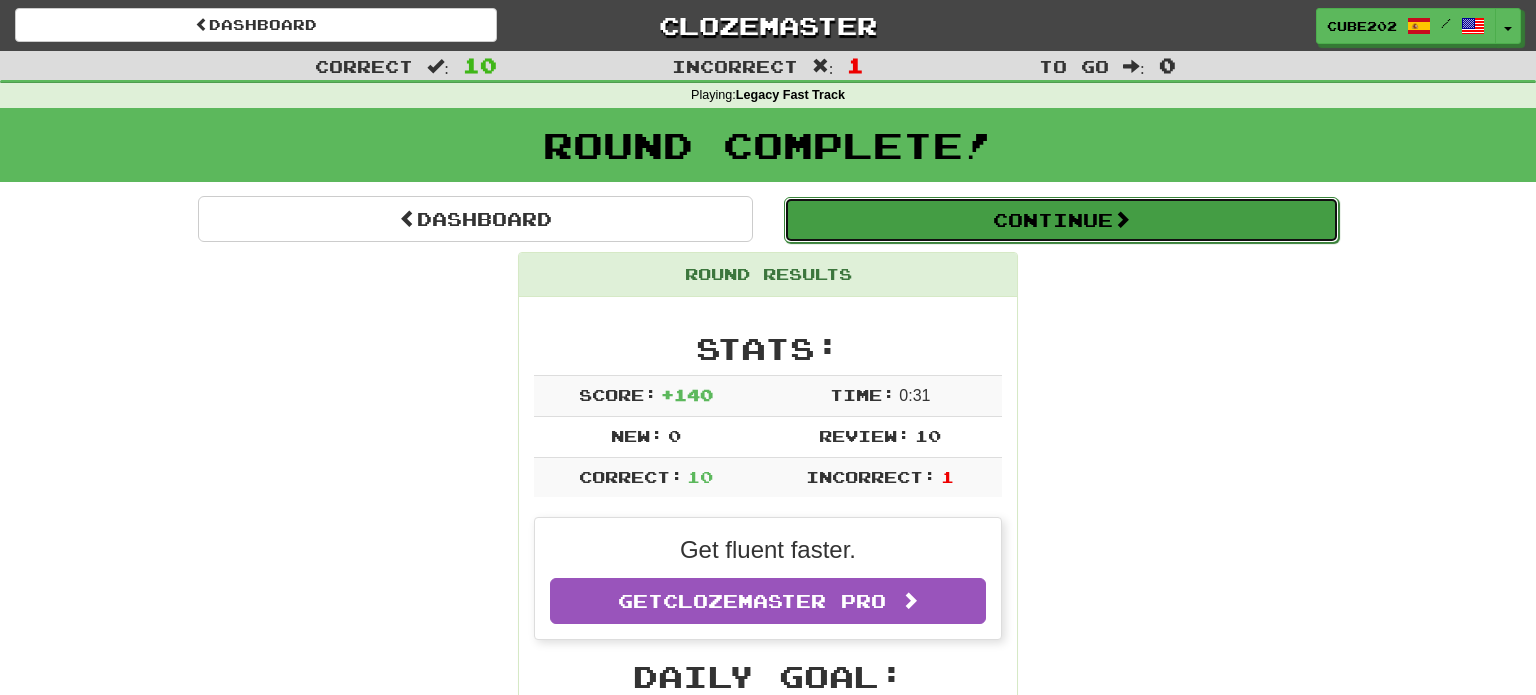 click on "Continue" at bounding box center [1061, 220] 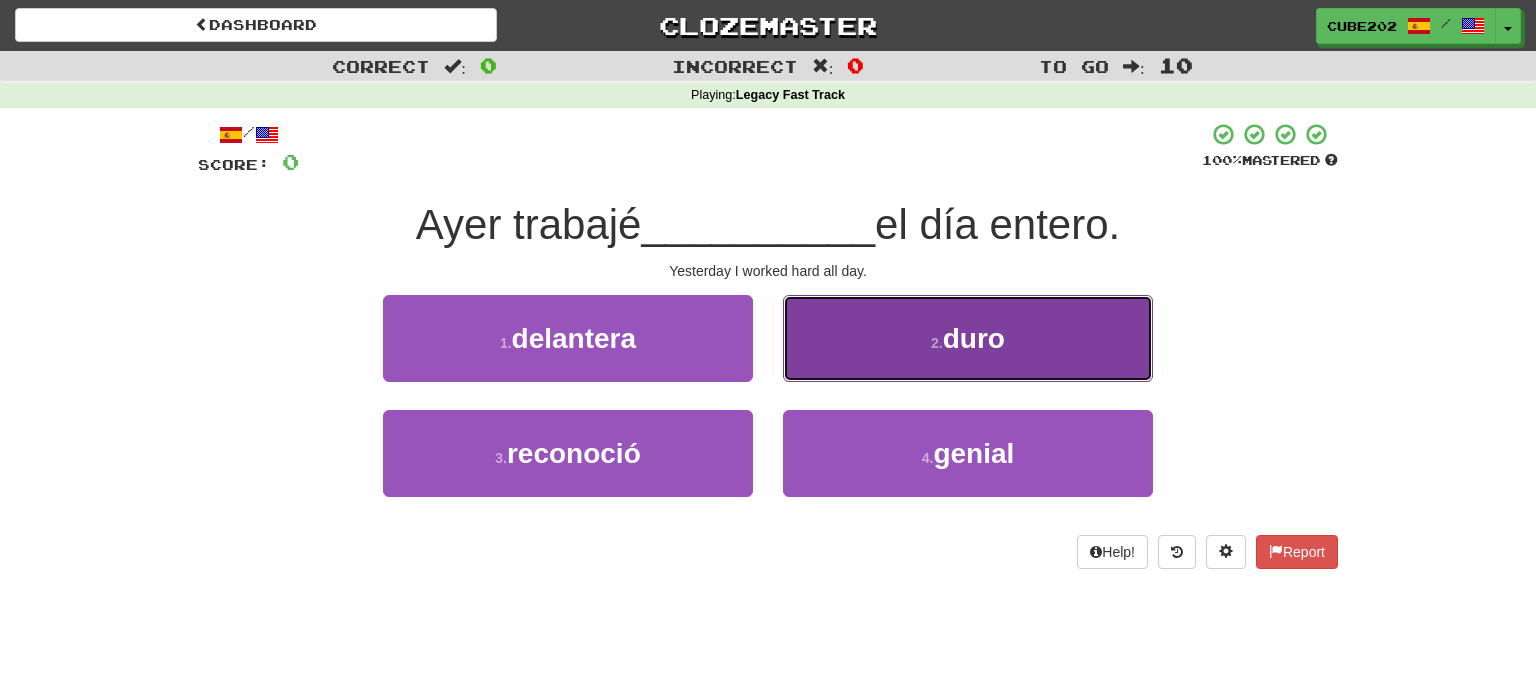 click on "2 .  duro" at bounding box center [968, 338] 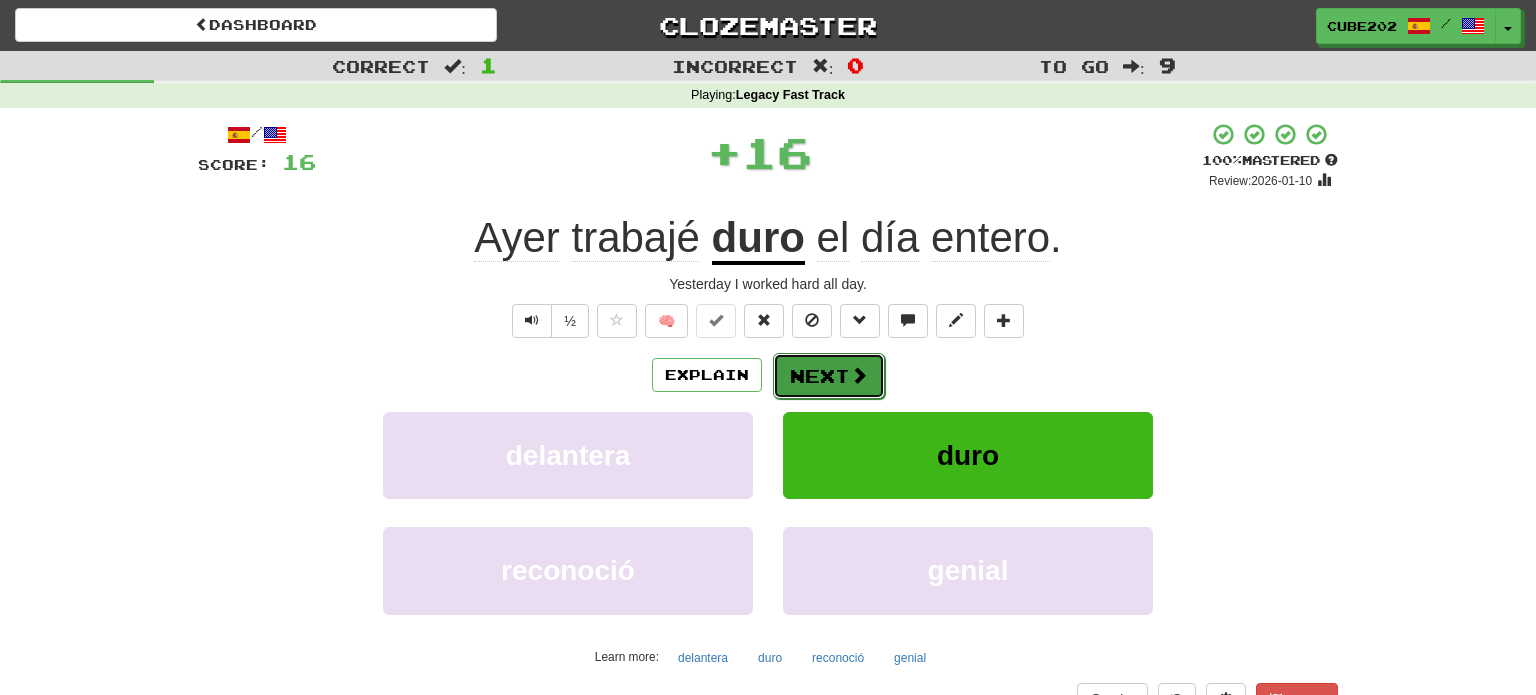 click on "Next" at bounding box center (829, 376) 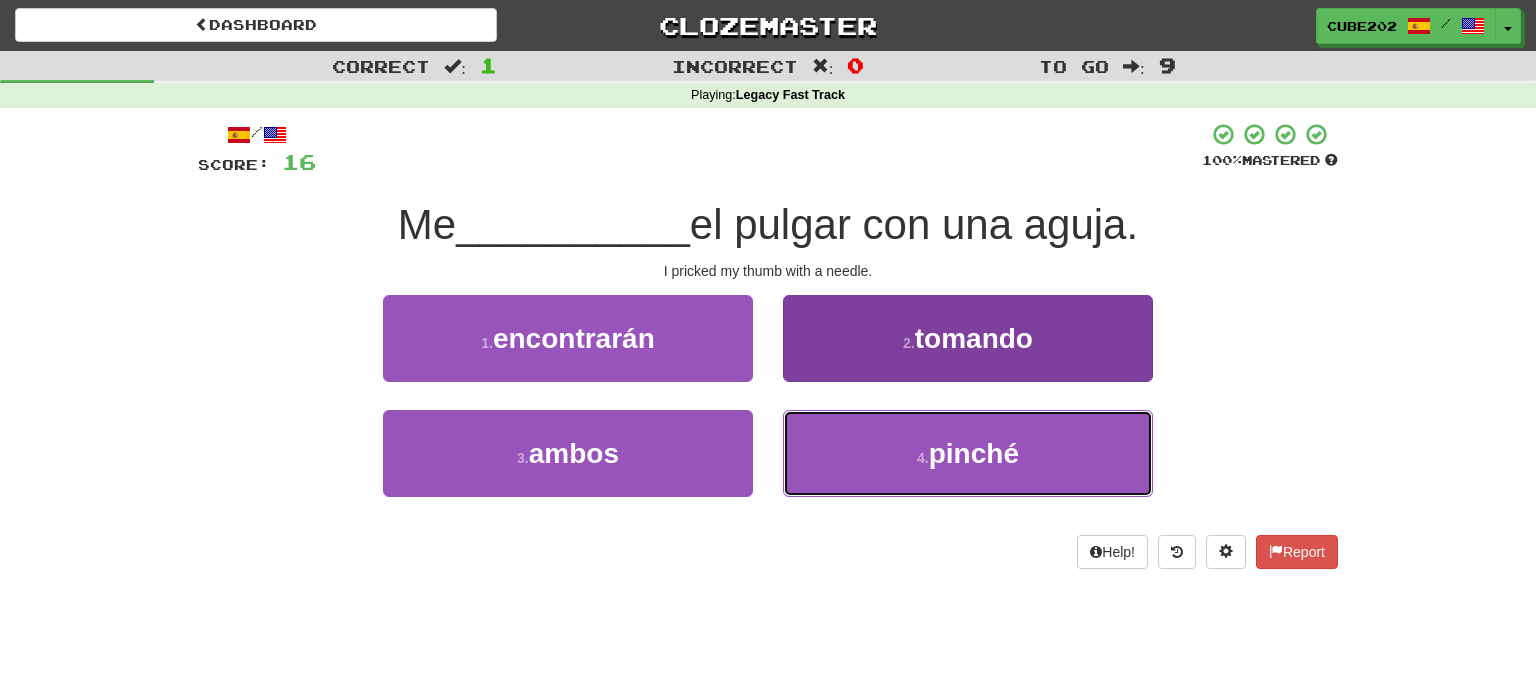 click on "4 .  pinché" at bounding box center [968, 453] 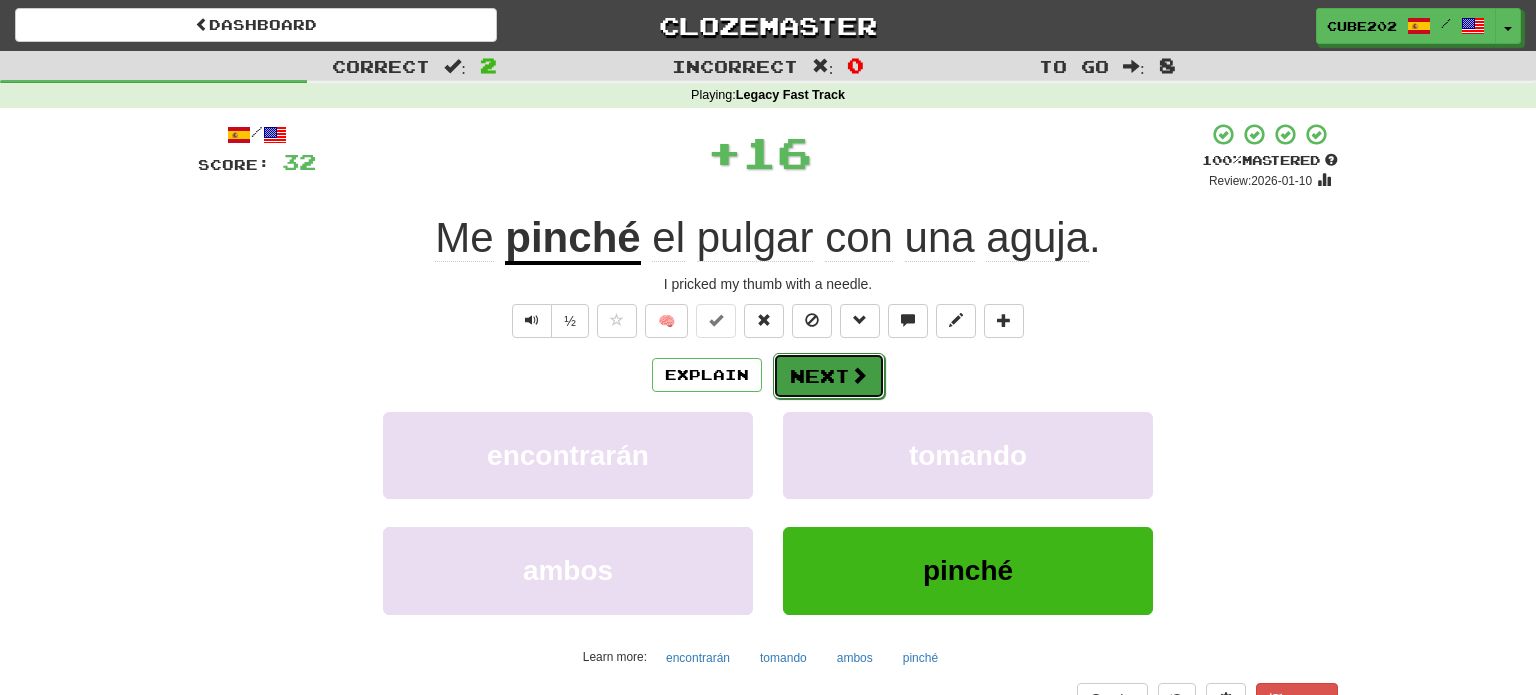 click on "Next" at bounding box center (829, 376) 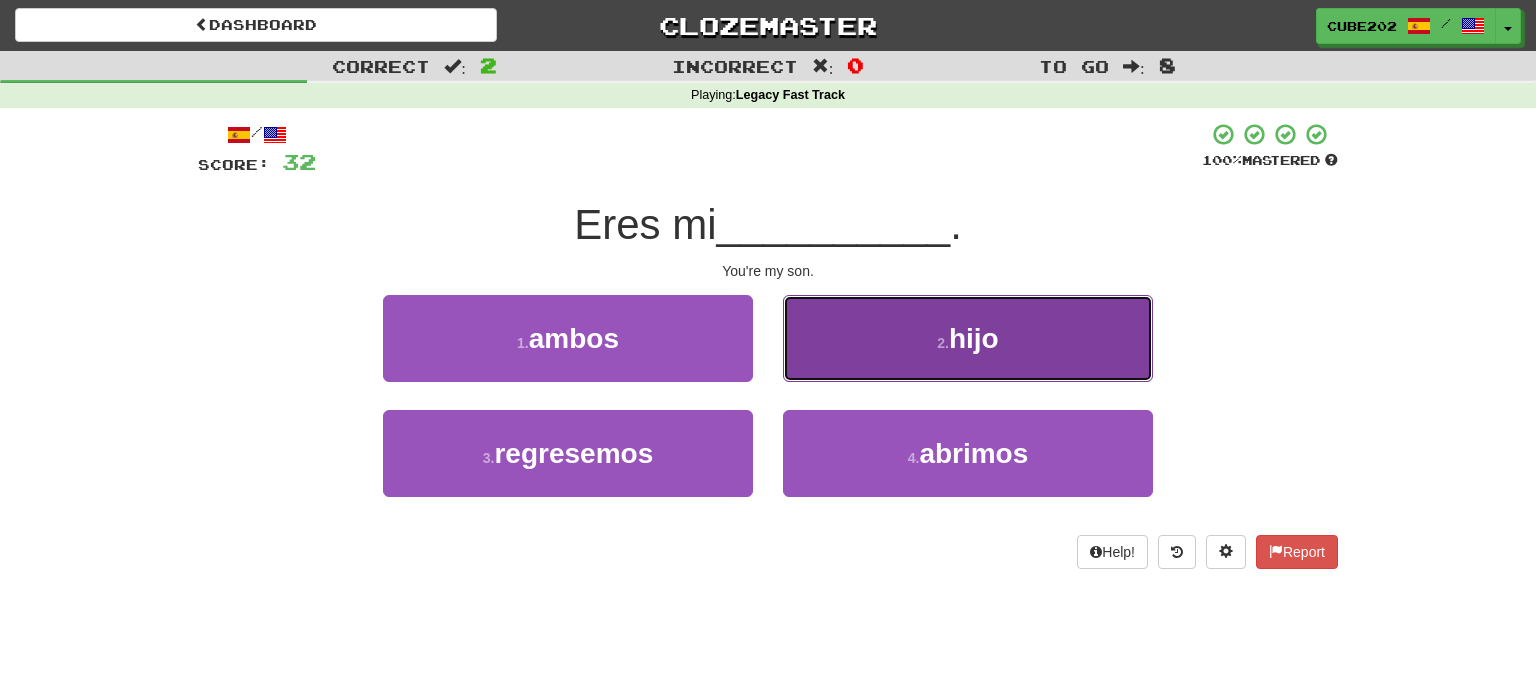 click on "2 .  hijo" at bounding box center (968, 338) 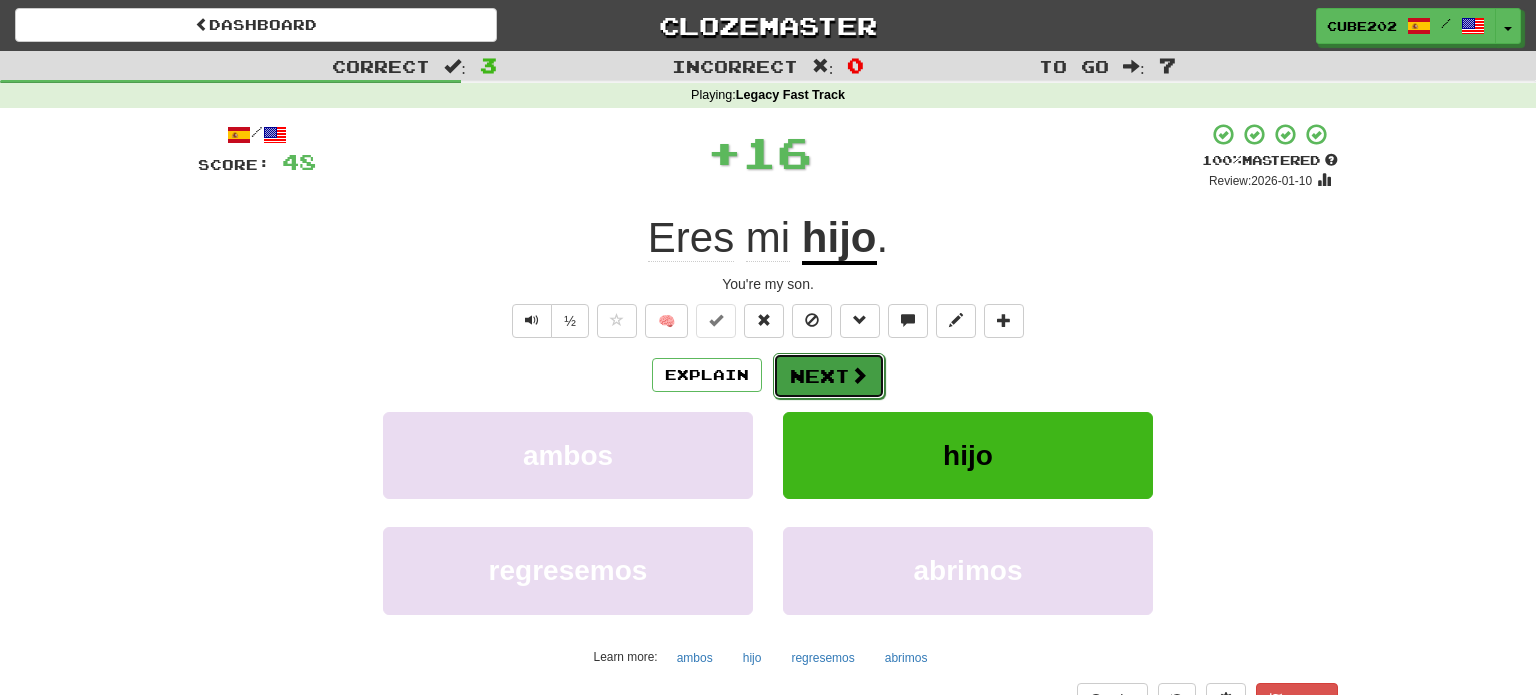click on "Next" at bounding box center [829, 376] 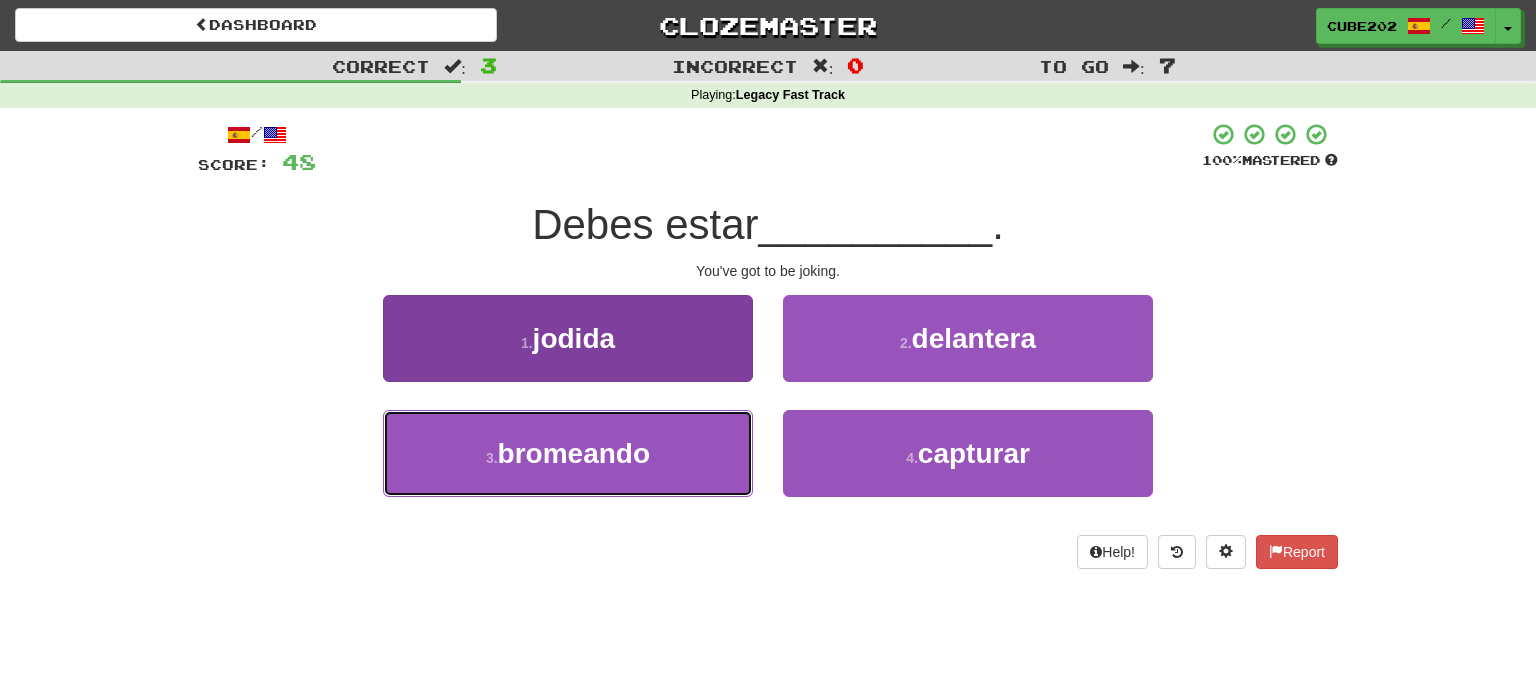 click on "3 .  bromeando" at bounding box center [568, 453] 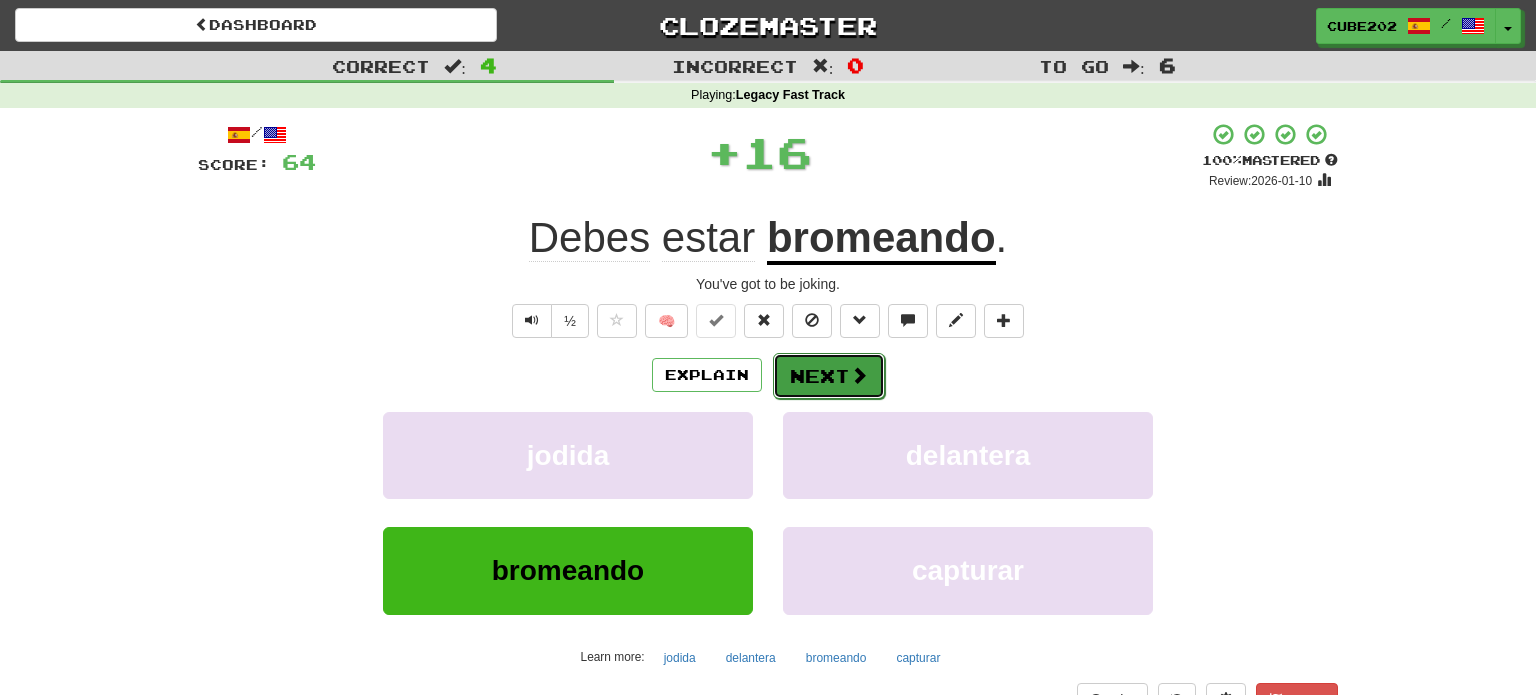 click on "Next" at bounding box center [829, 376] 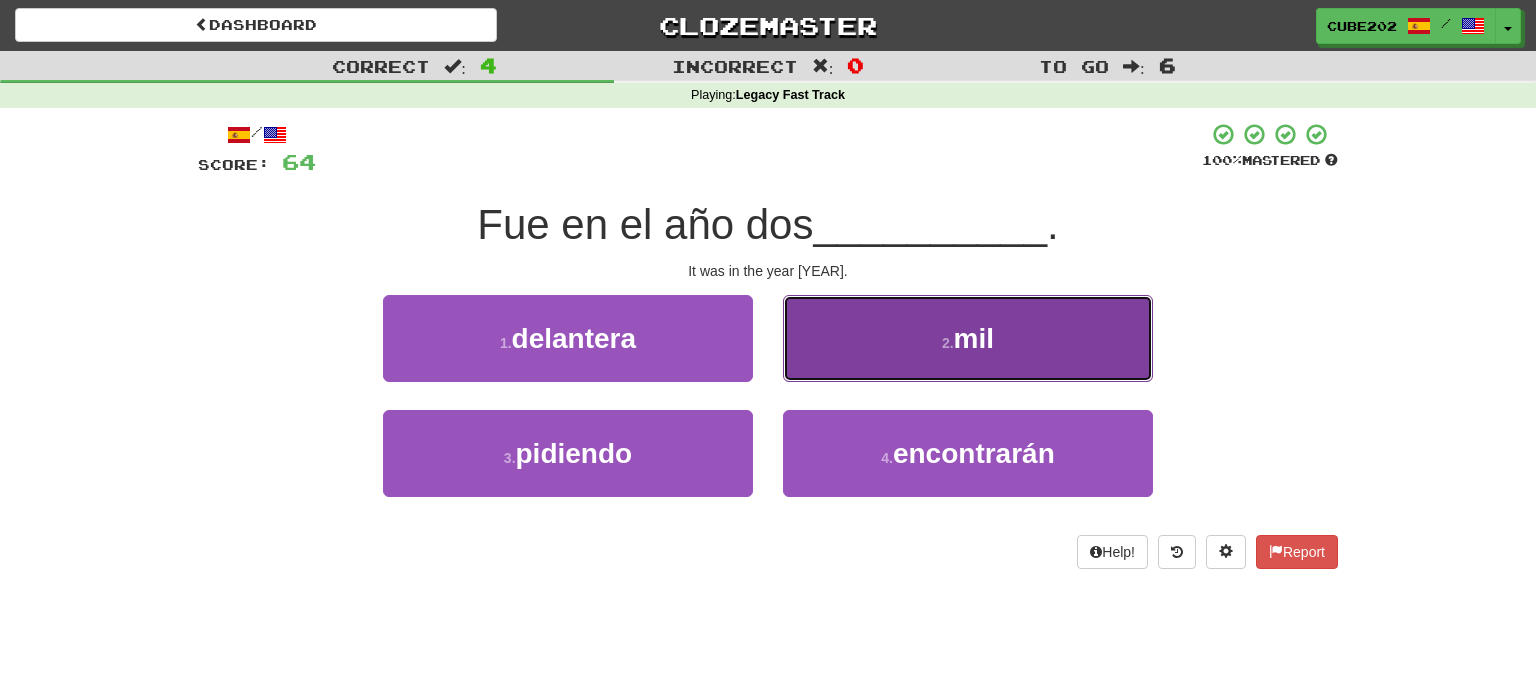 click on "2 .  mil" at bounding box center [968, 338] 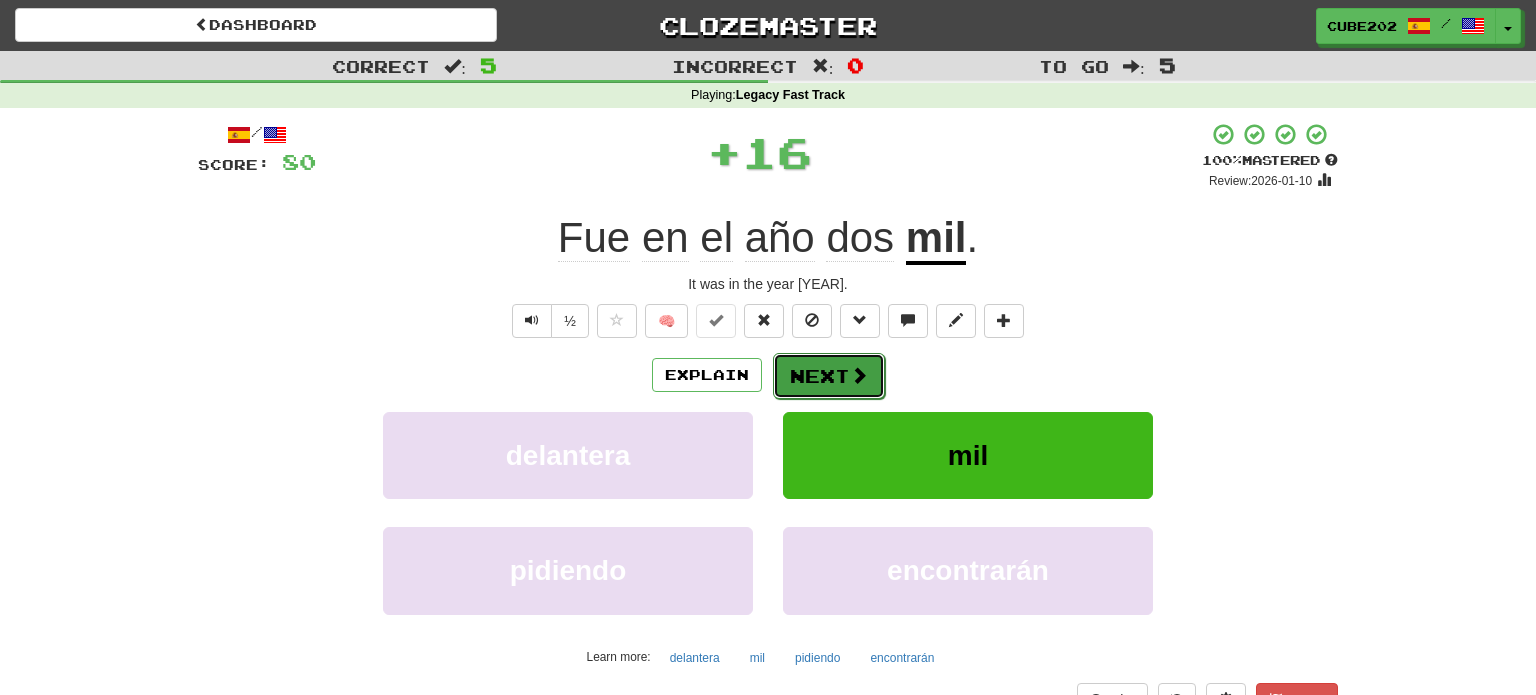 click on "Next" at bounding box center [829, 376] 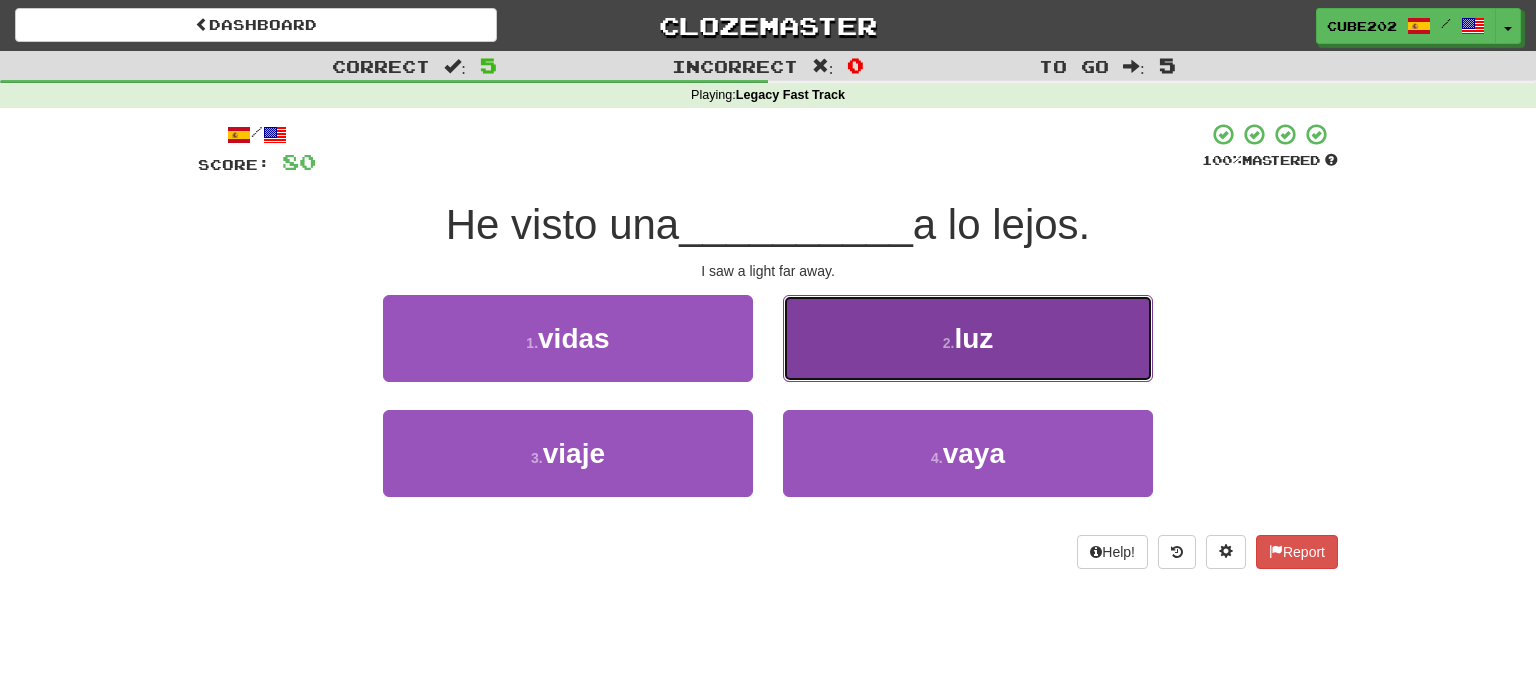 click on "2 .  luz" at bounding box center (968, 338) 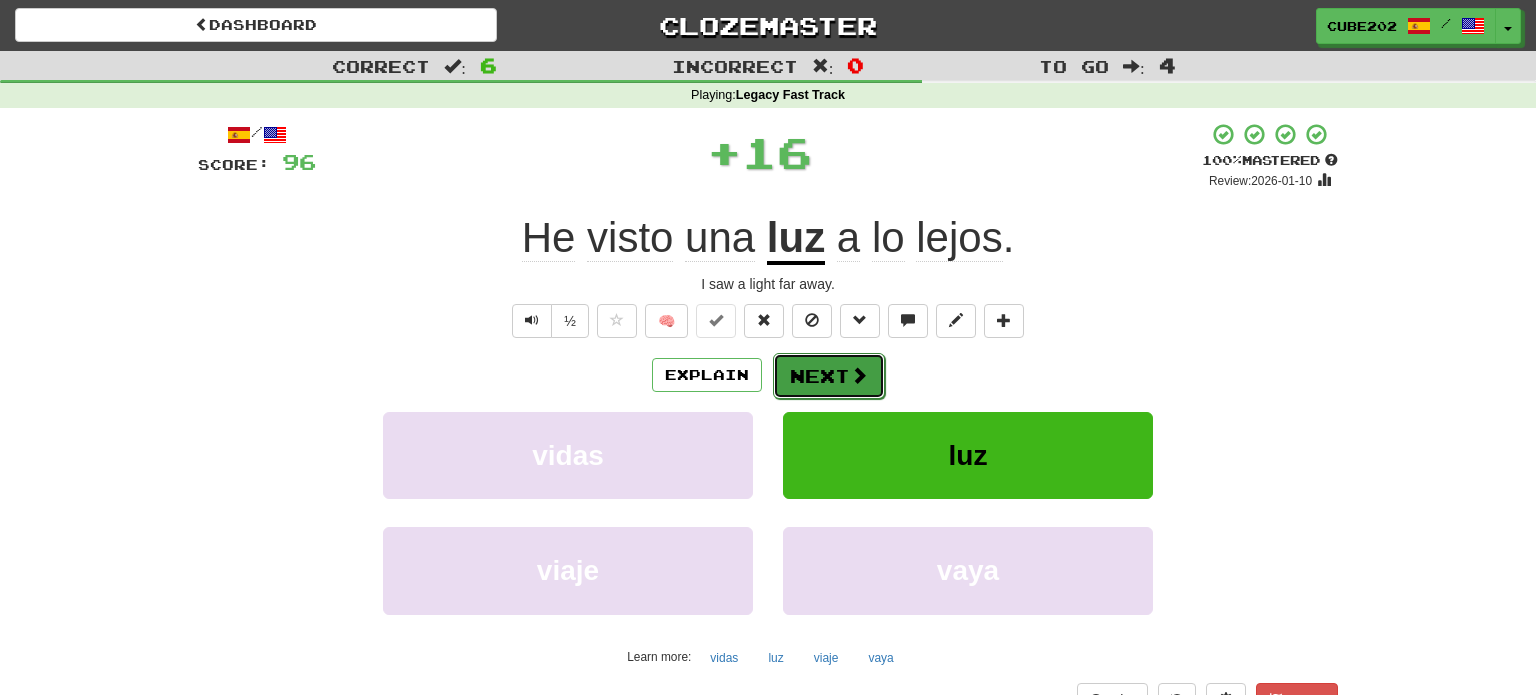 click on "Next" at bounding box center (829, 376) 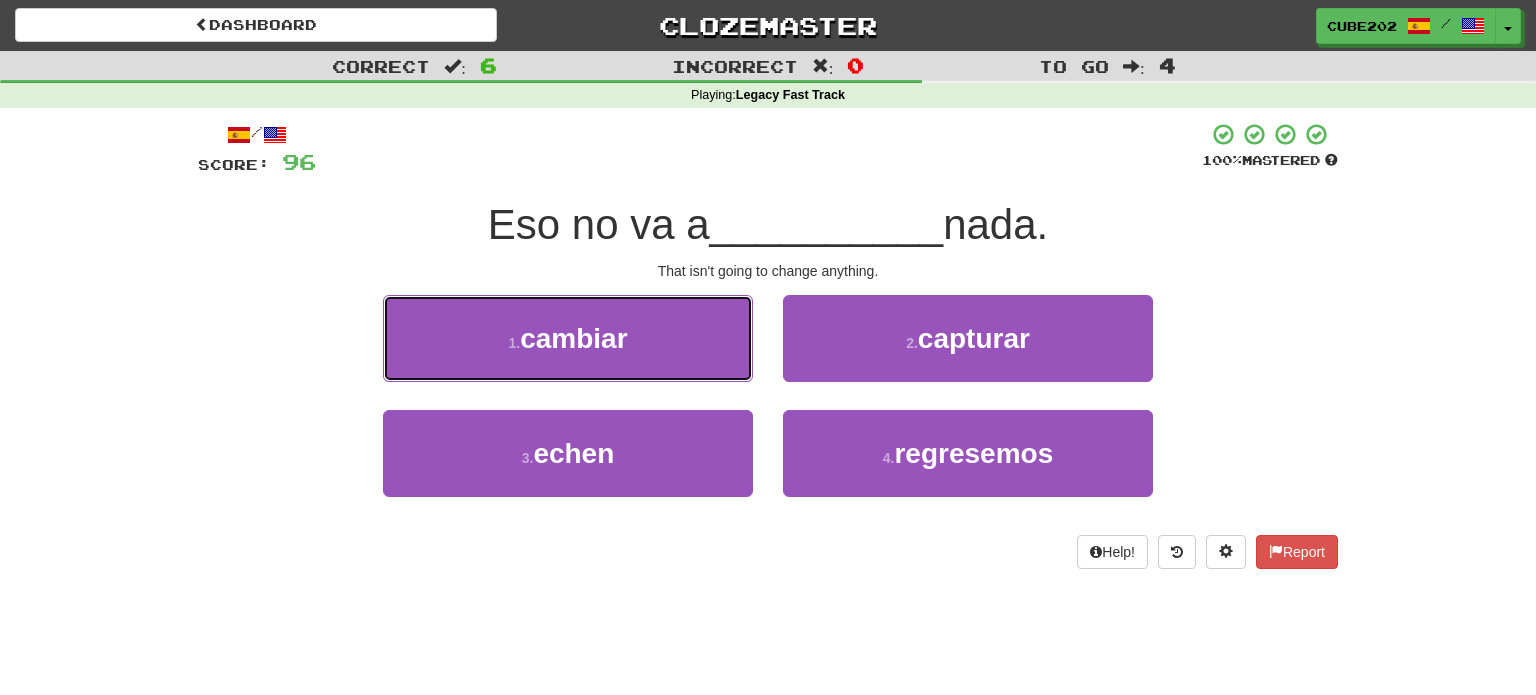 click on "1 .  cambiar" at bounding box center [568, 338] 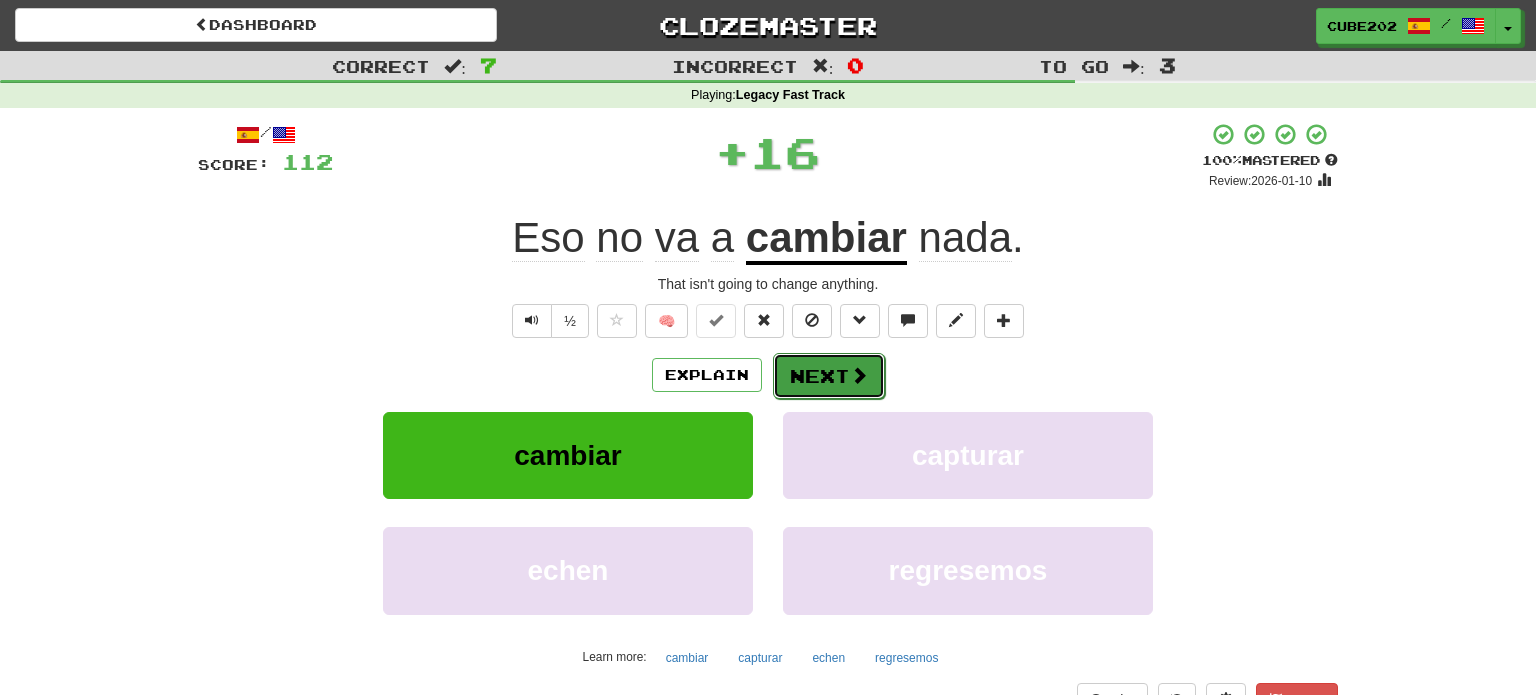 click on "Next" at bounding box center [829, 376] 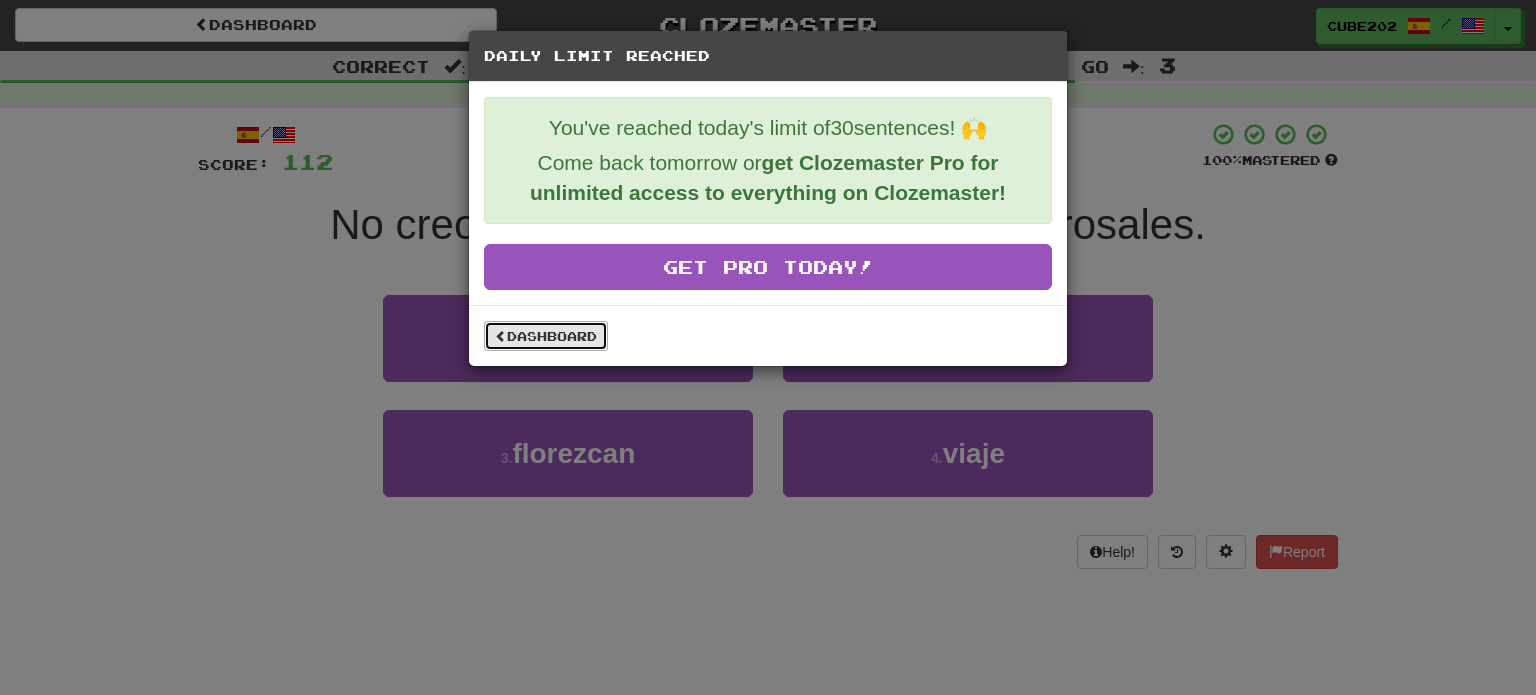 click on "Dashboard" at bounding box center [546, 336] 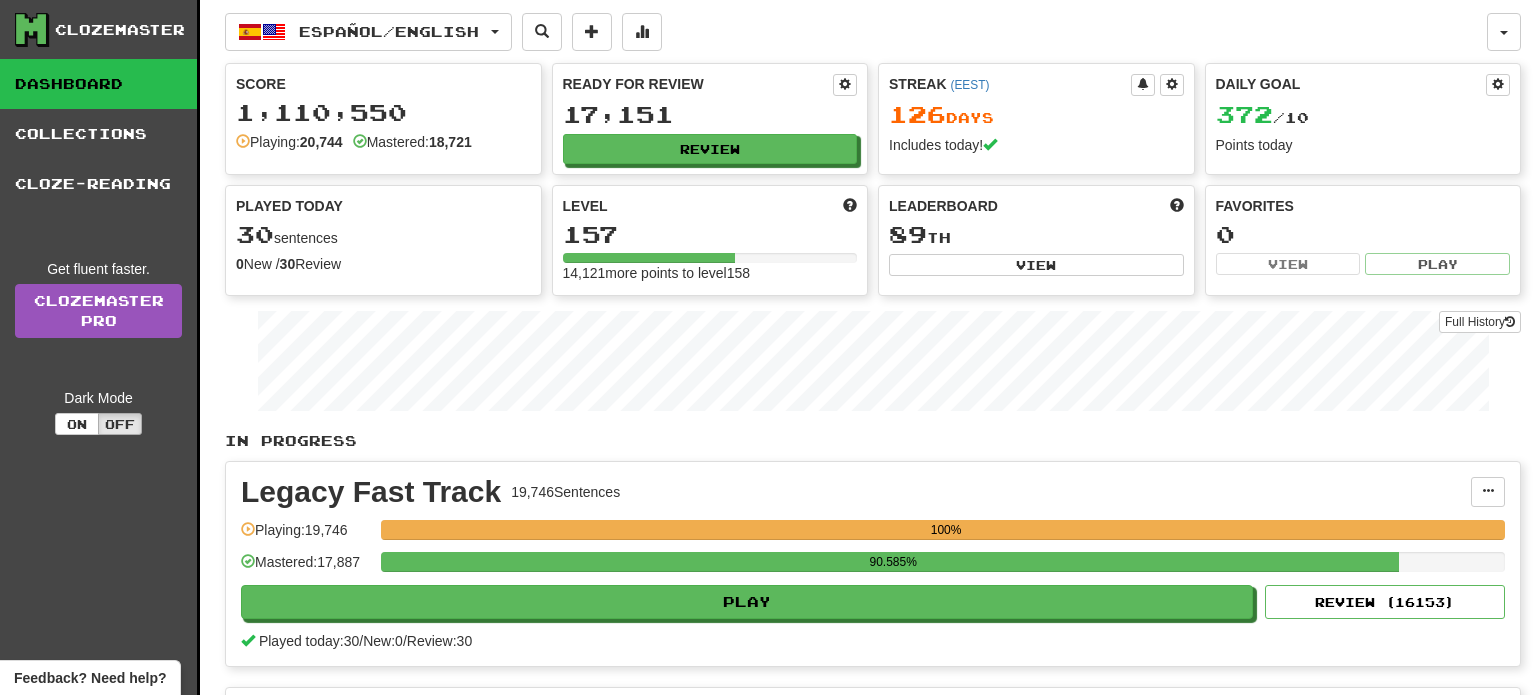 scroll, scrollTop: 0, scrollLeft: 0, axis: both 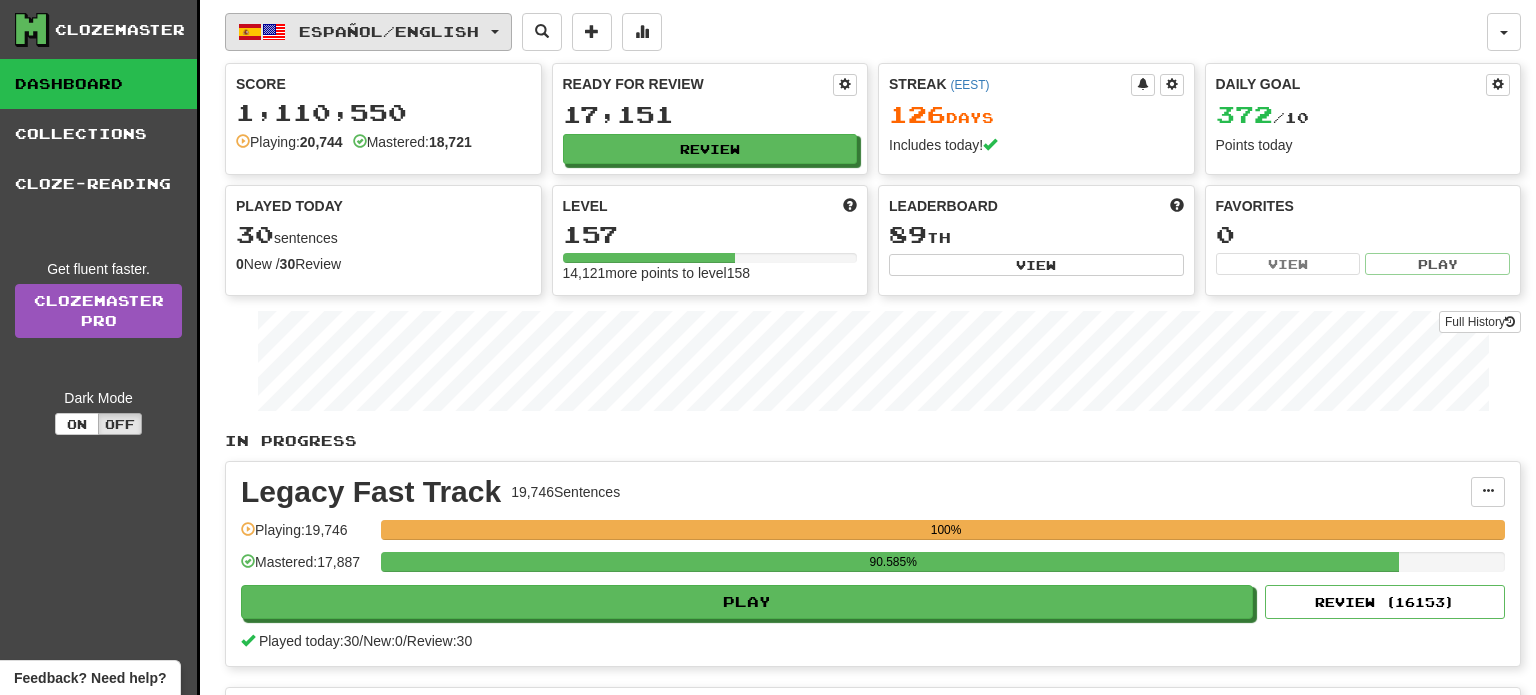 click on "Español  /  English" at bounding box center [368, 32] 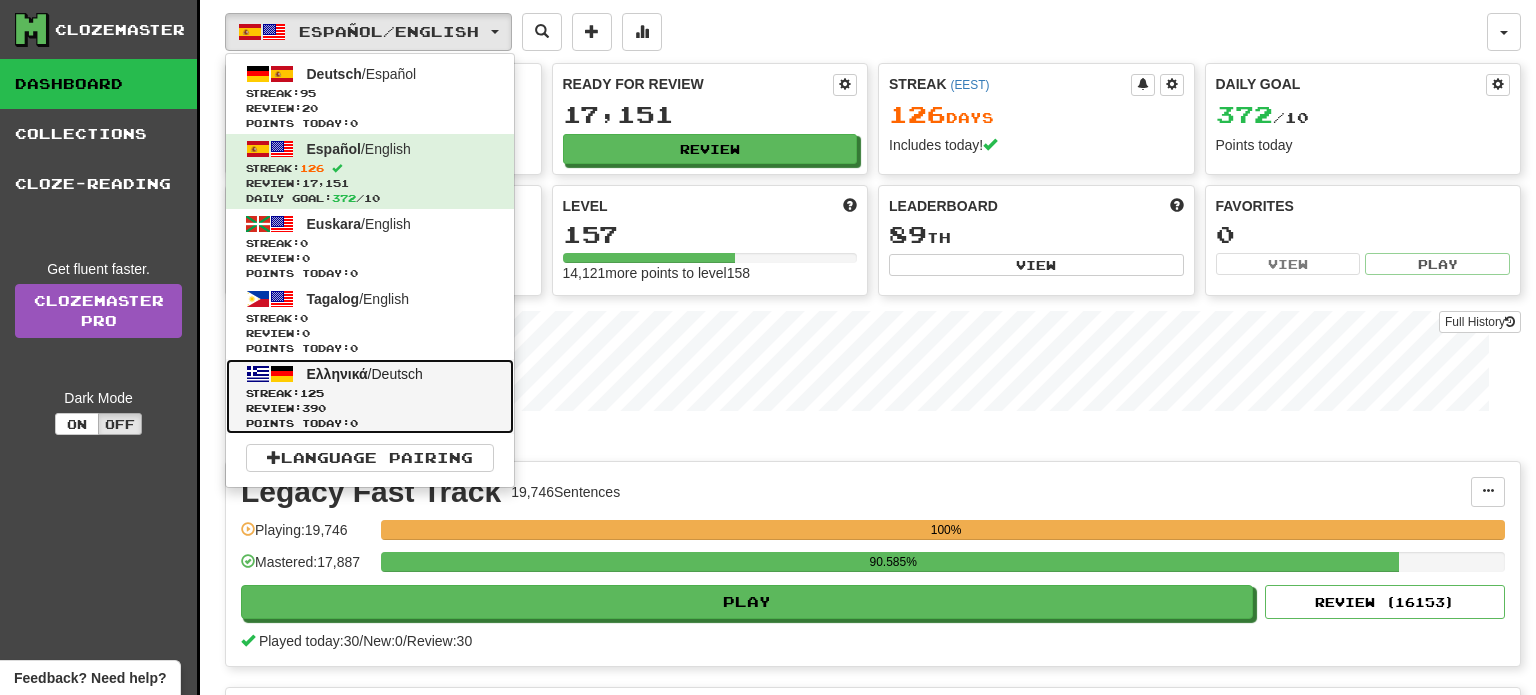 click on "Streak:  125" at bounding box center [370, 393] 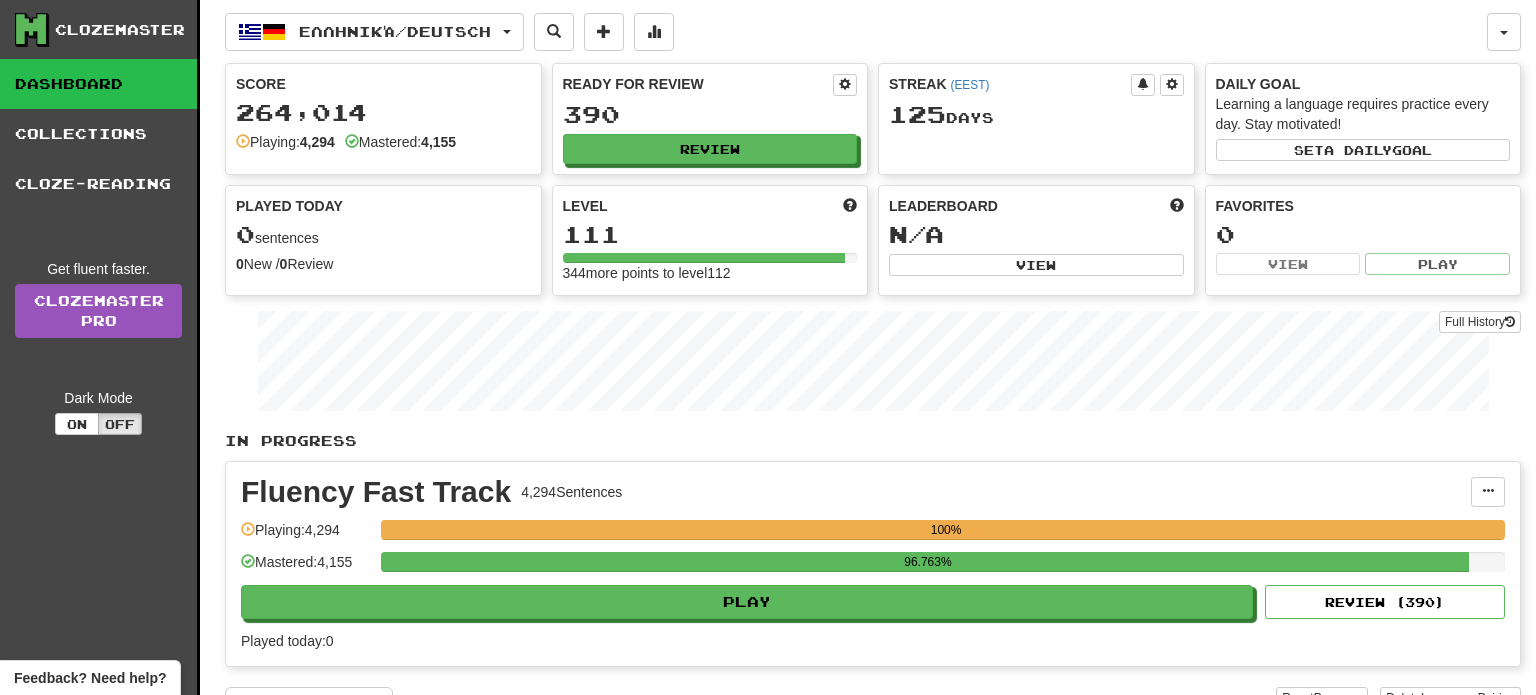 scroll, scrollTop: 0, scrollLeft: 0, axis: both 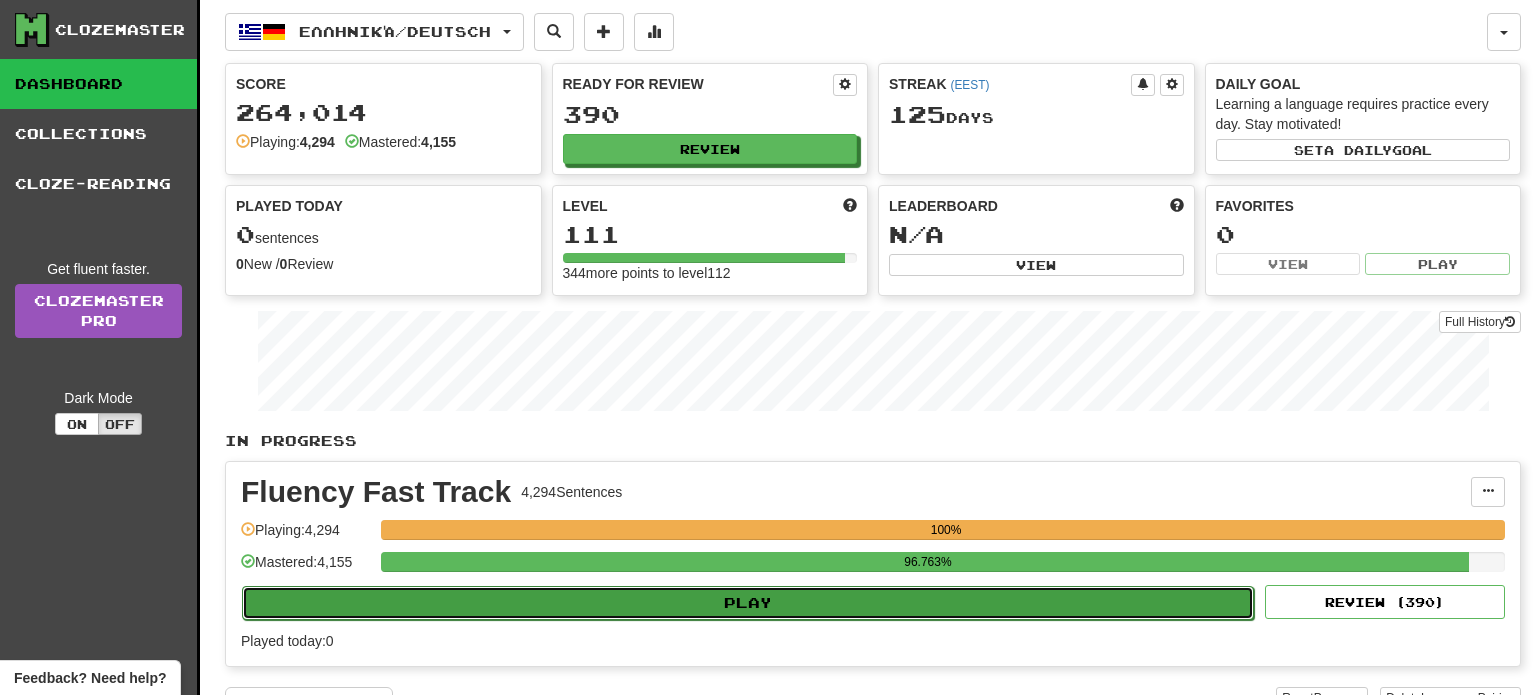 click on "Play" at bounding box center [748, 603] 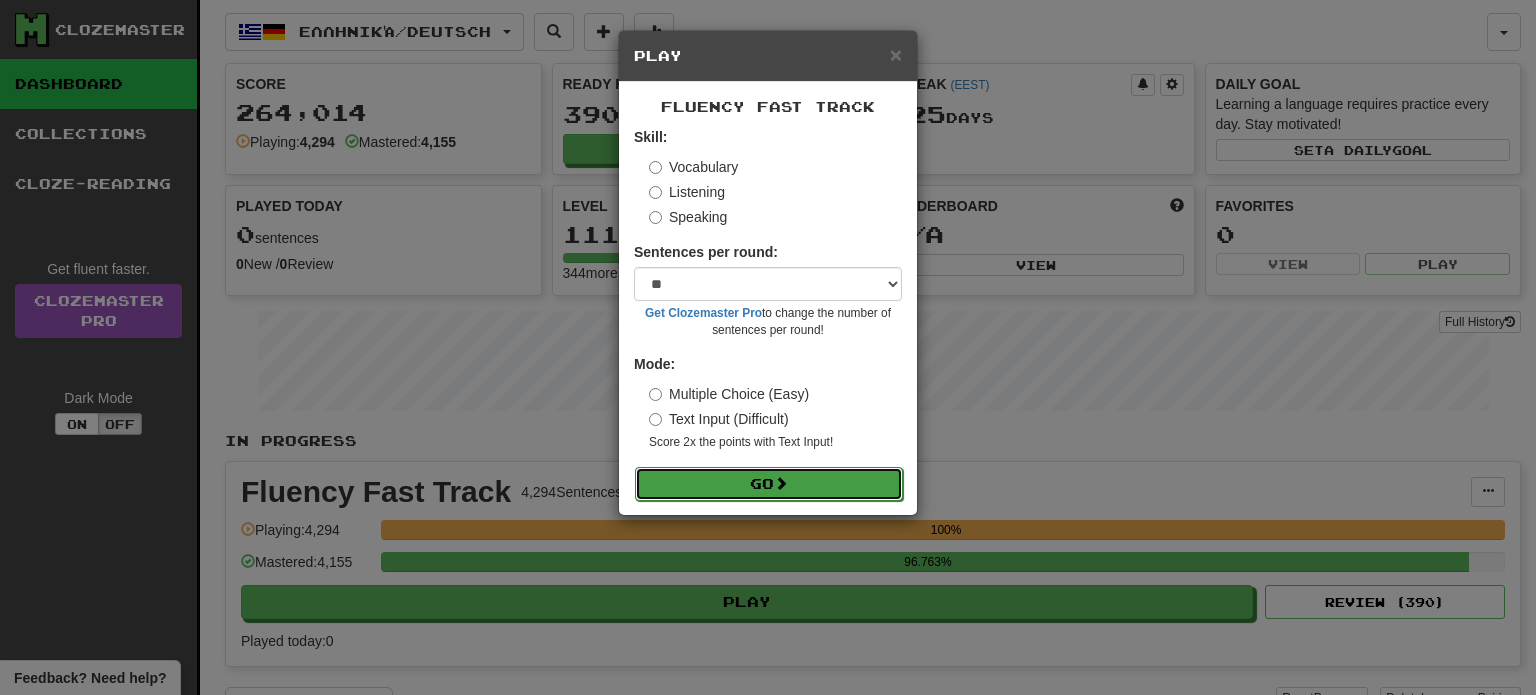 click on "Go" at bounding box center (769, 484) 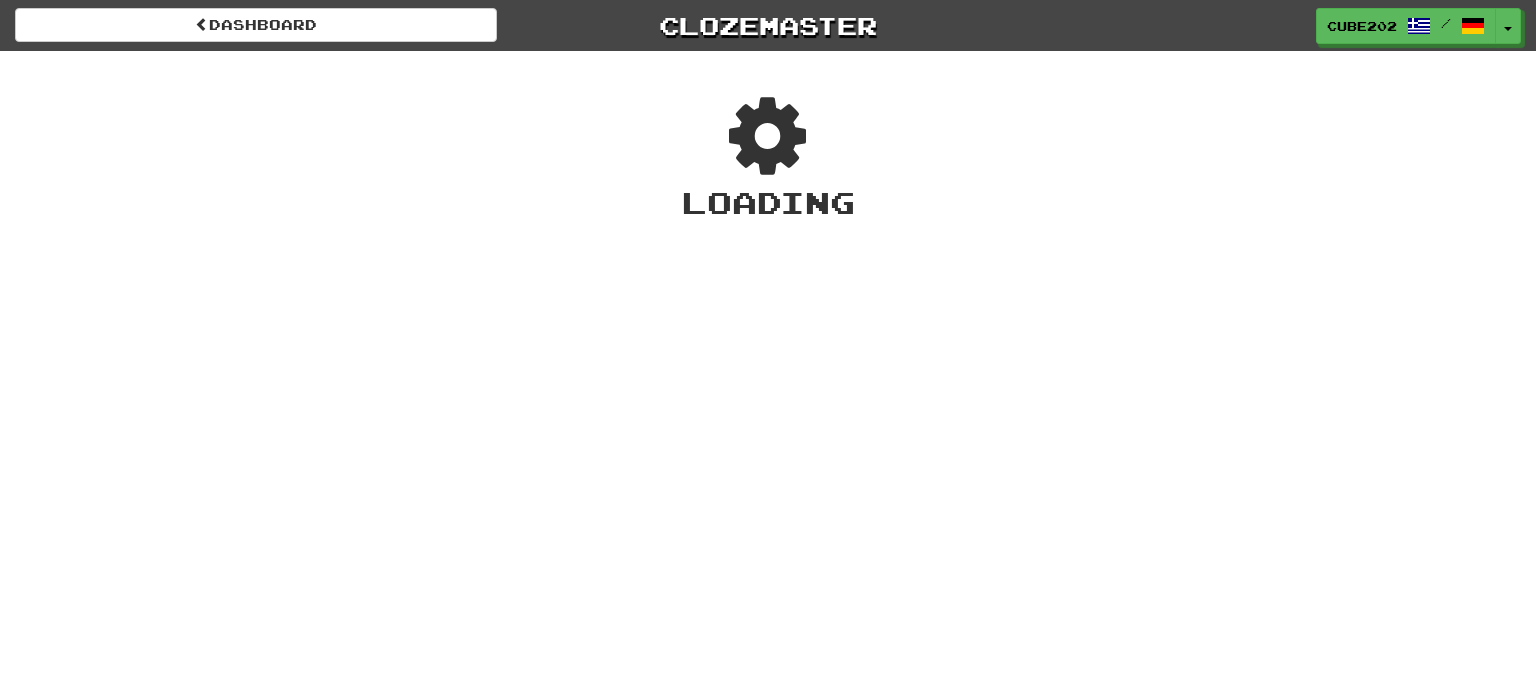 scroll, scrollTop: 0, scrollLeft: 0, axis: both 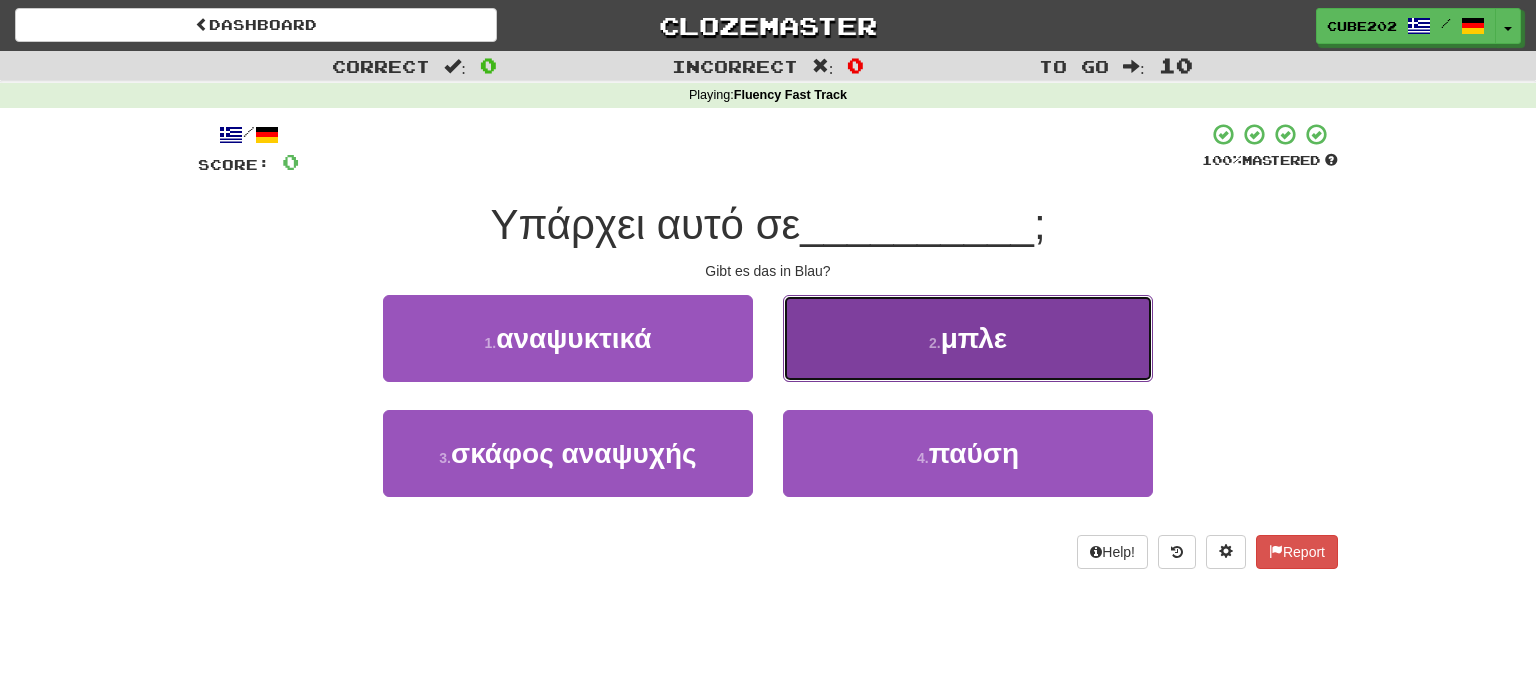 click on "2 . [COLOR]" at bounding box center [968, 338] 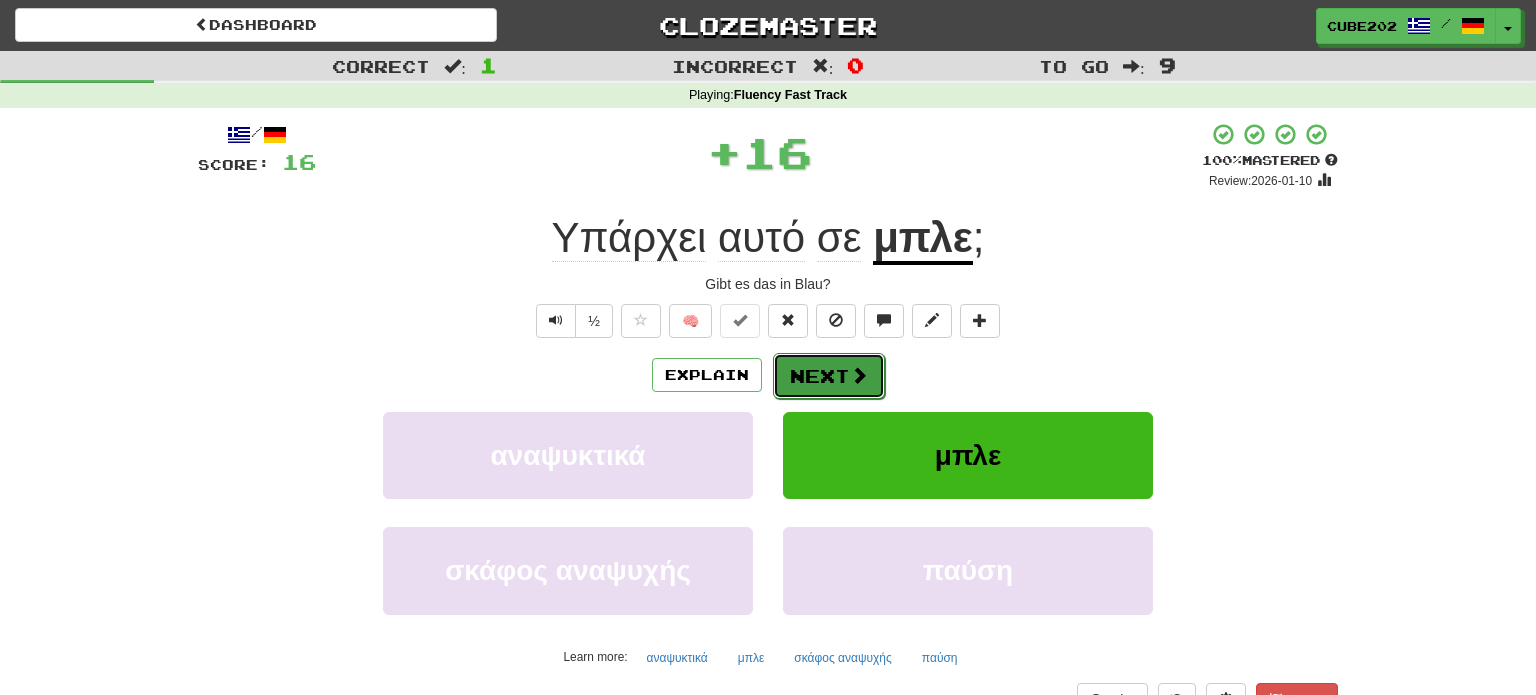 click on "Next" at bounding box center [829, 376] 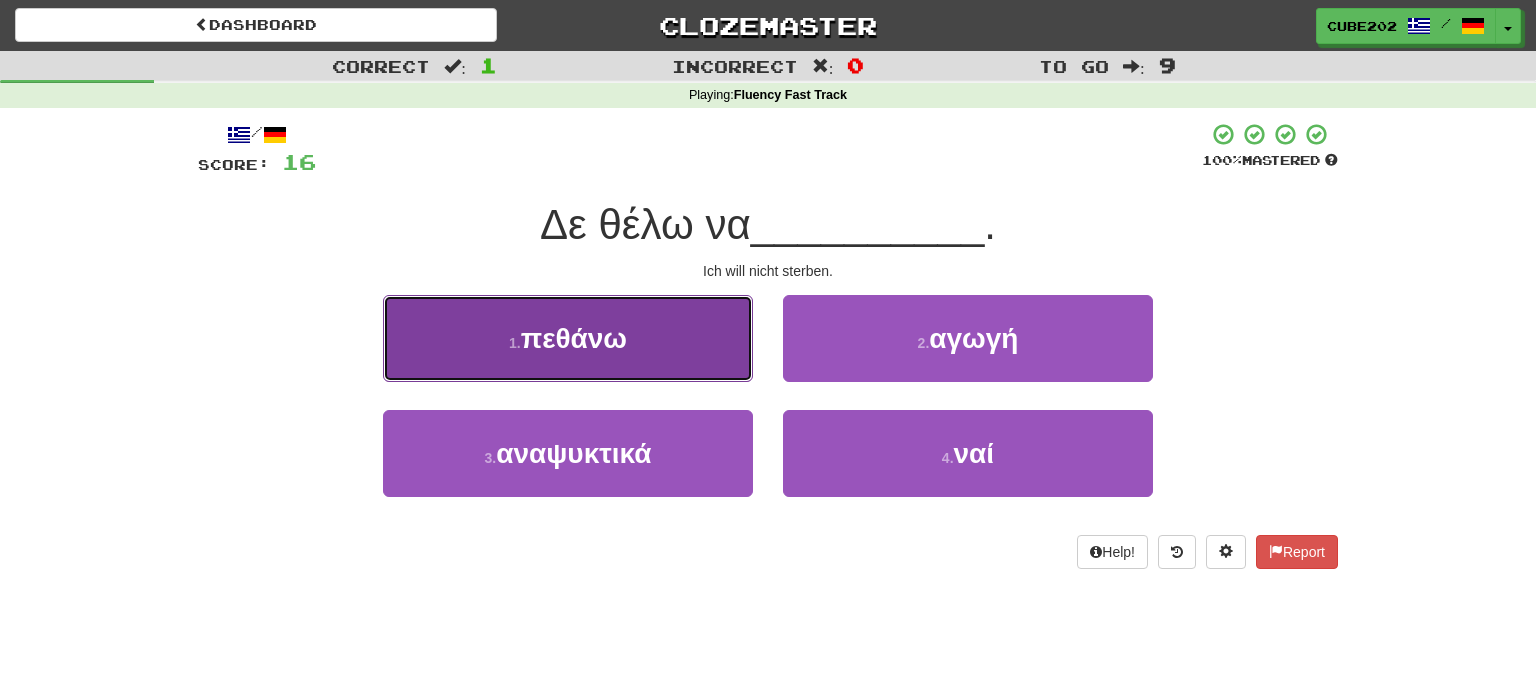 click on "1 .  πεθάνω" at bounding box center (568, 338) 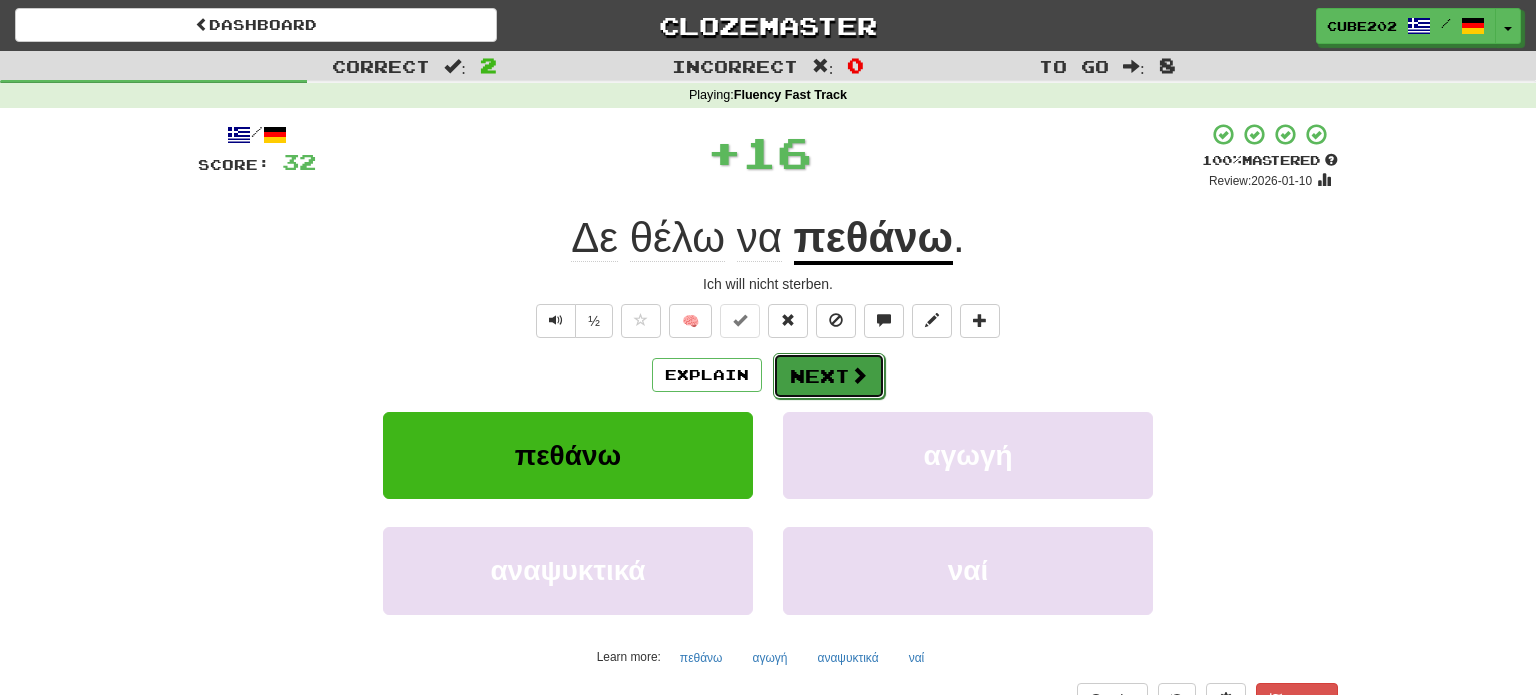 click on "Next" at bounding box center (829, 376) 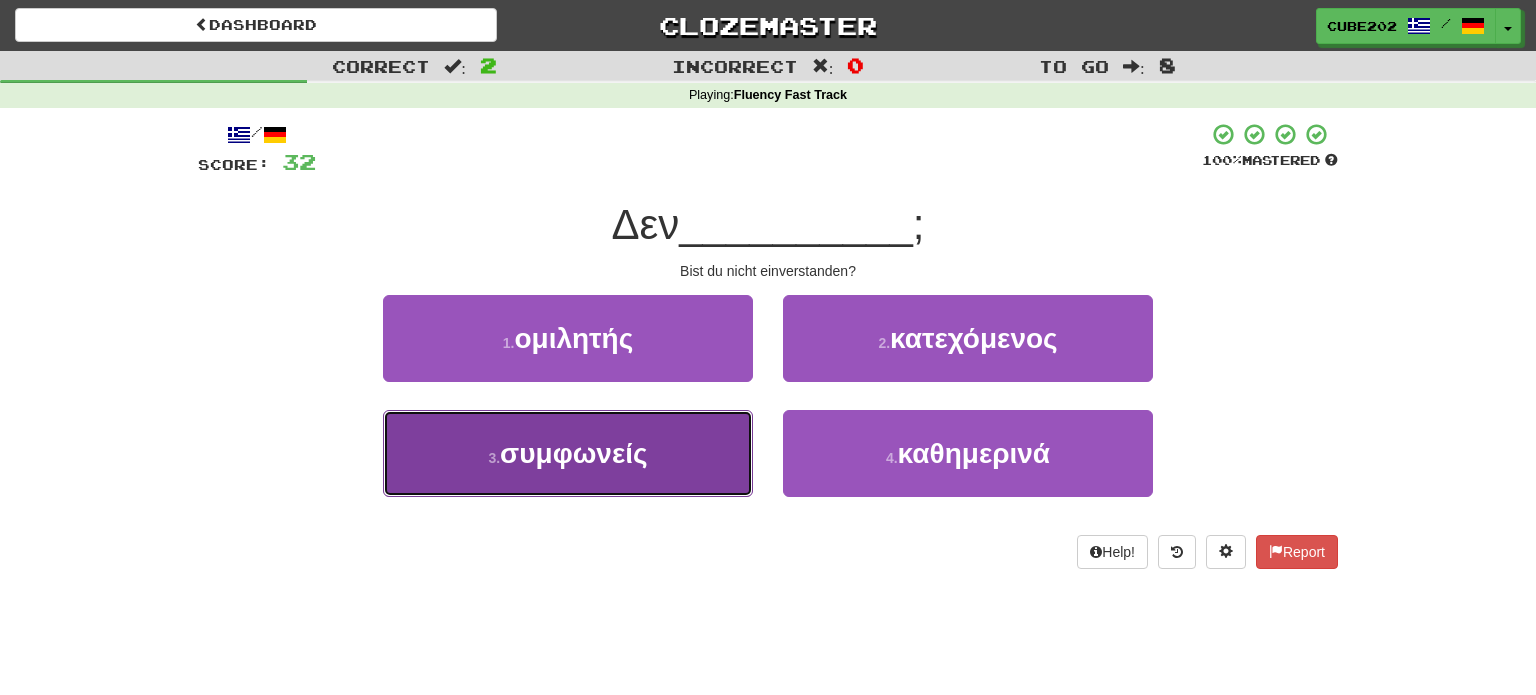 click on "3 .  συμφωνείς" at bounding box center [568, 453] 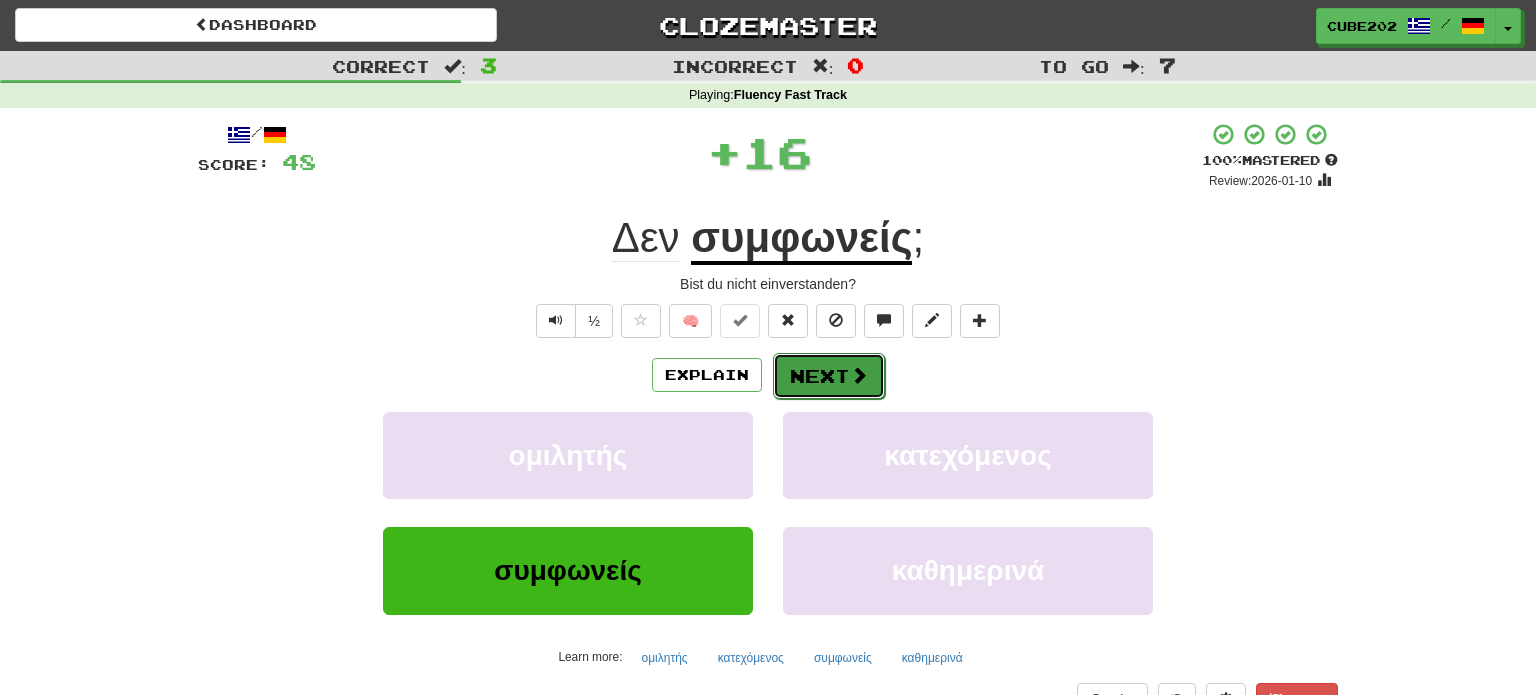 click on "Next" at bounding box center [829, 376] 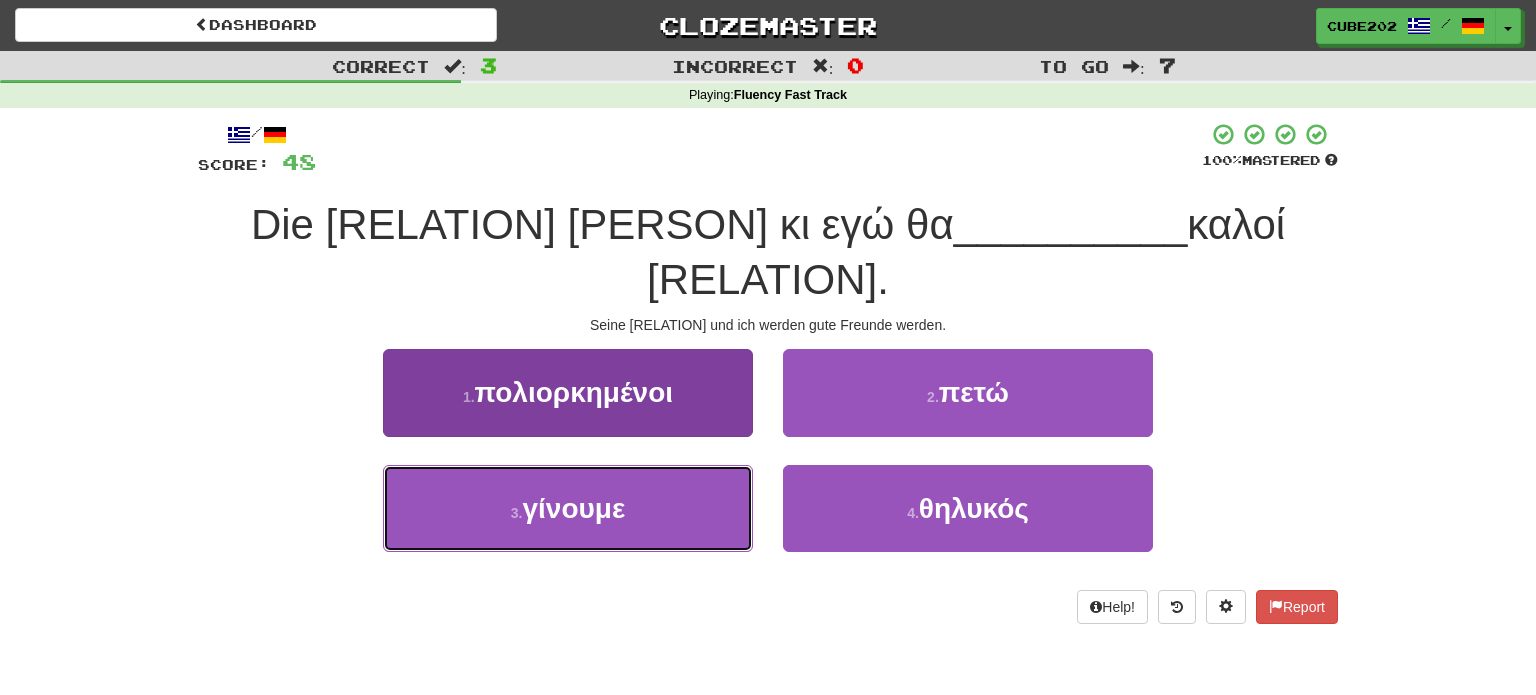click on "3 .  γίνουμε" at bounding box center [568, 508] 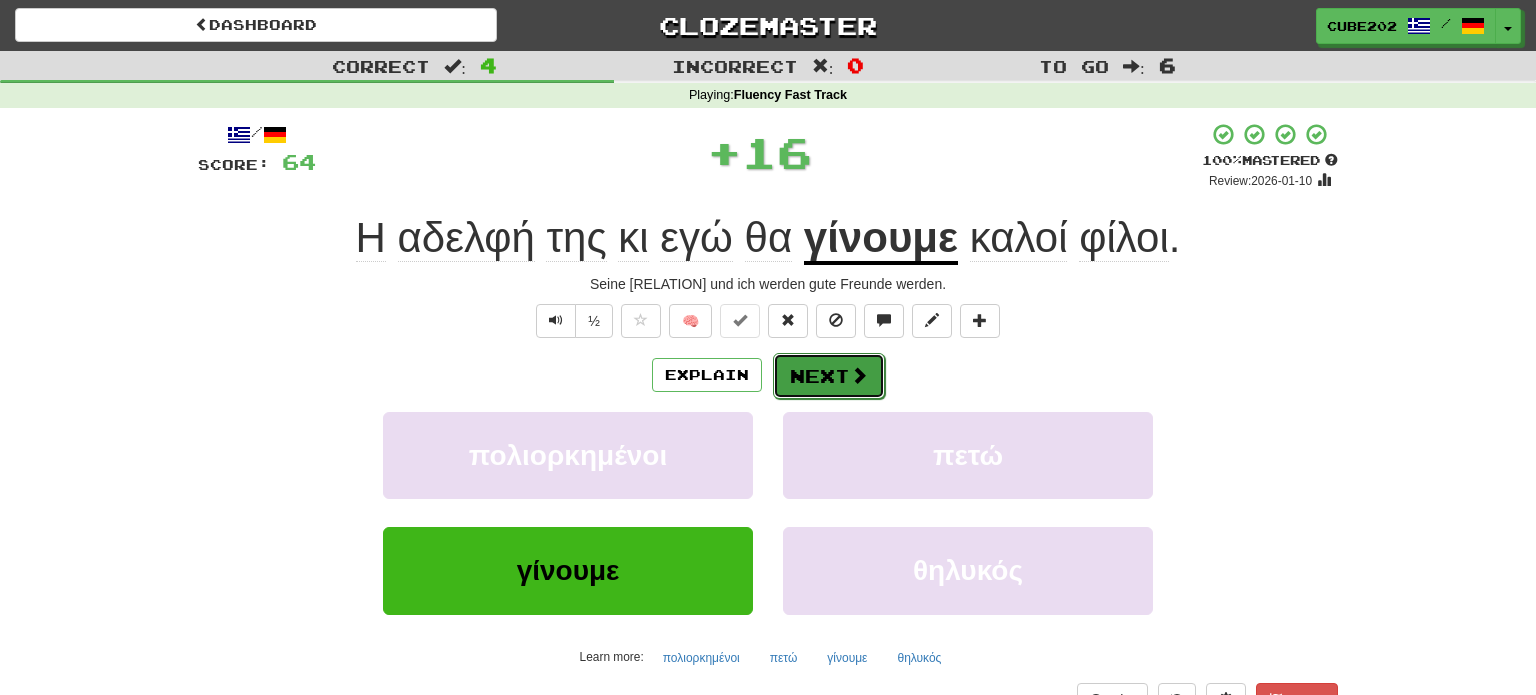 click on "Next" at bounding box center (829, 376) 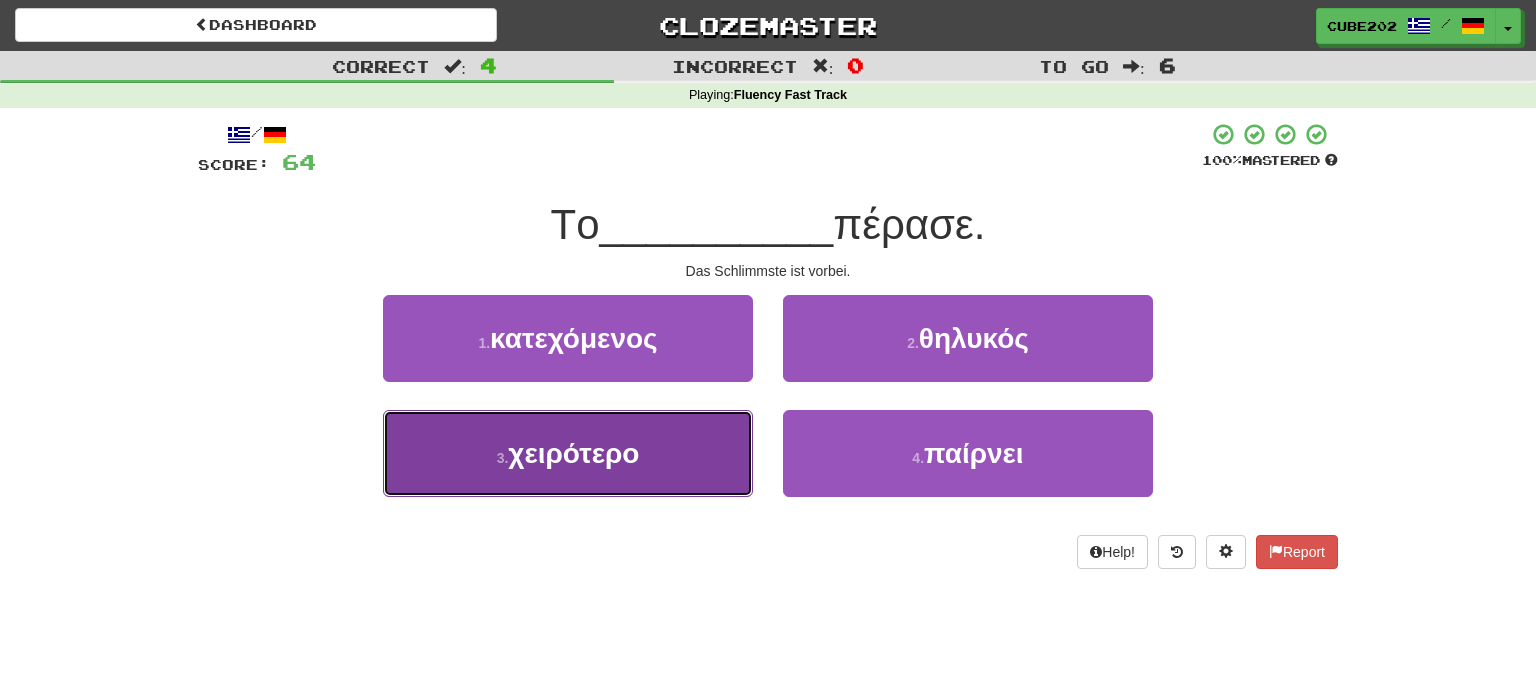 click on "3 .  χειρότερο" at bounding box center (568, 453) 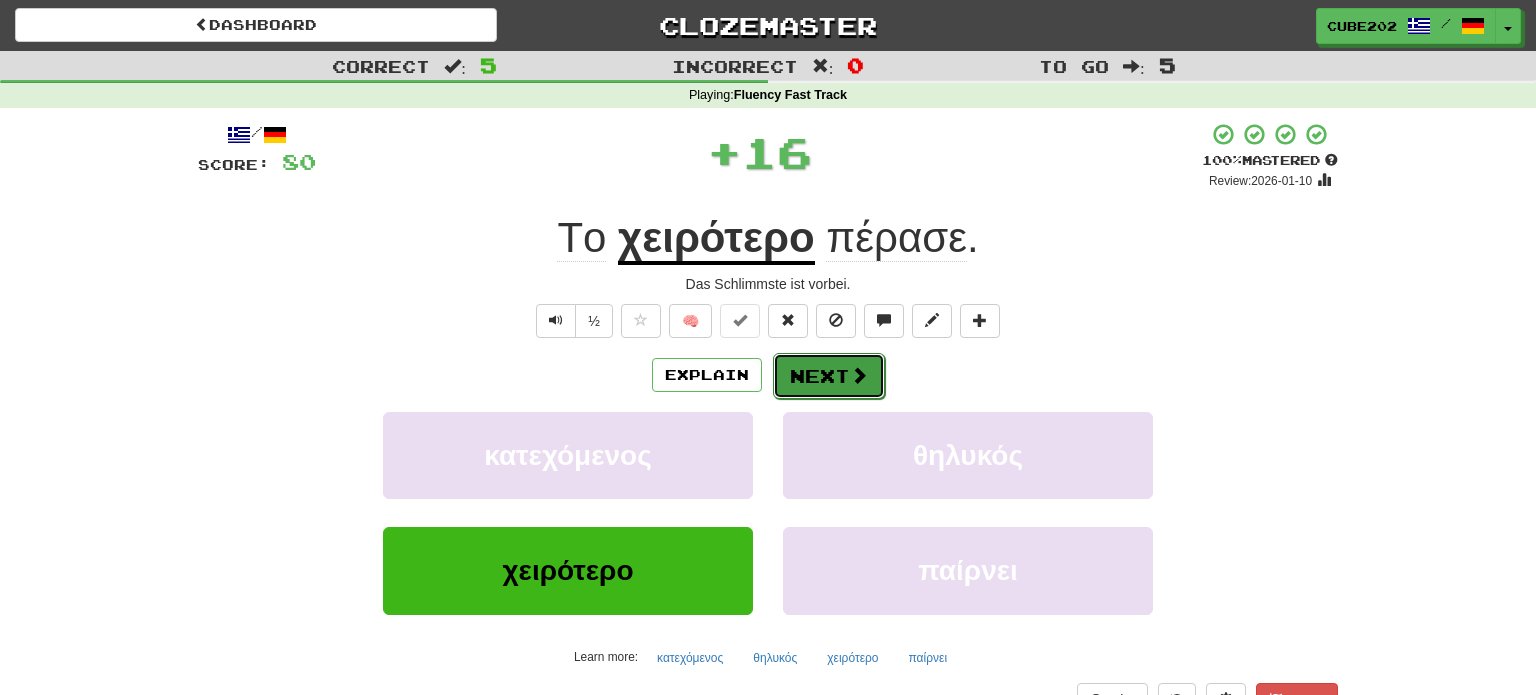 click on "Next" at bounding box center [829, 376] 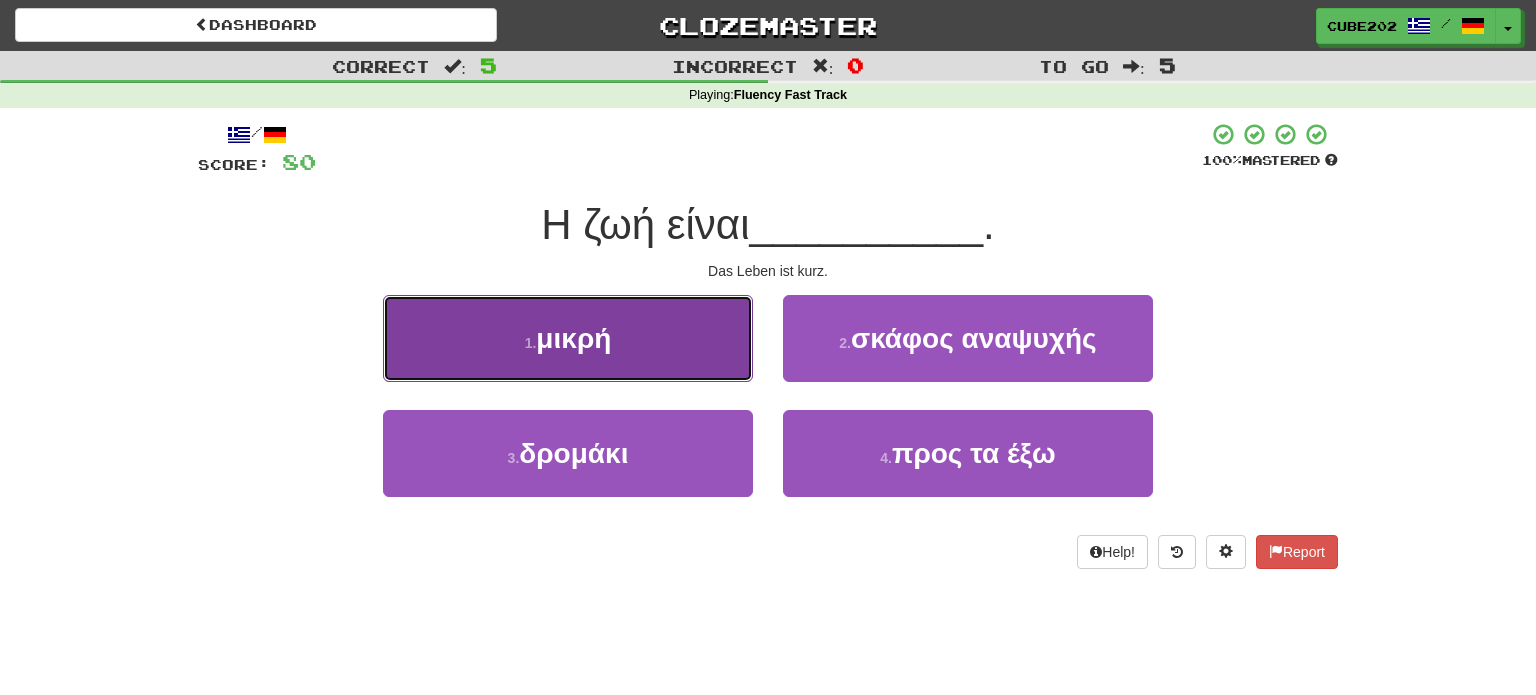 click on "1 .  μικρή" at bounding box center [568, 338] 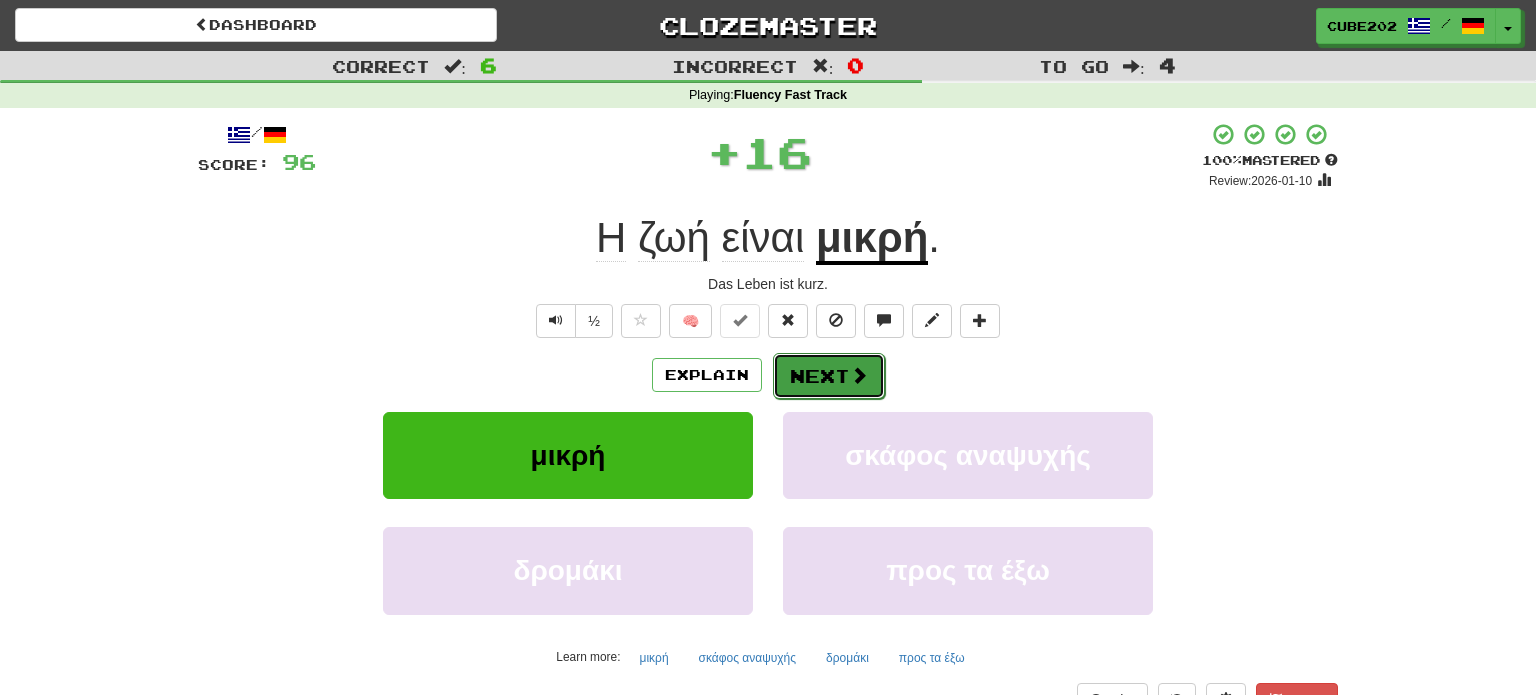 click on "Next" at bounding box center (829, 376) 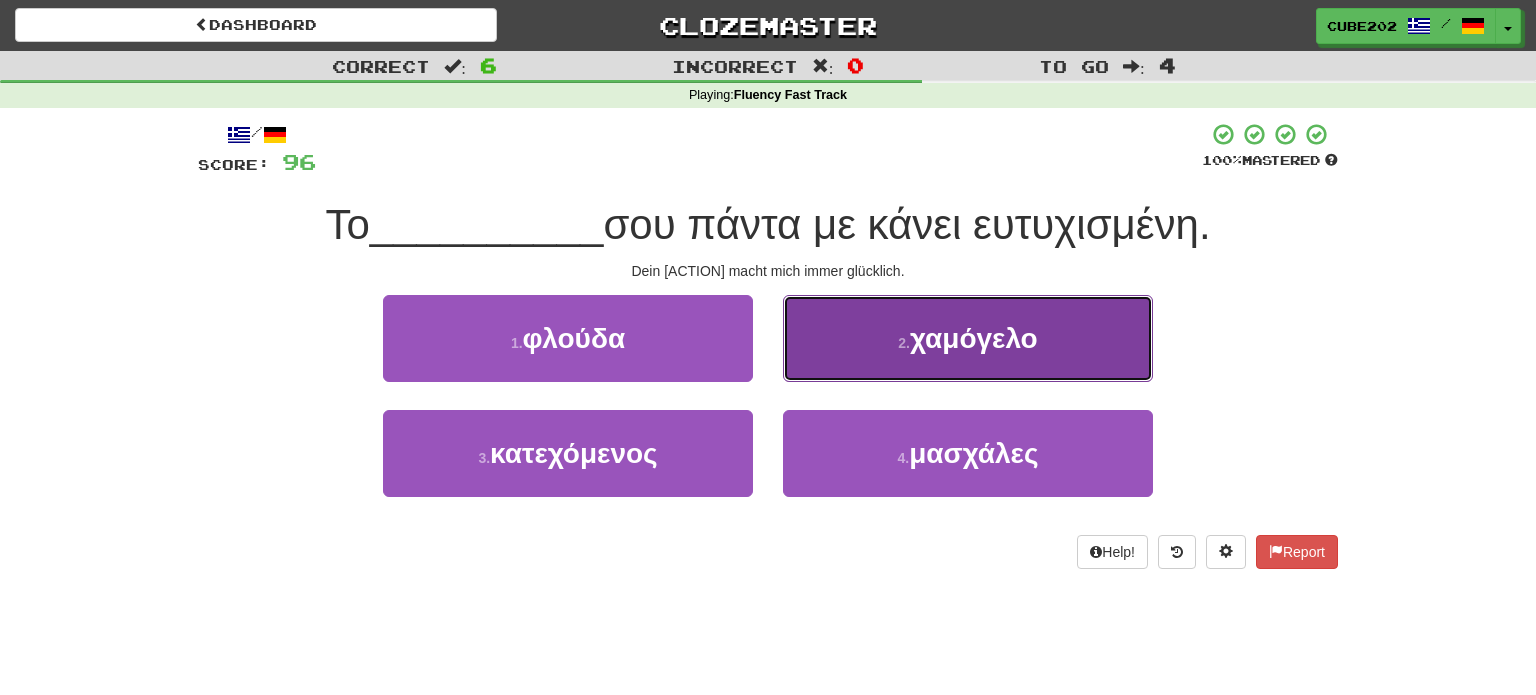 click on "2 .  χαμόγελο" at bounding box center (968, 338) 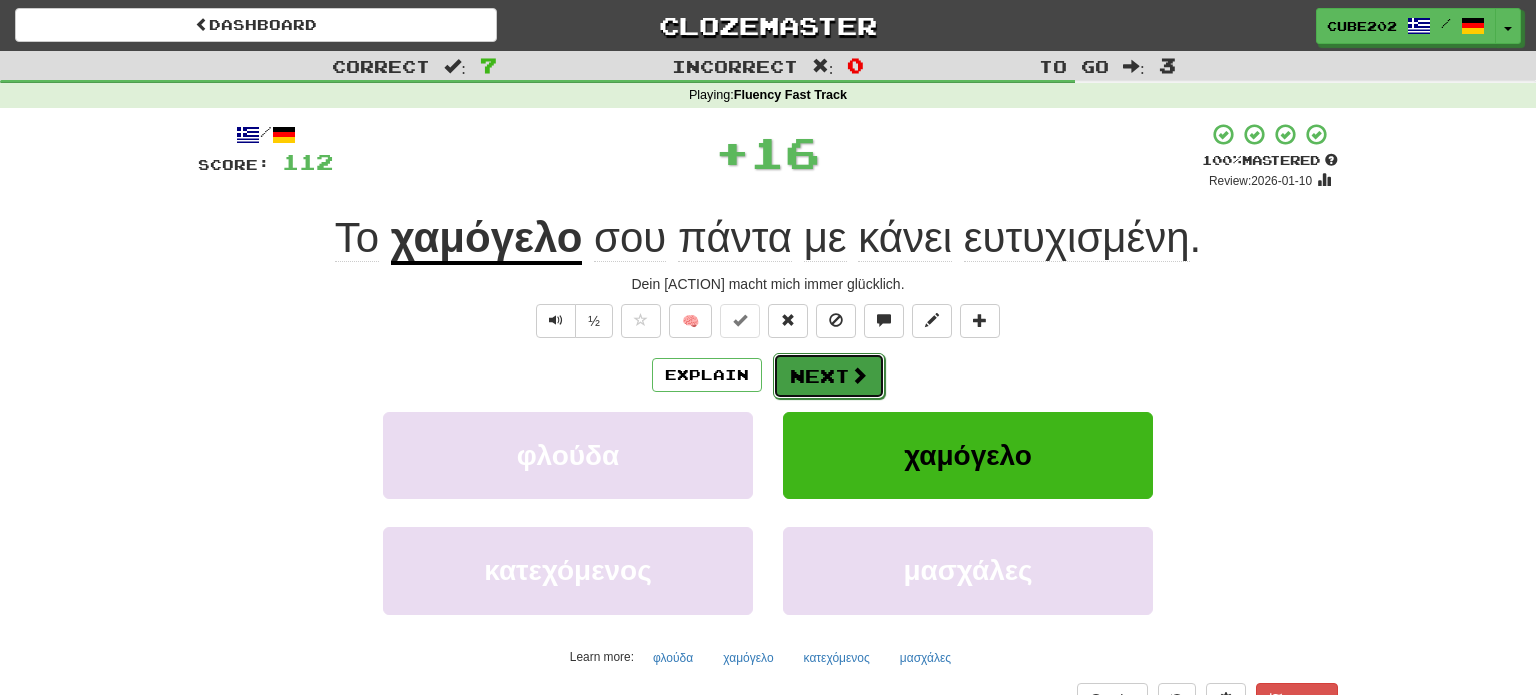 click on "Next" at bounding box center [829, 376] 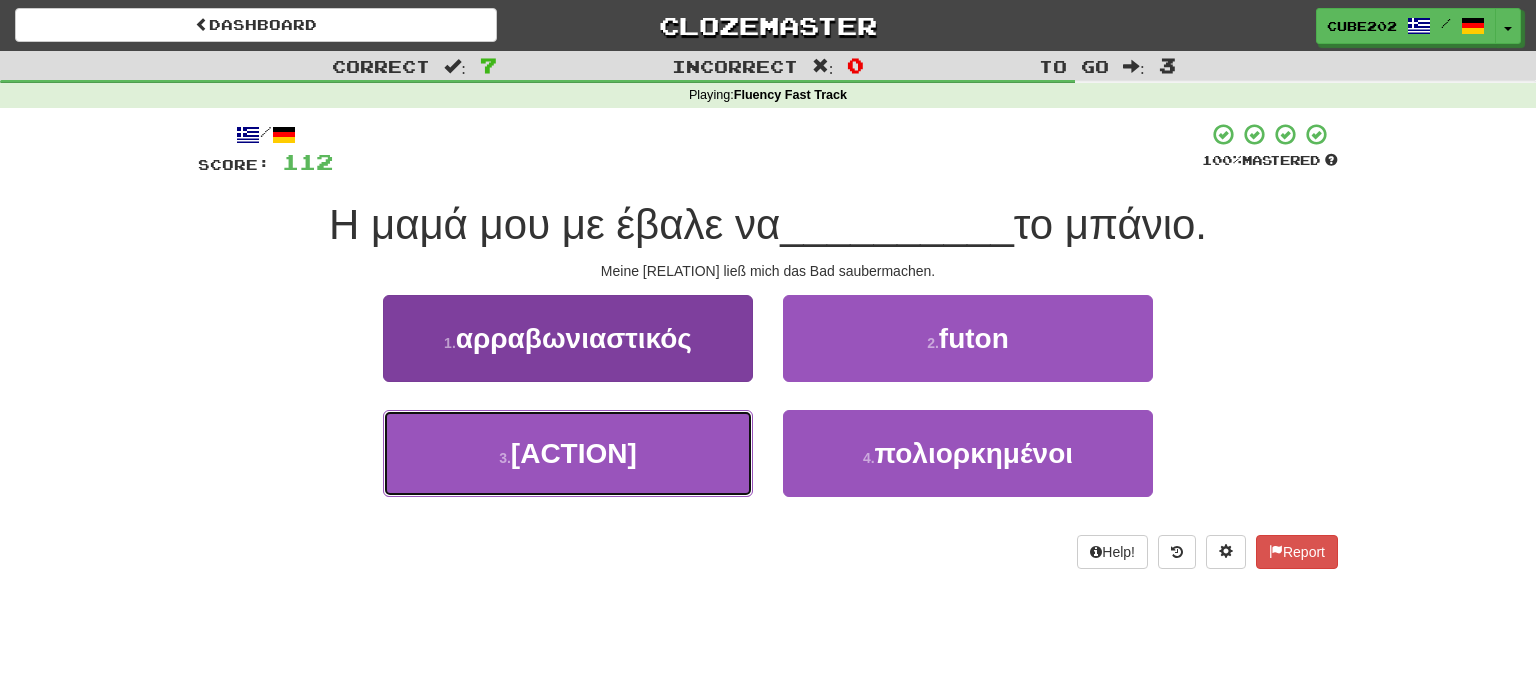 click on "3 .  καθαρίσω" at bounding box center [568, 453] 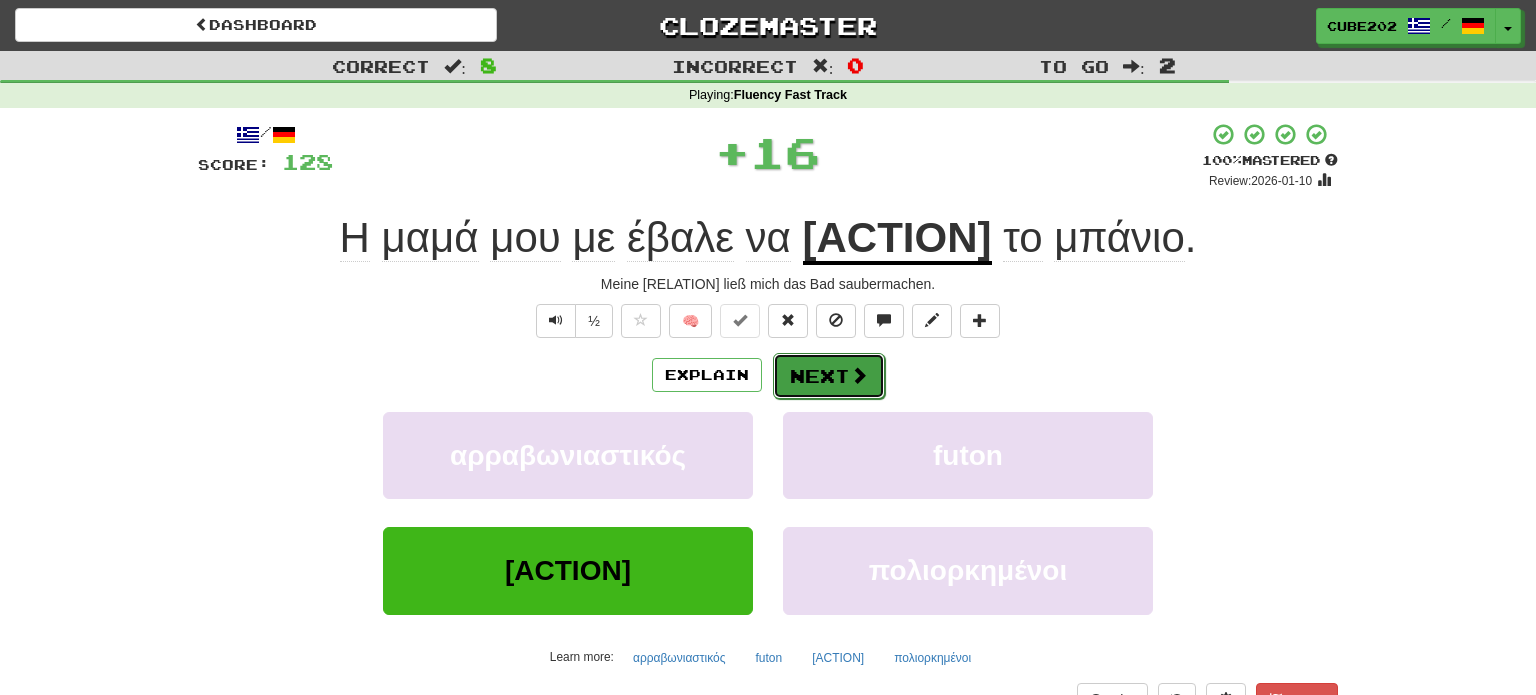 click on "Next" at bounding box center (829, 376) 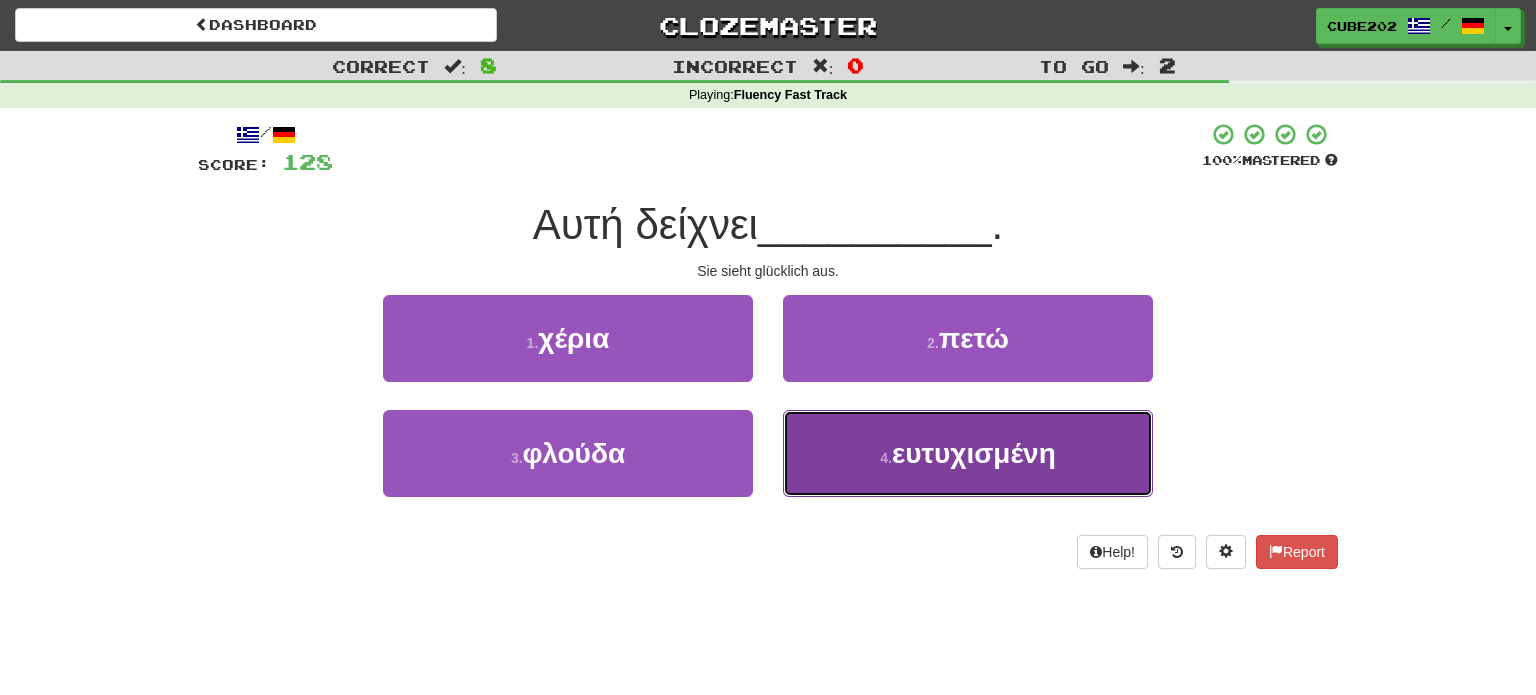 click on "4 ." at bounding box center (886, 458) 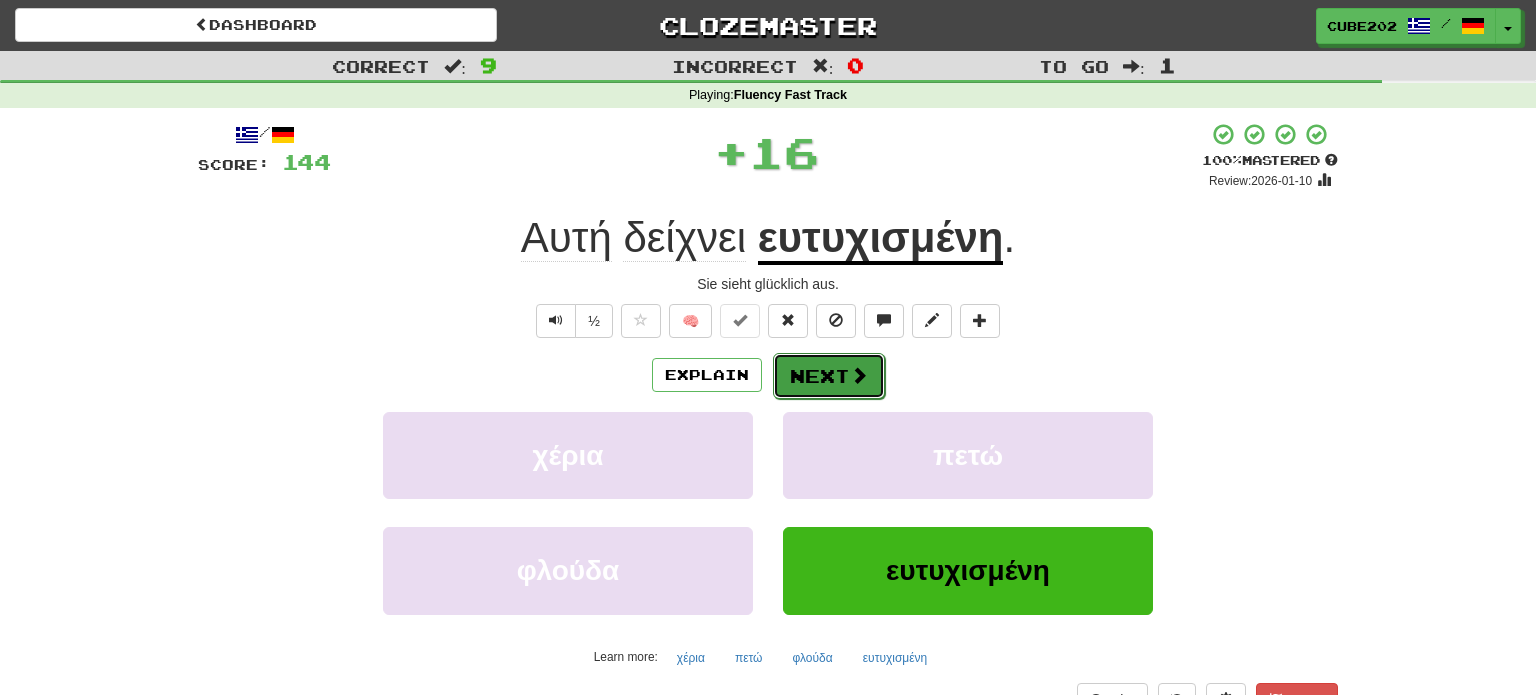 click on "Next" at bounding box center [829, 376] 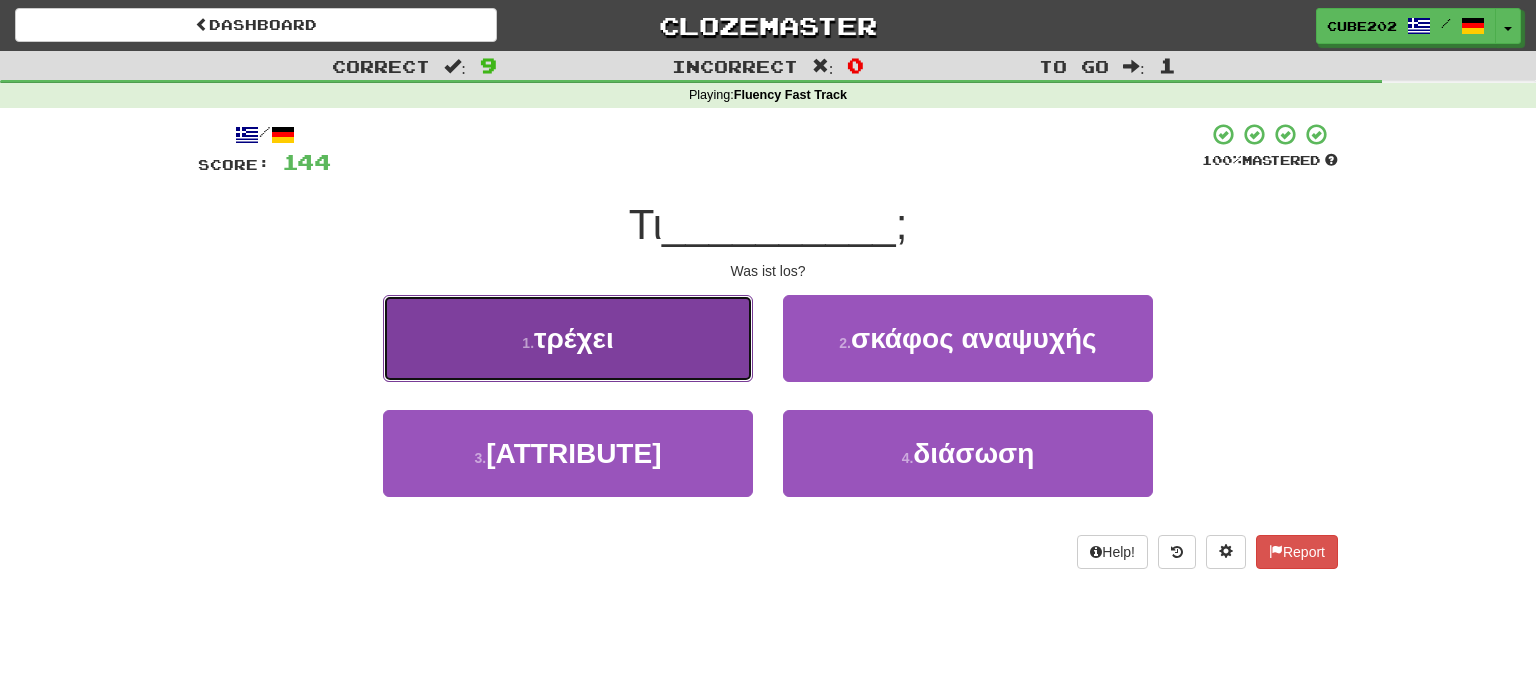 click on "1 .  τρέχει" at bounding box center [568, 338] 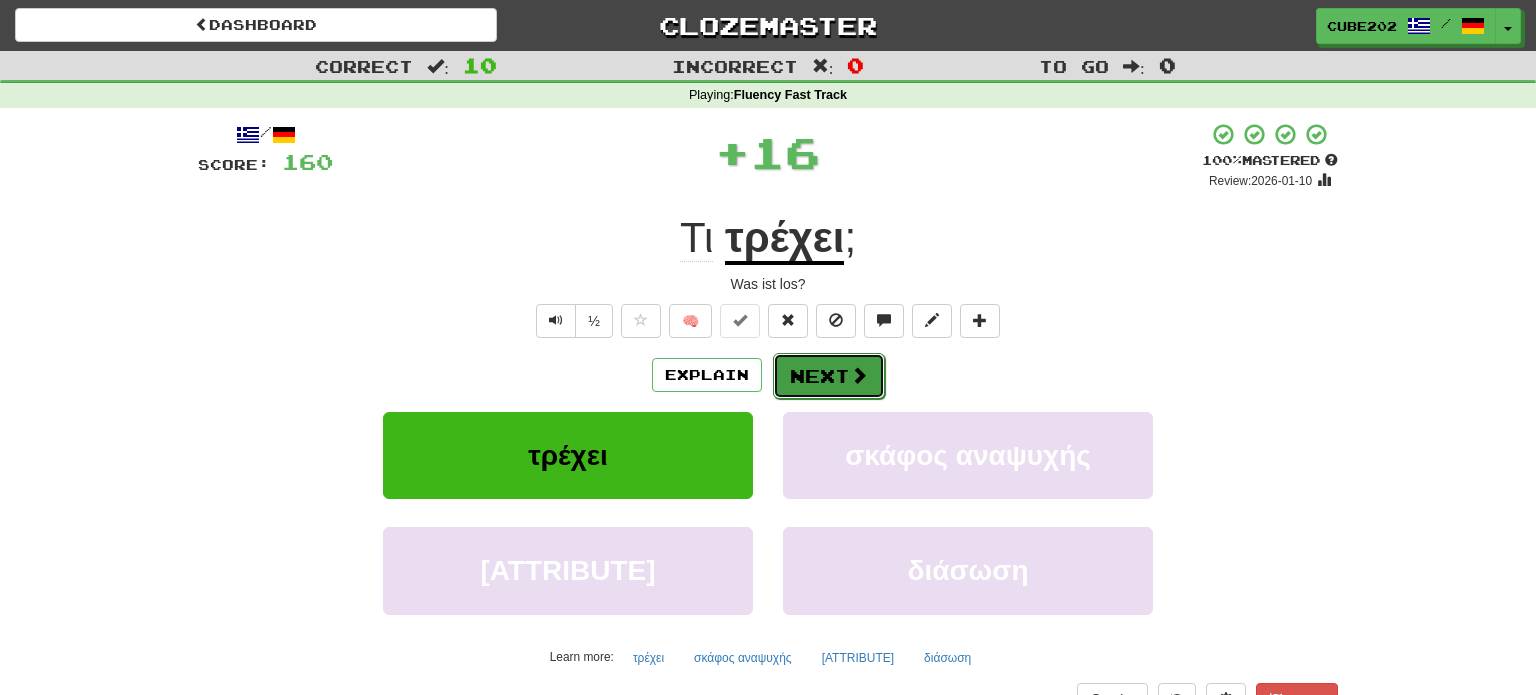 click on "Next" at bounding box center (829, 376) 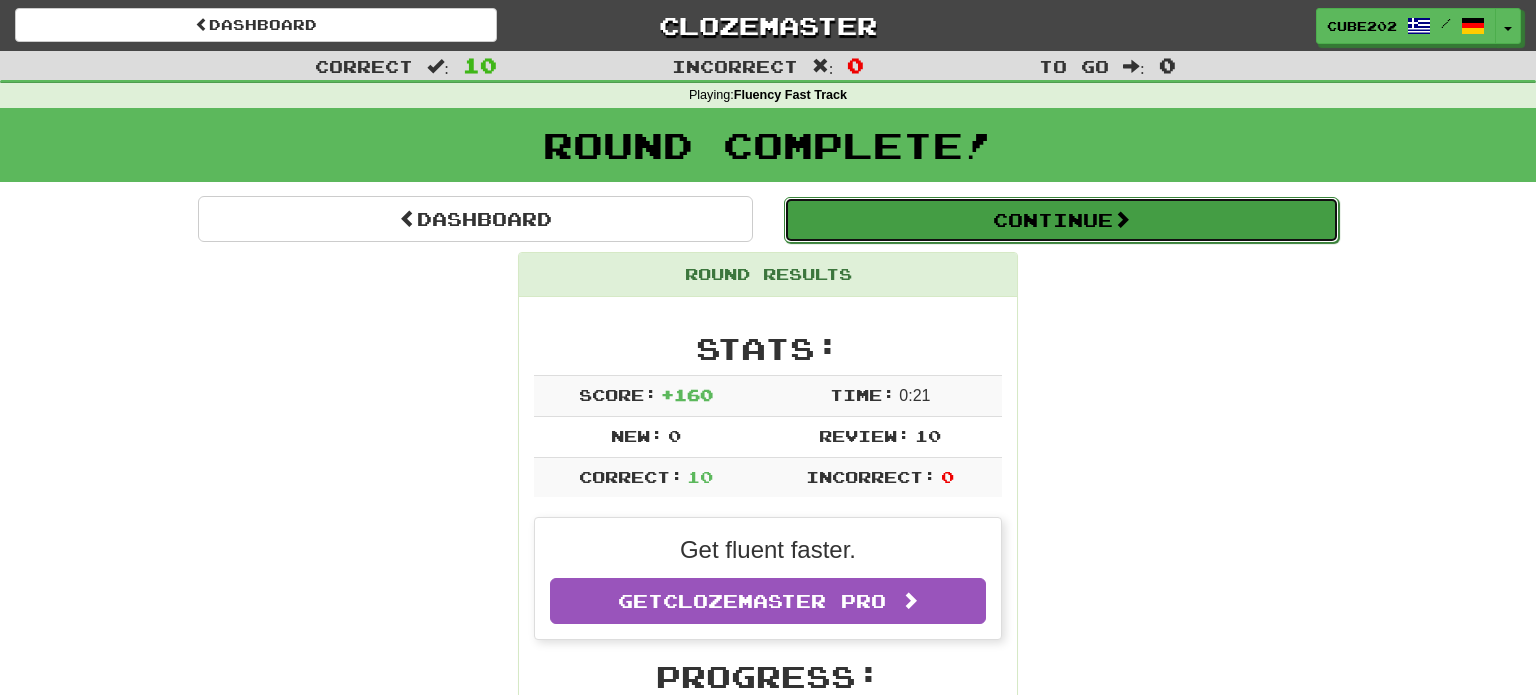 click on "Continue" at bounding box center (1061, 220) 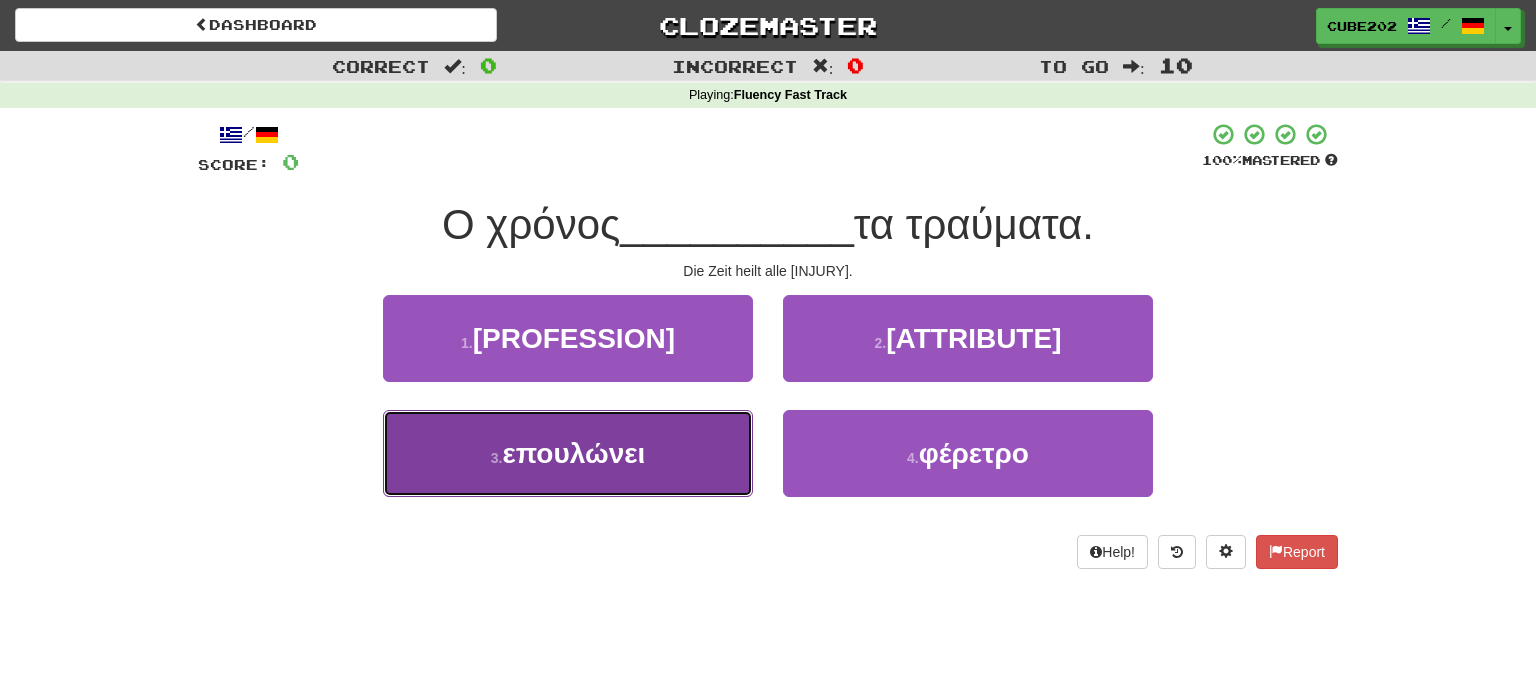 click on "3 .  επουλώνει" at bounding box center (568, 453) 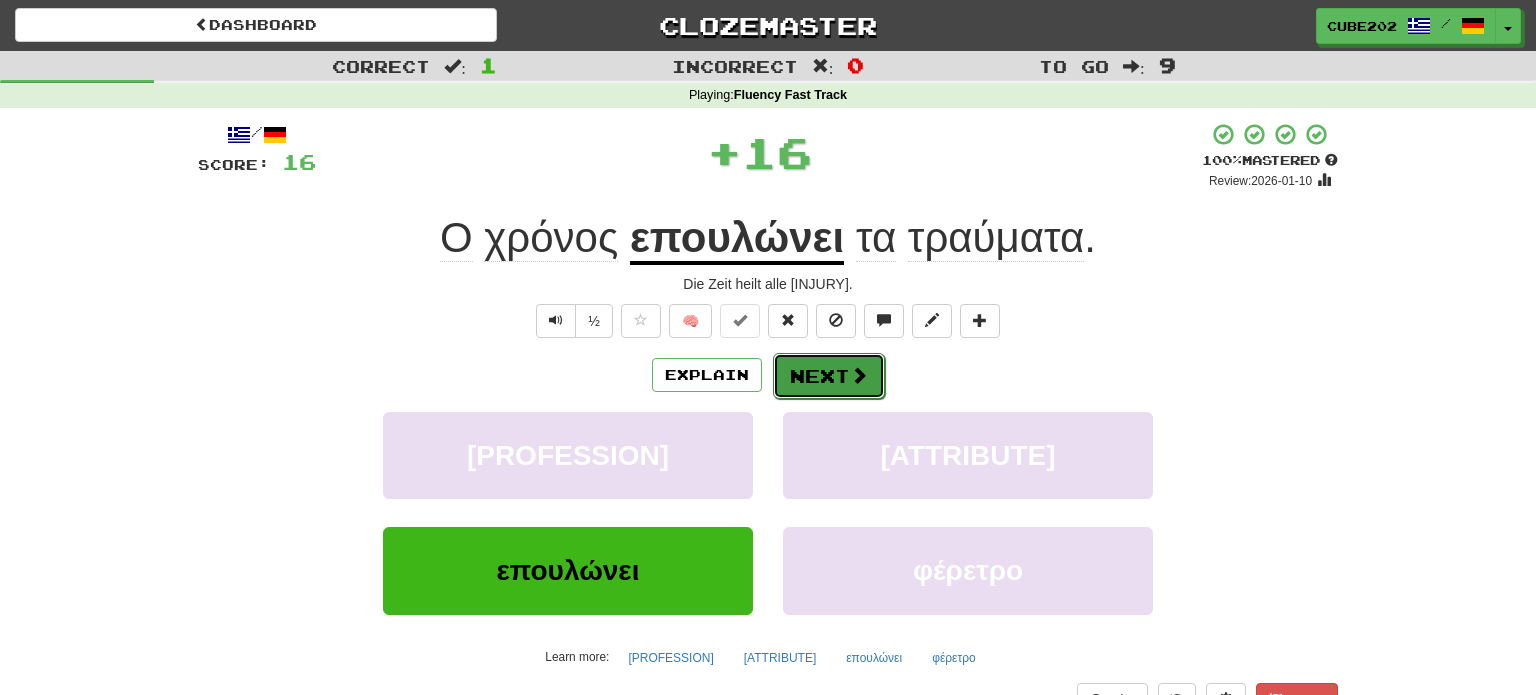 click on "Next" at bounding box center [829, 376] 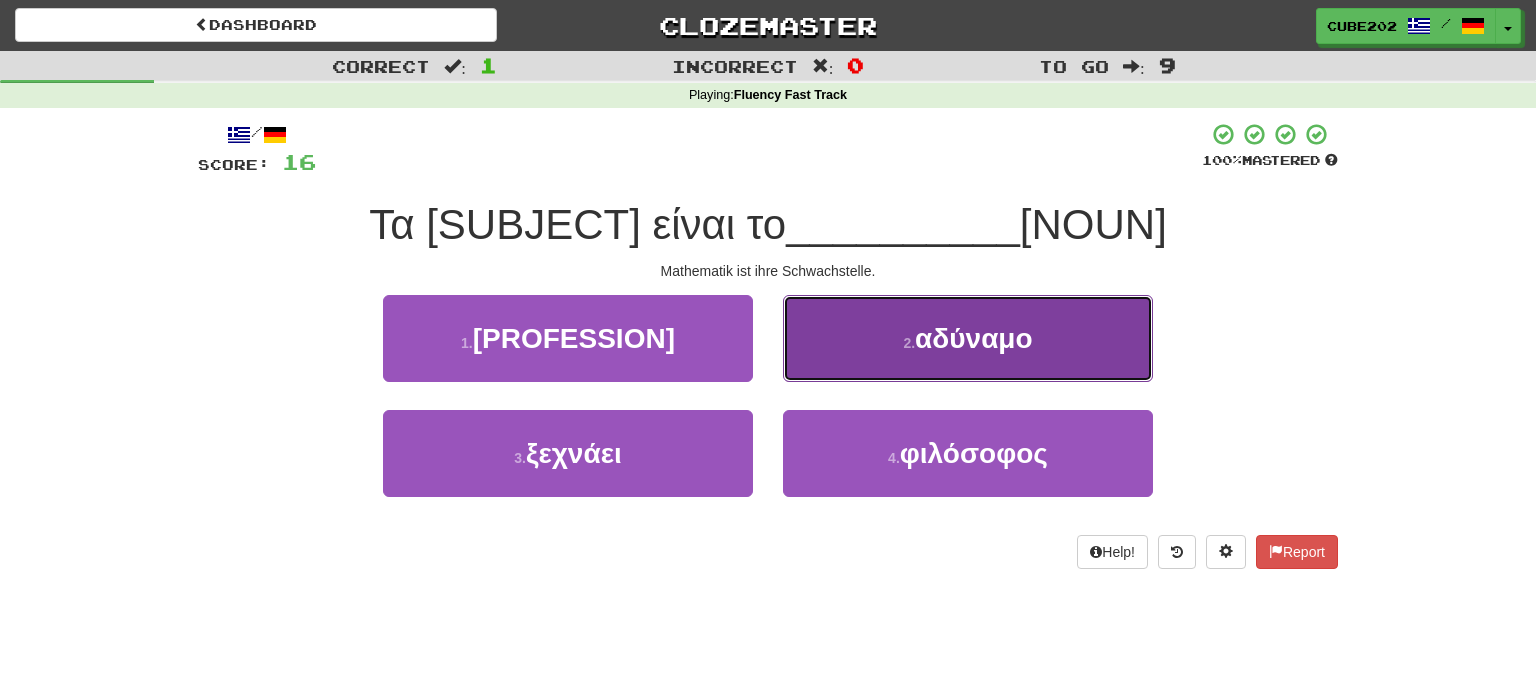 click on "2 .  αδύναμο" at bounding box center (968, 338) 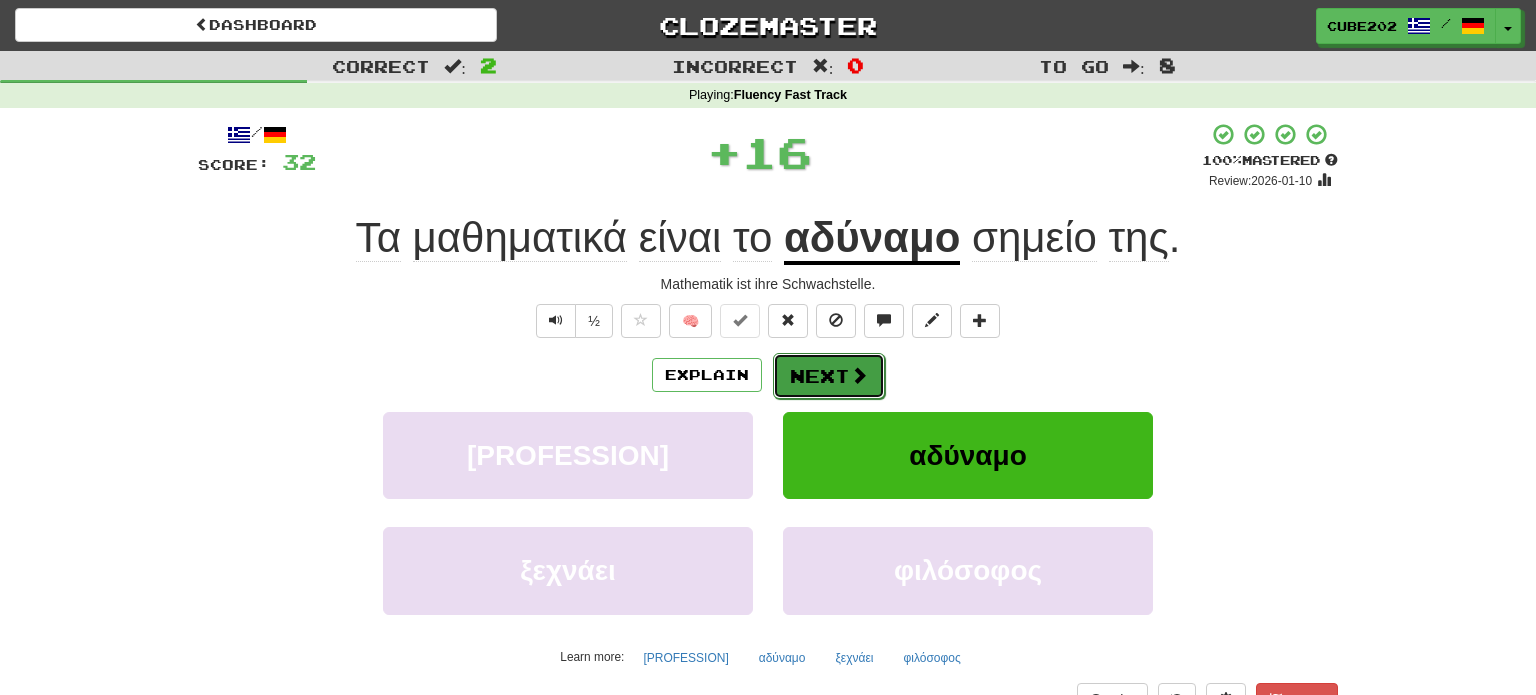 click on "Next" at bounding box center [829, 376] 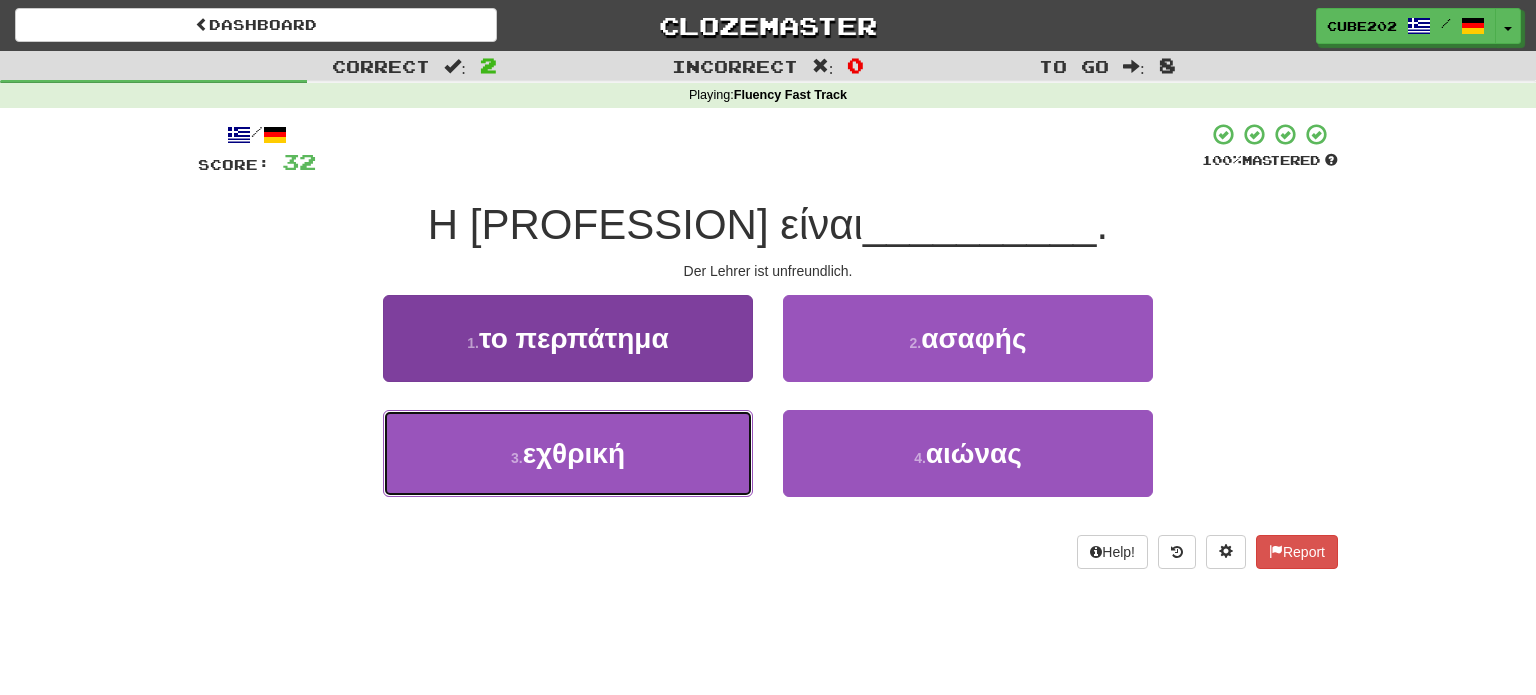 click on "3 .  εχθρική" at bounding box center (568, 453) 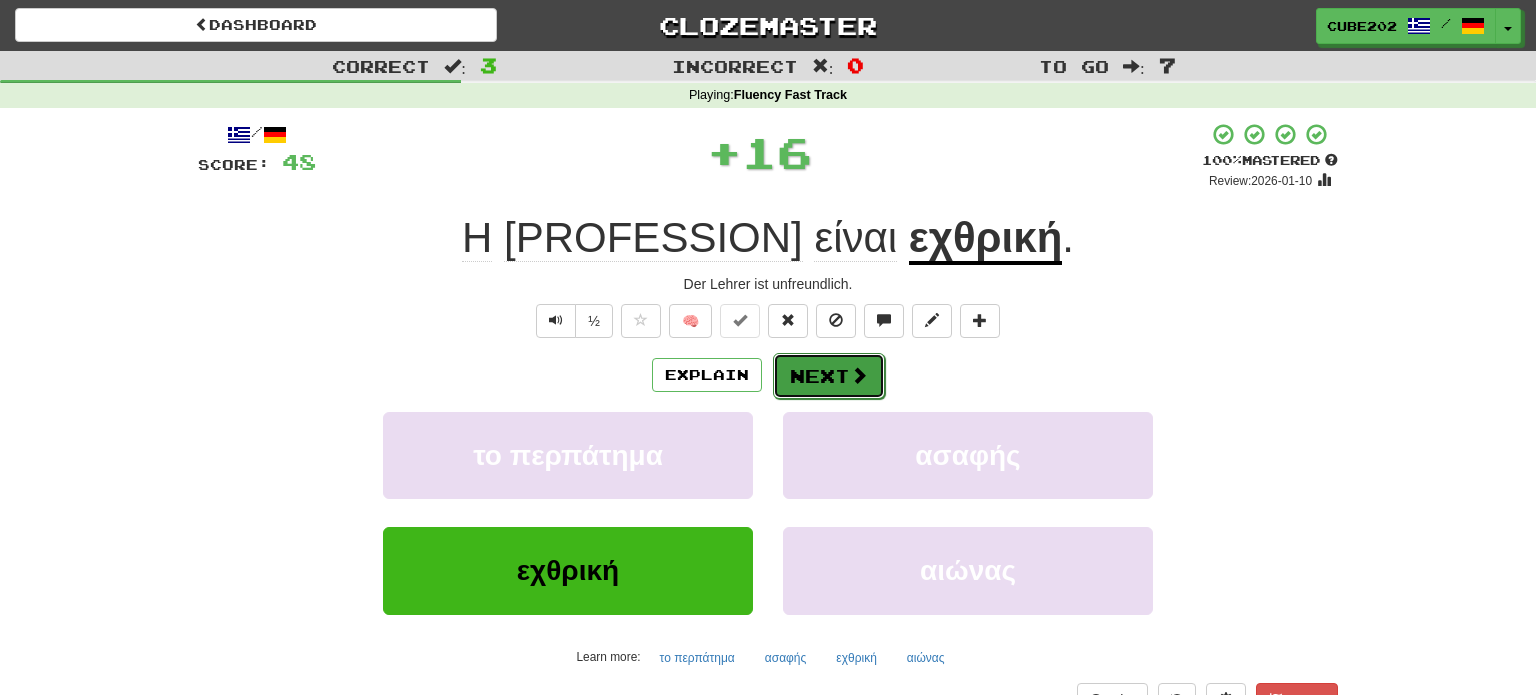click on "Next" at bounding box center (829, 376) 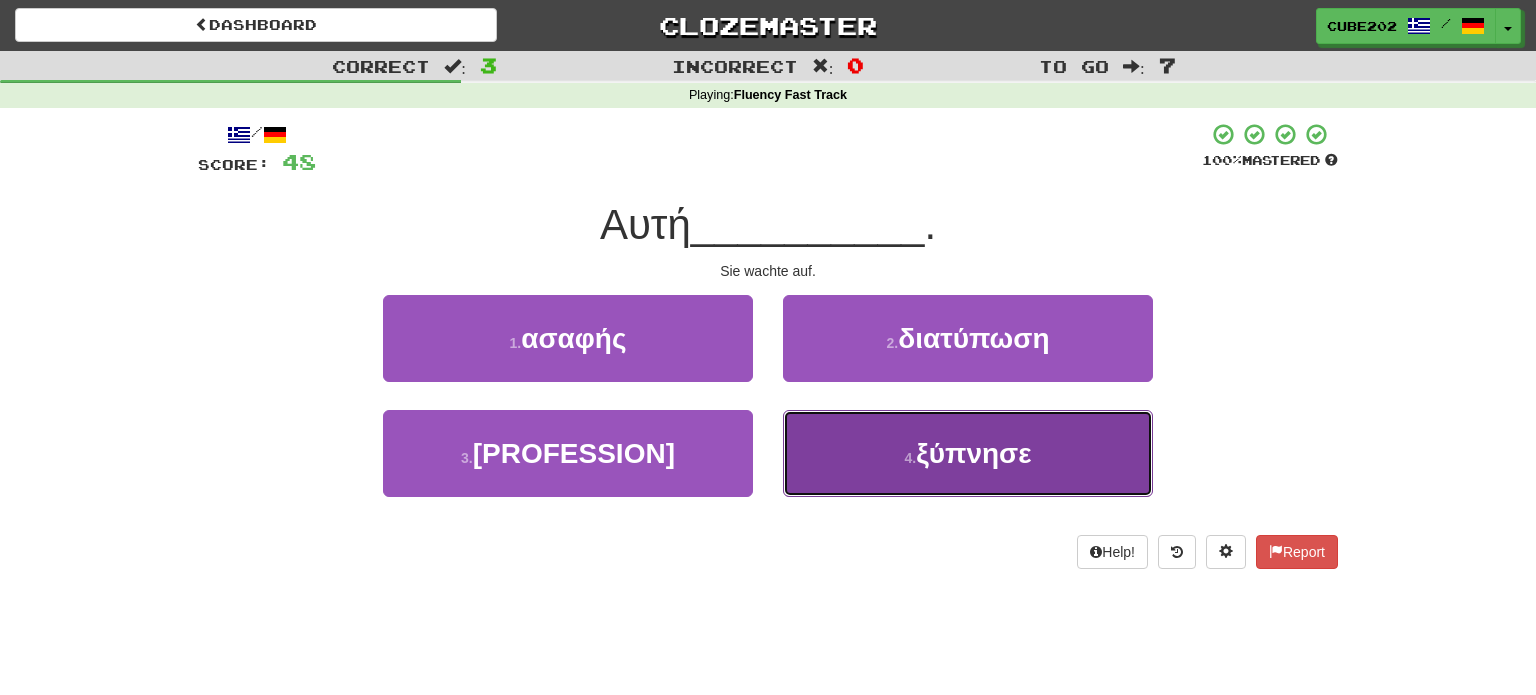click on "4 .  ξύπνησε" at bounding box center [968, 453] 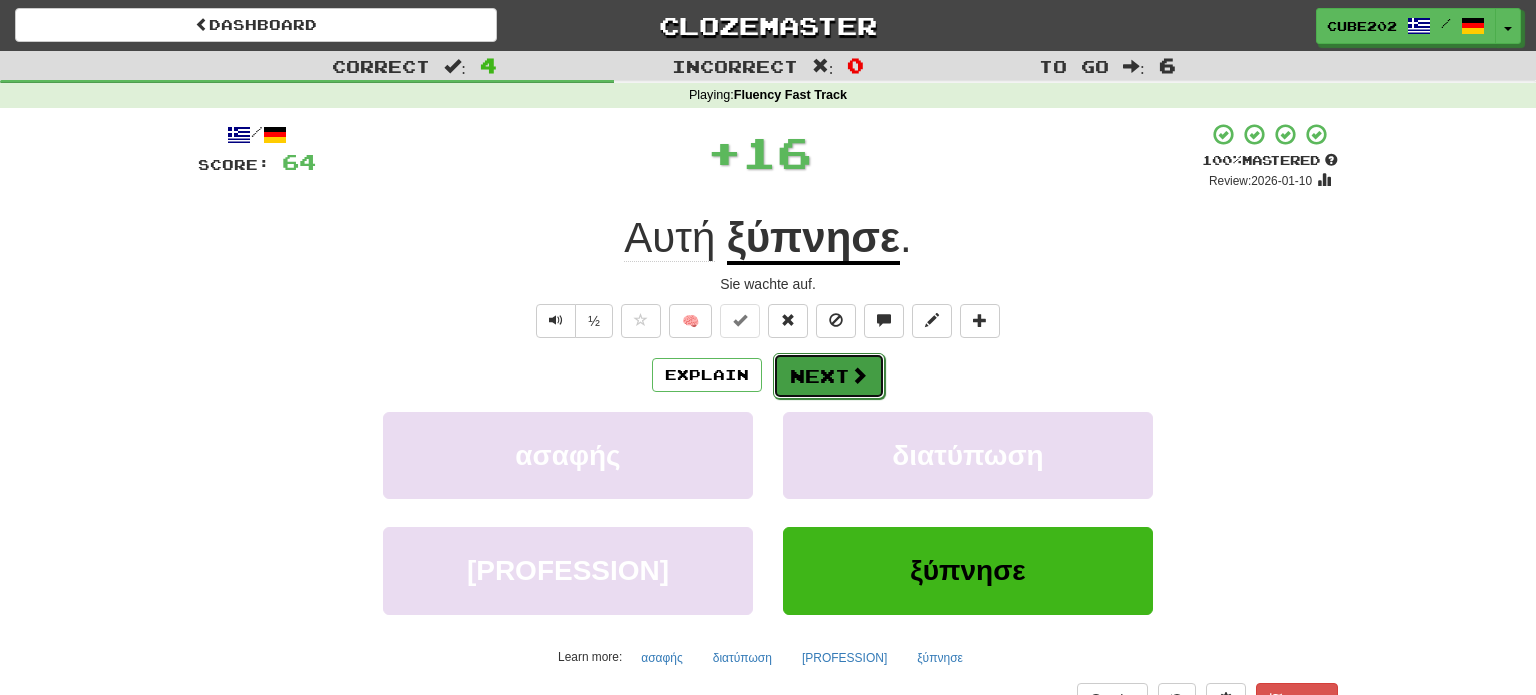click on "Next" at bounding box center (829, 376) 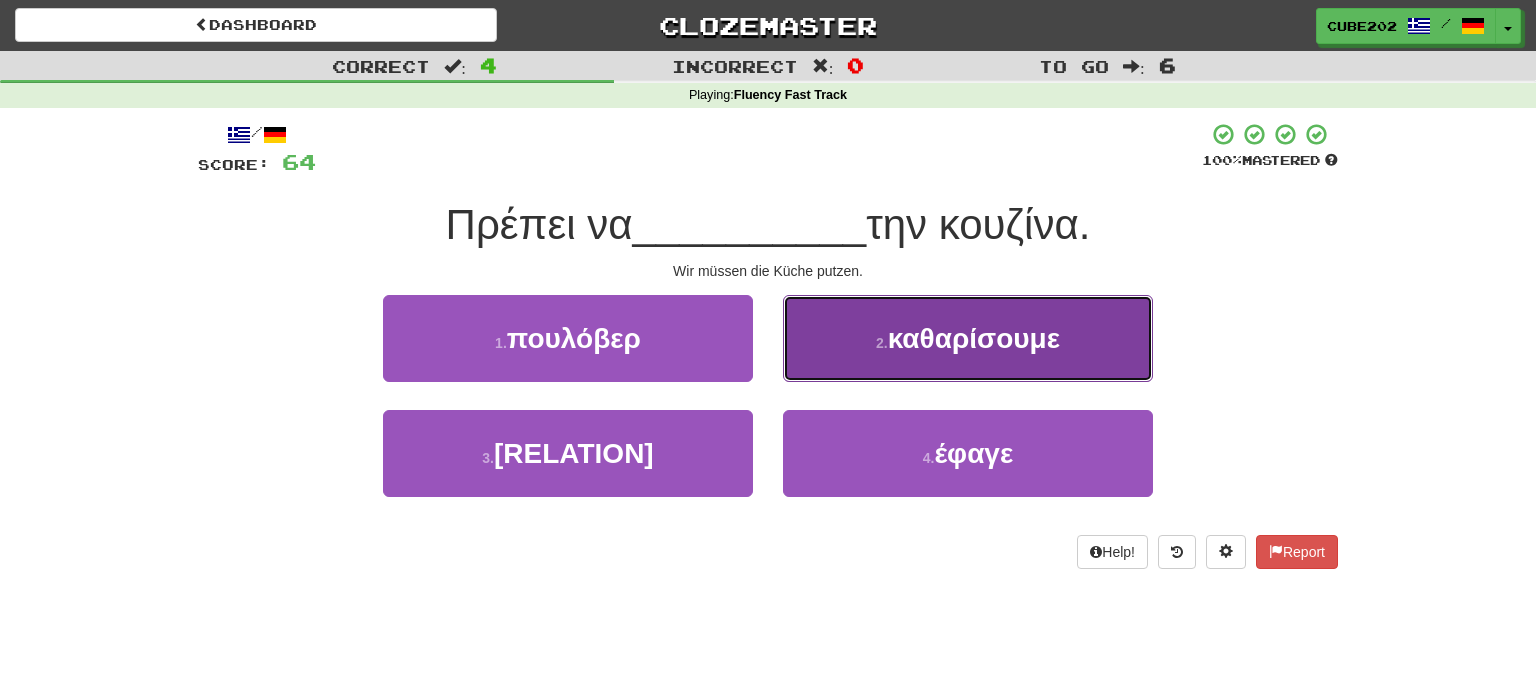 click on "2 .  καθαρίσουμε" at bounding box center [968, 338] 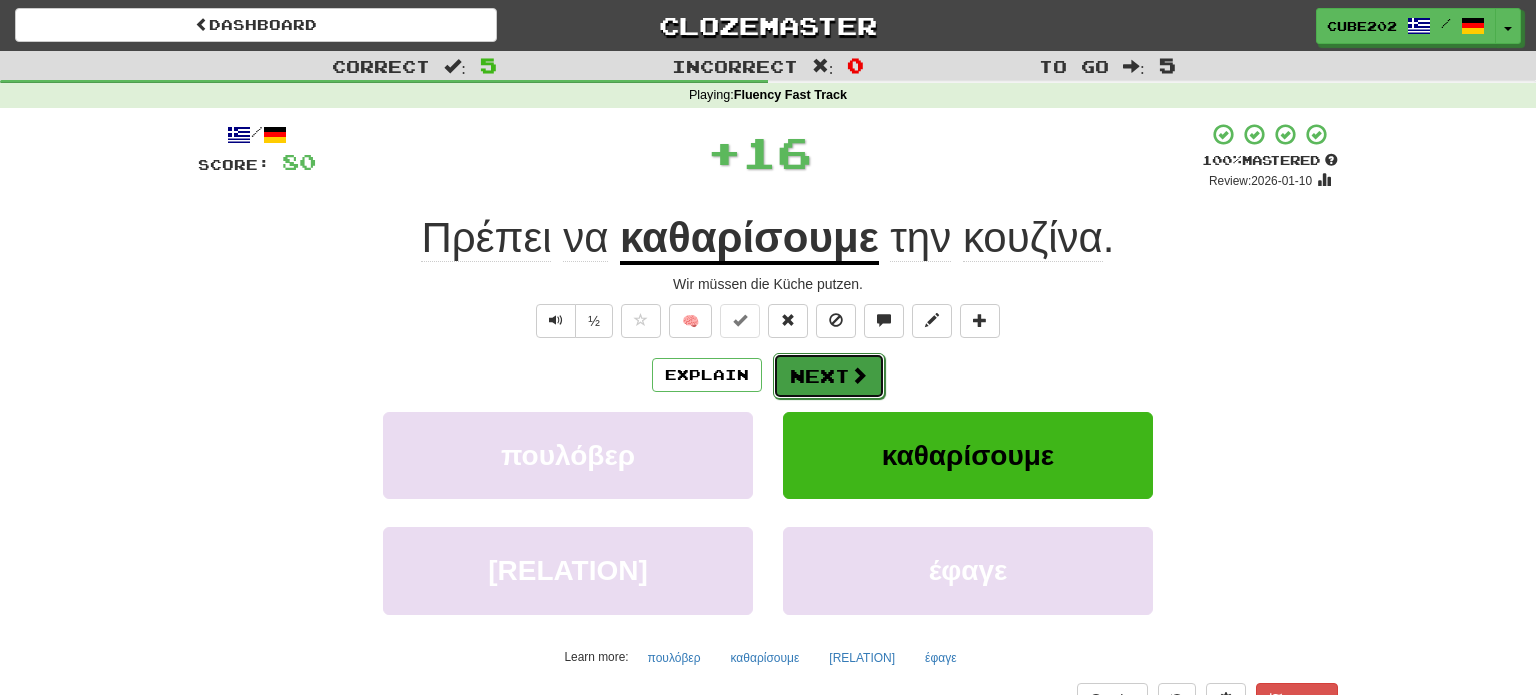 click on "Next" at bounding box center (829, 376) 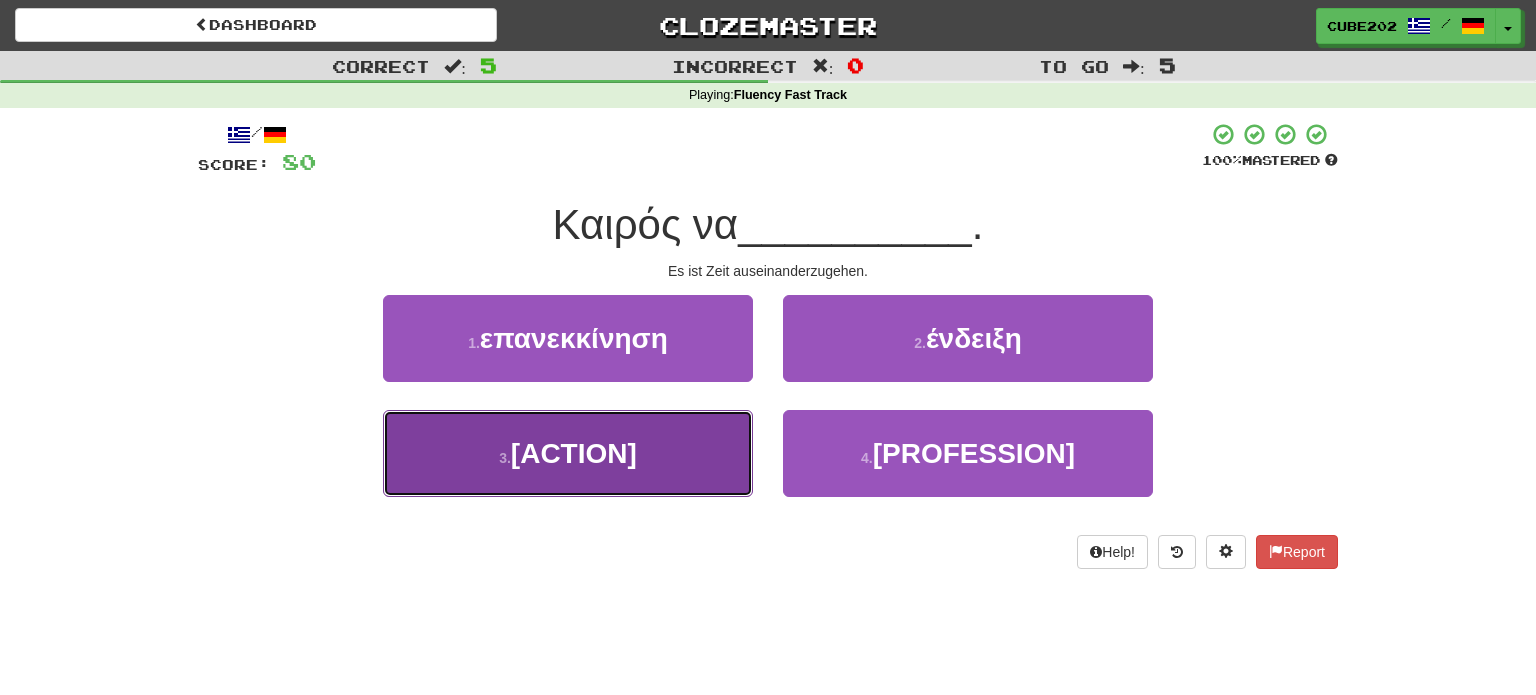 click on "3 .  χωριστούμε" at bounding box center (568, 453) 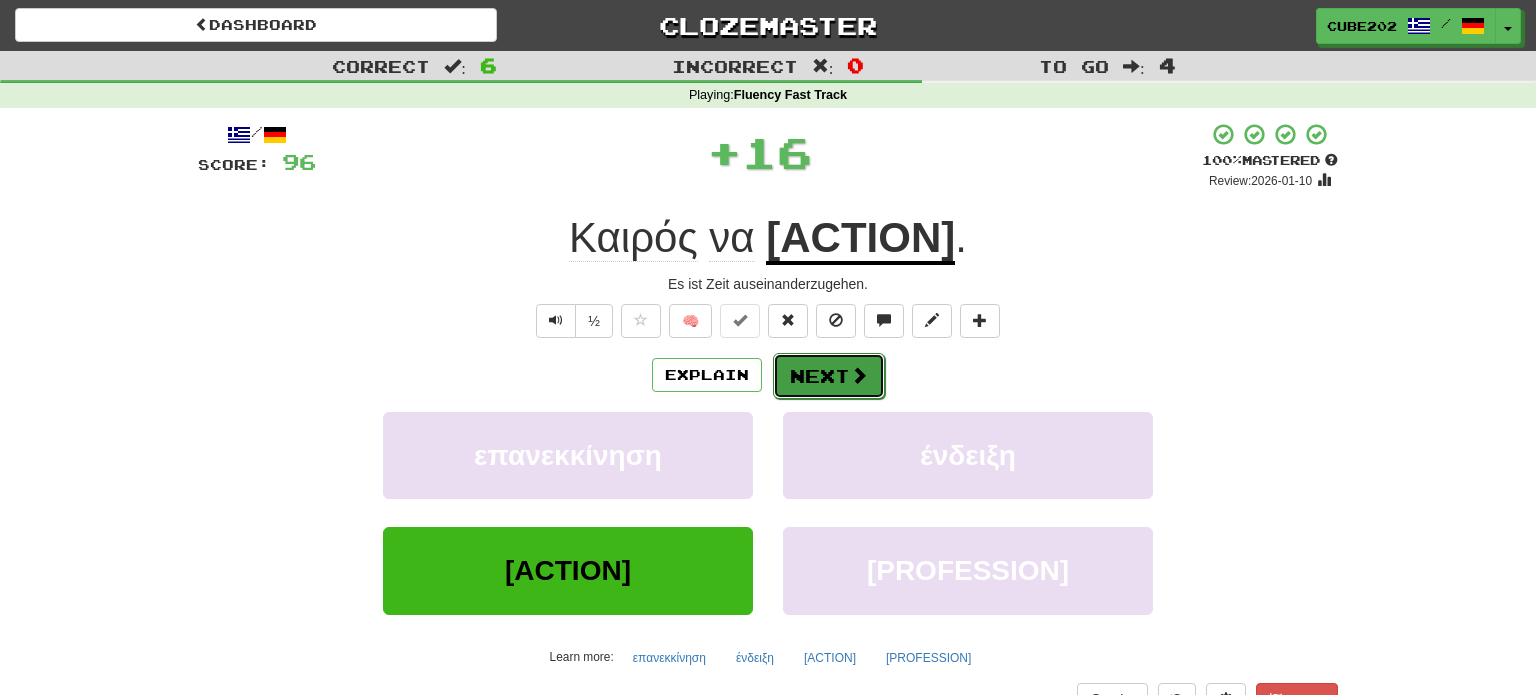 click on "Next" at bounding box center [829, 376] 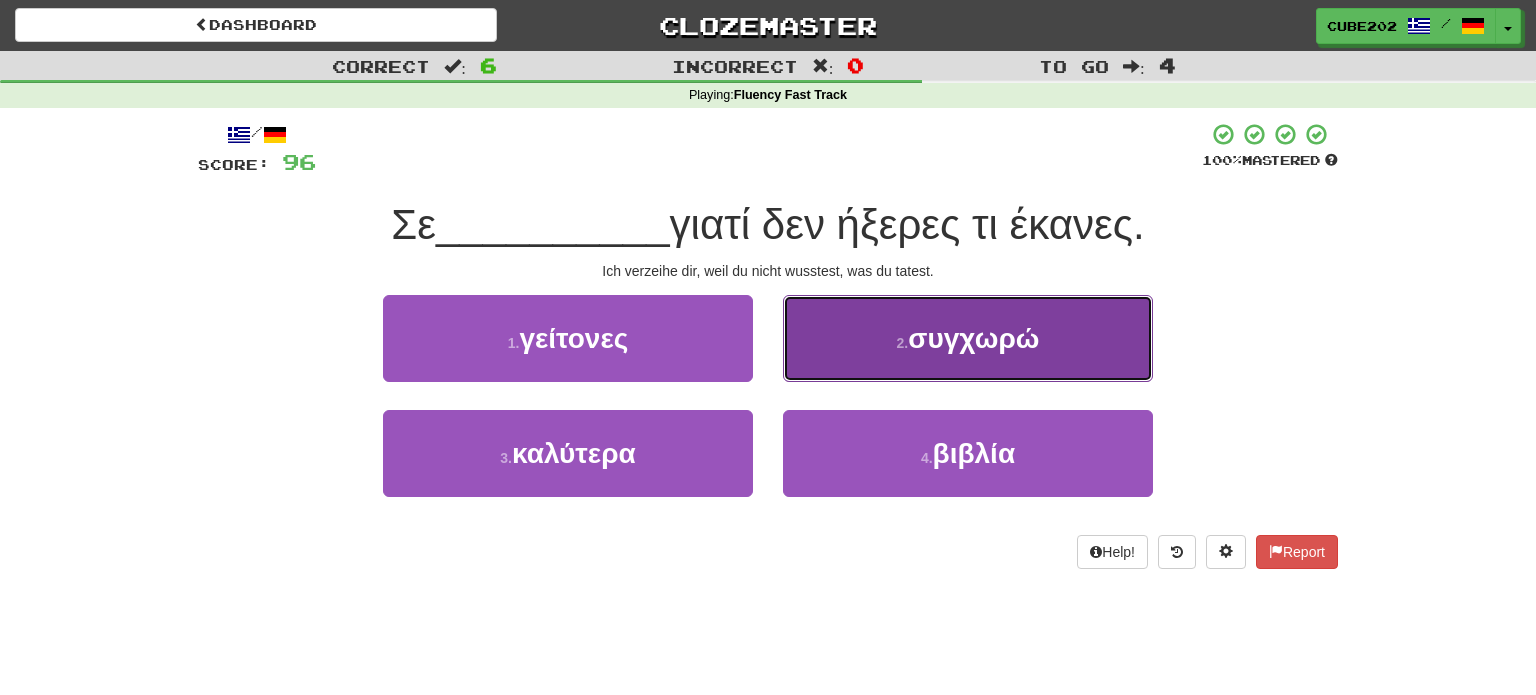click on "2 .  συγχωρώ" at bounding box center [968, 338] 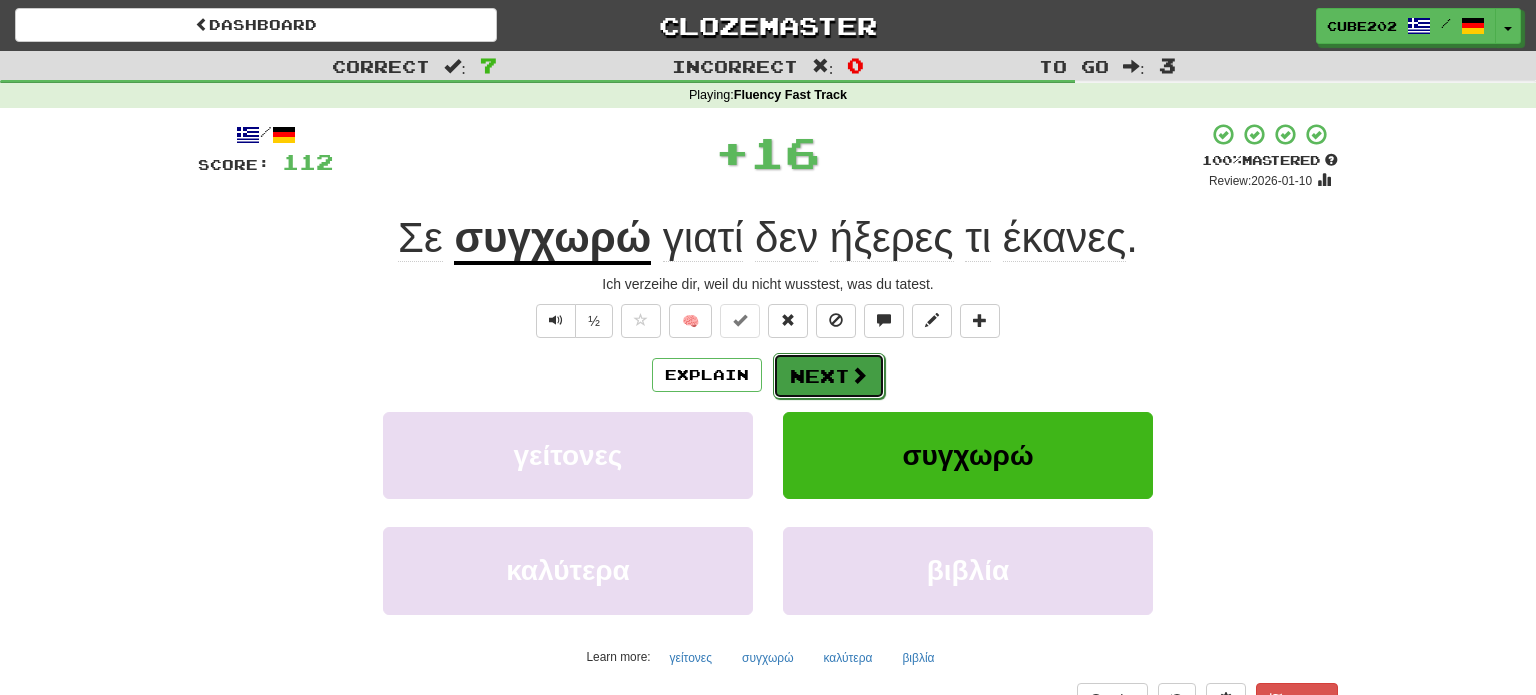click on "Next" at bounding box center (829, 376) 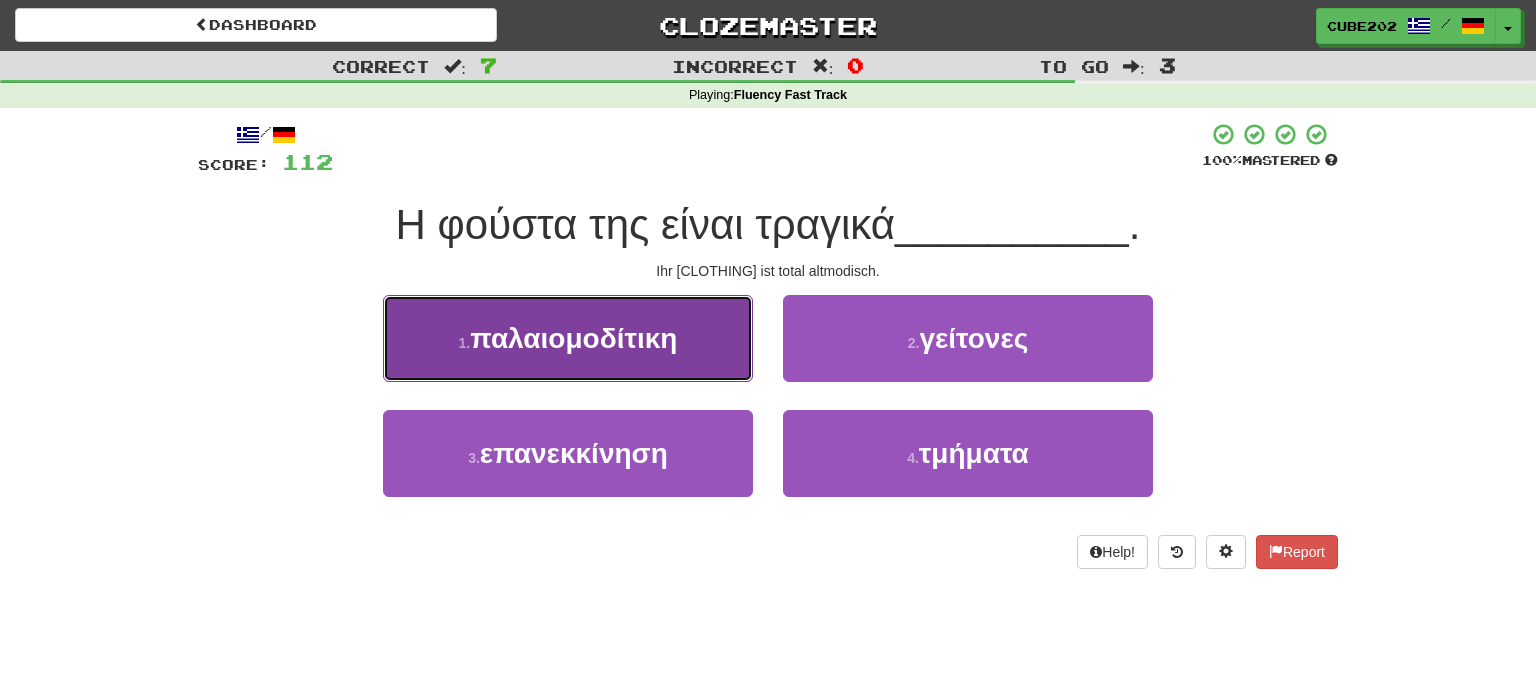click on "1 .  παλαιομοδίτικη" at bounding box center (568, 338) 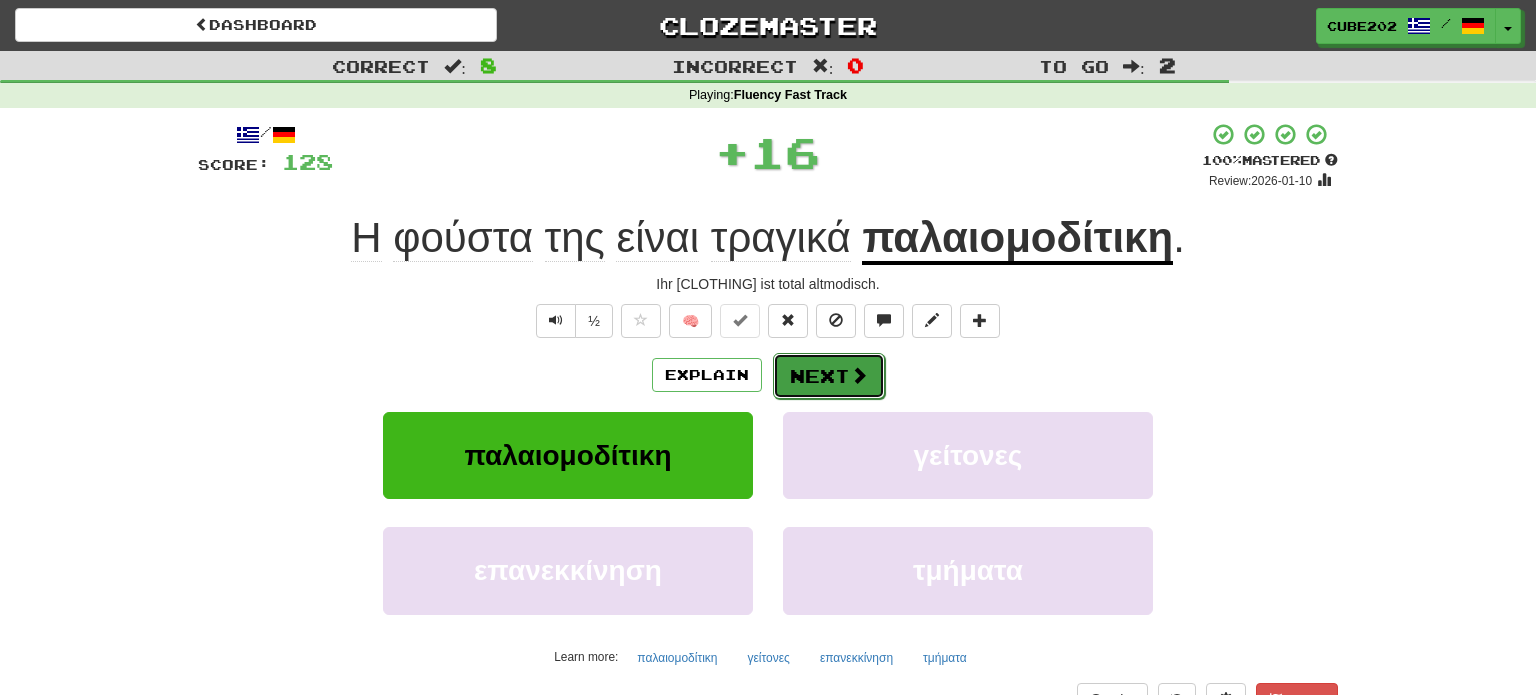 click on "Next" at bounding box center (829, 376) 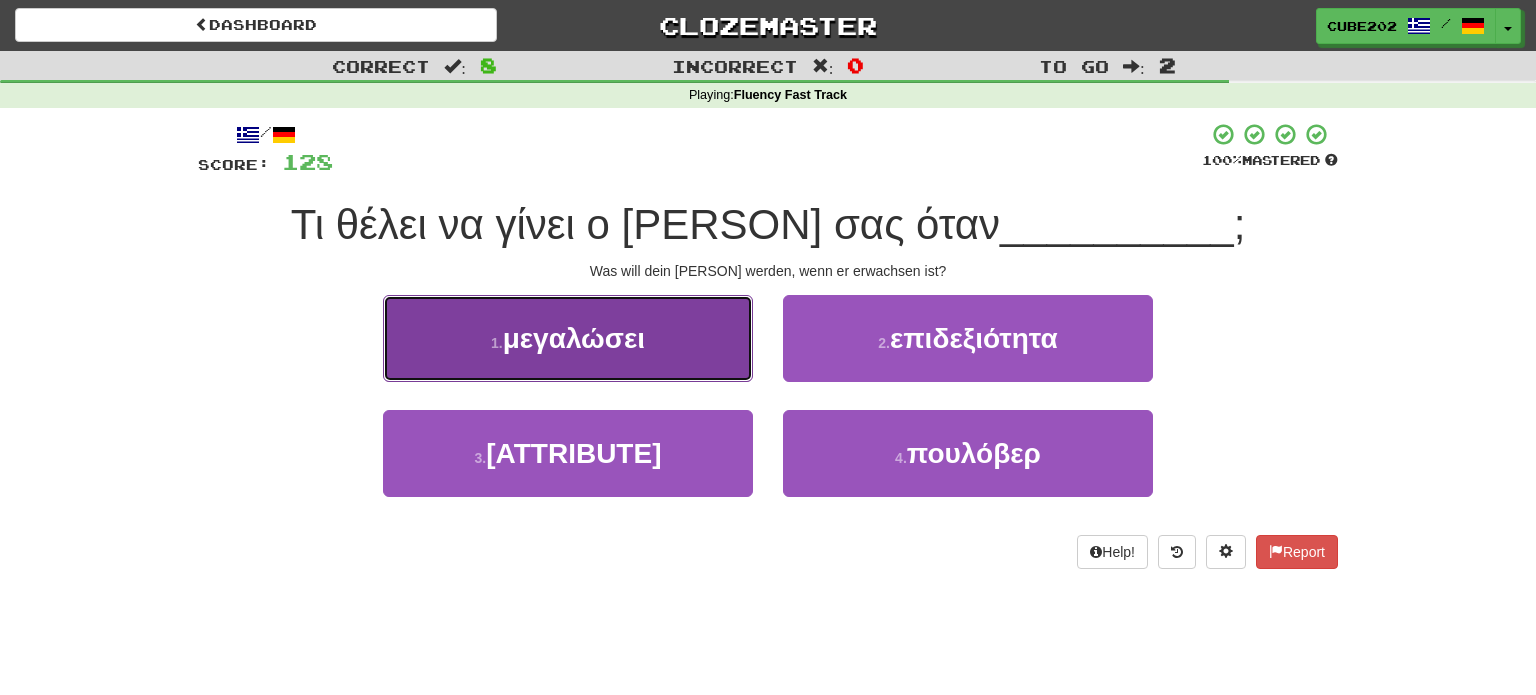 click on "1 .  μεγαλώσει" at bounding box center (568, 338) 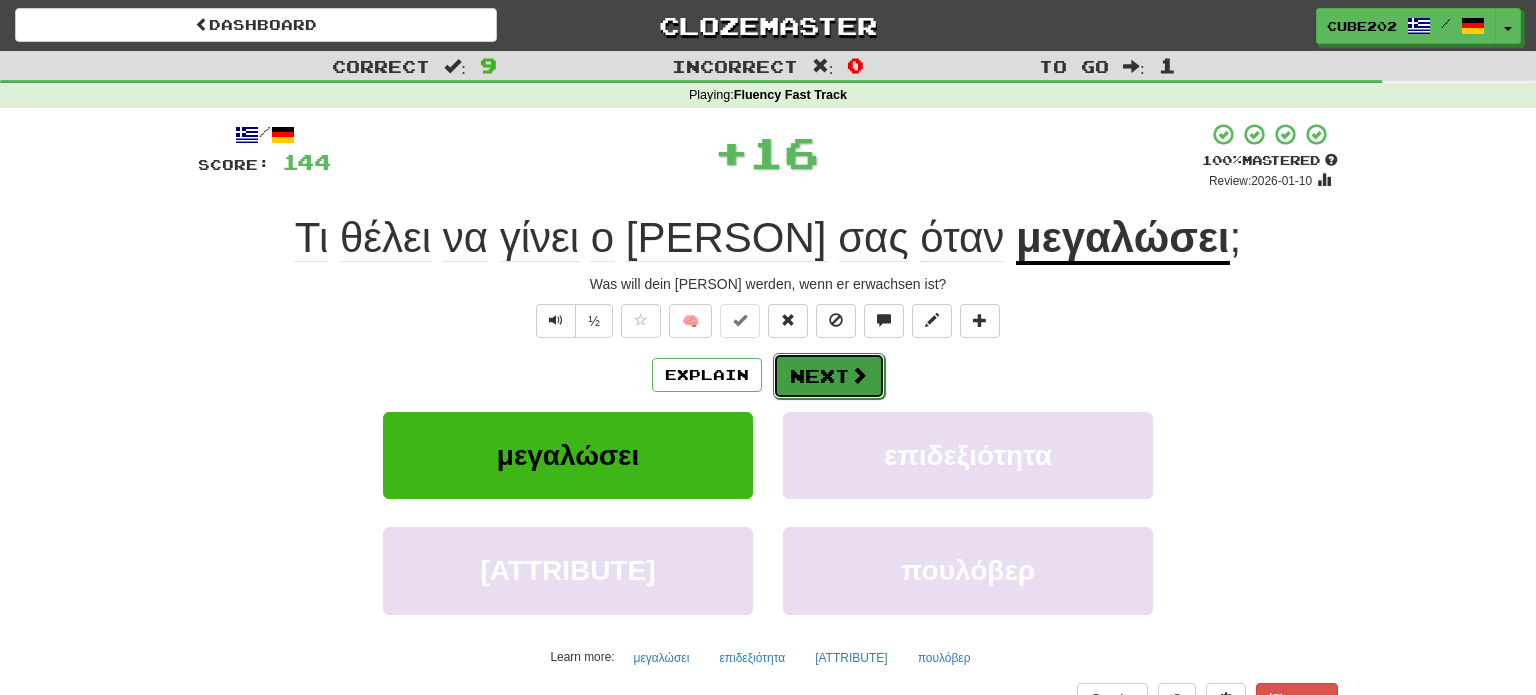 click on "Next" at bounding box center (829, 376) 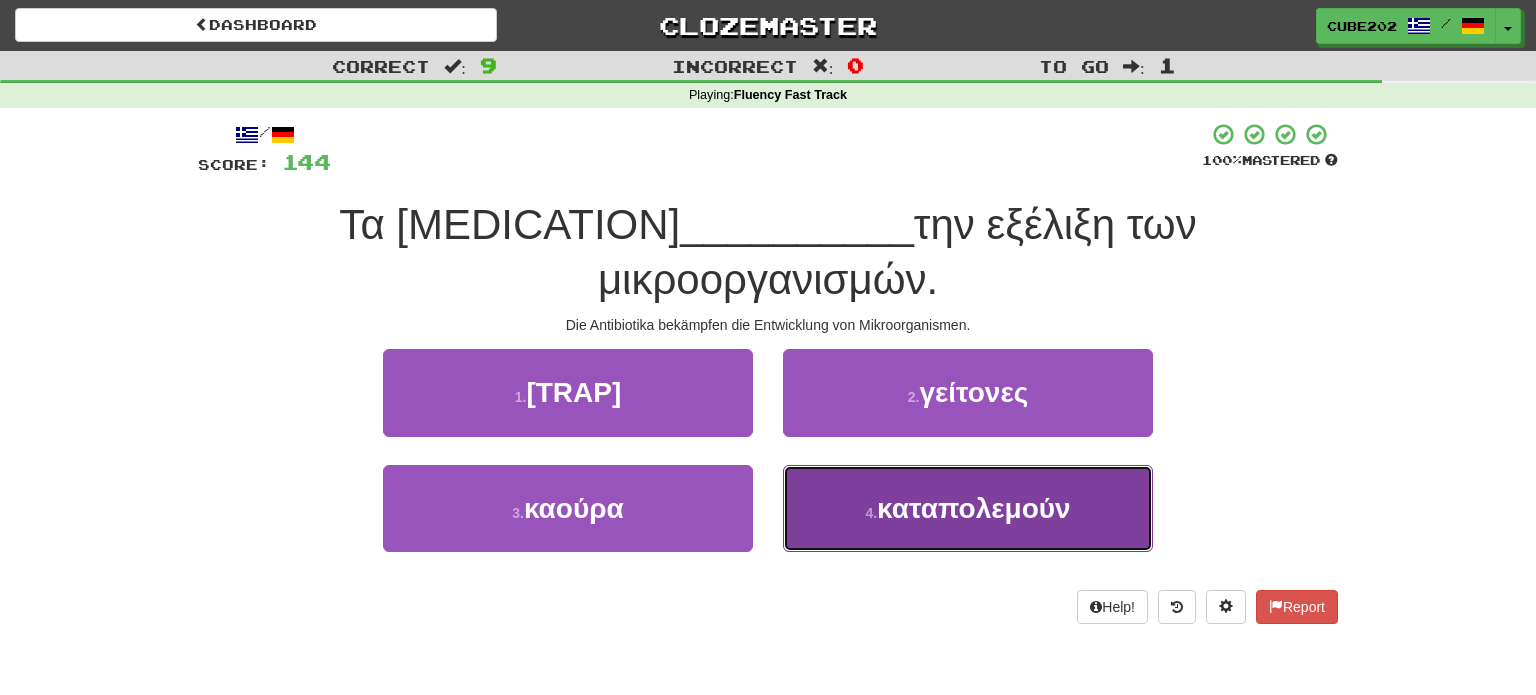 click on "καταπολεμούν" at bounding box center (974, 508) 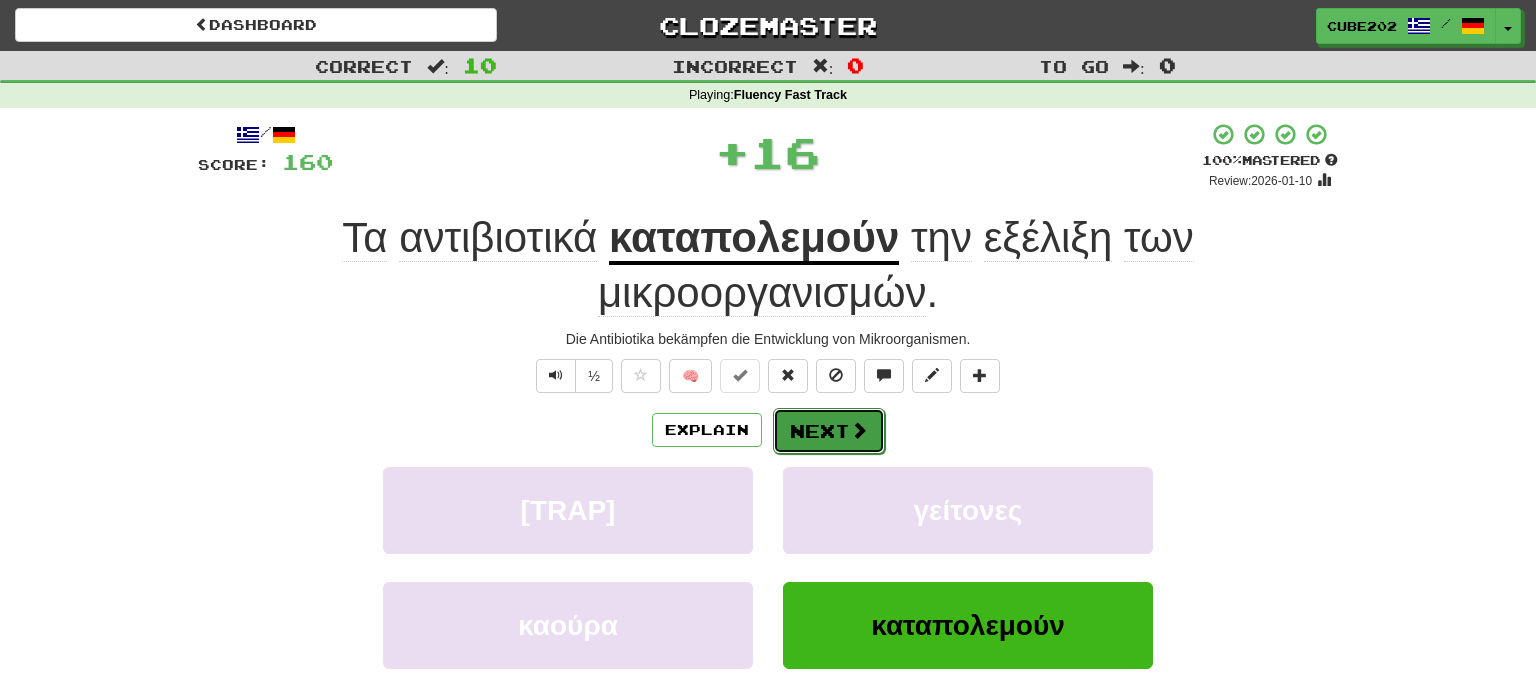 click on "Next" at bounding box center (829, 431) 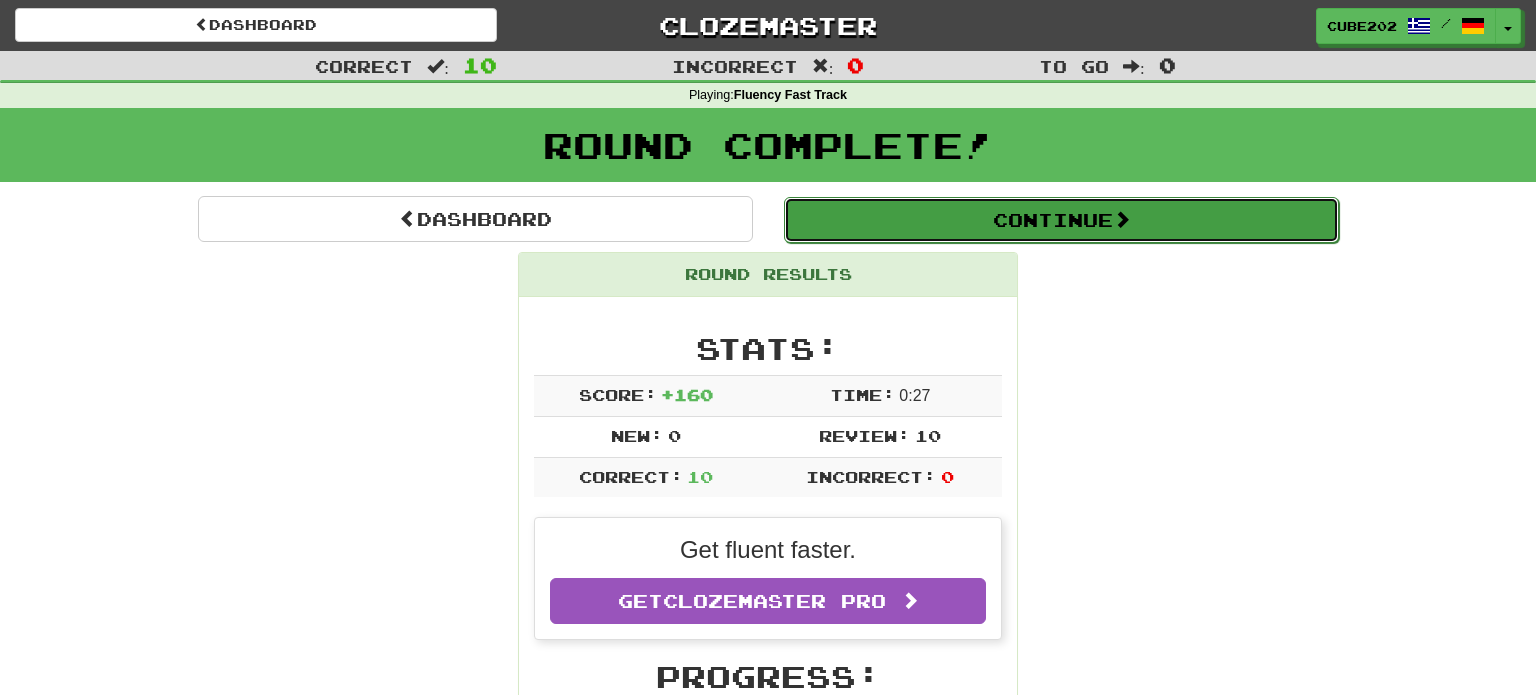 click on "Continue" at bounding box center (1061, 220) 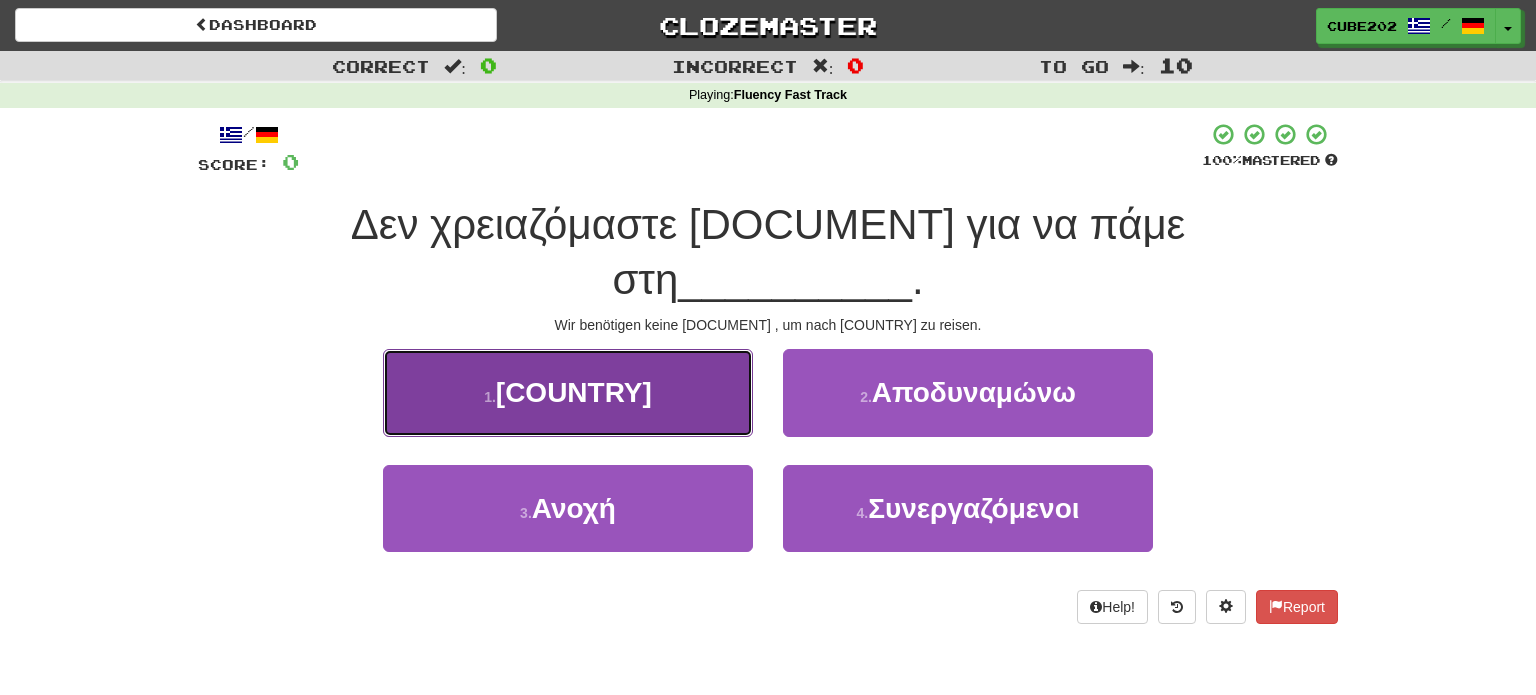 click on "1 .  Γαλία" at bounding box center (568, 392) 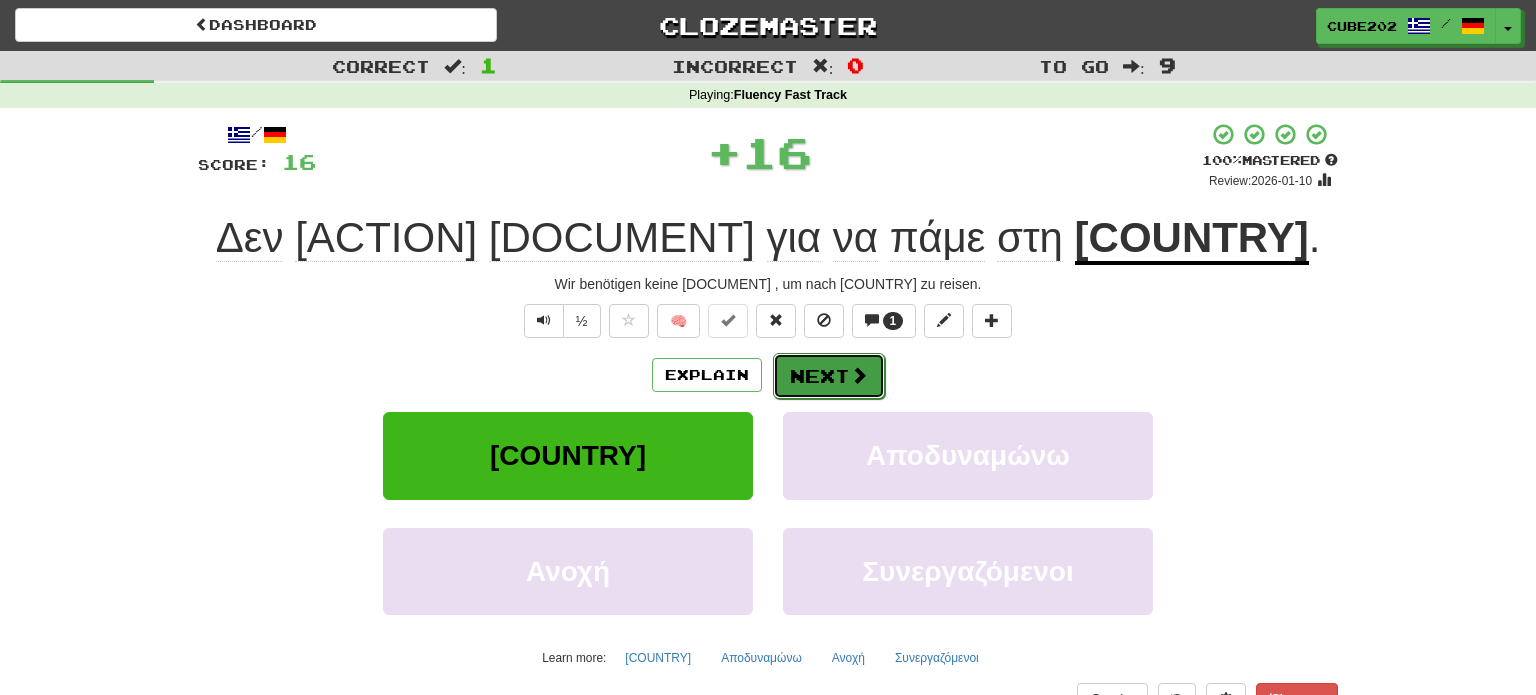 click on "Next" at bounding box center (829, 376) 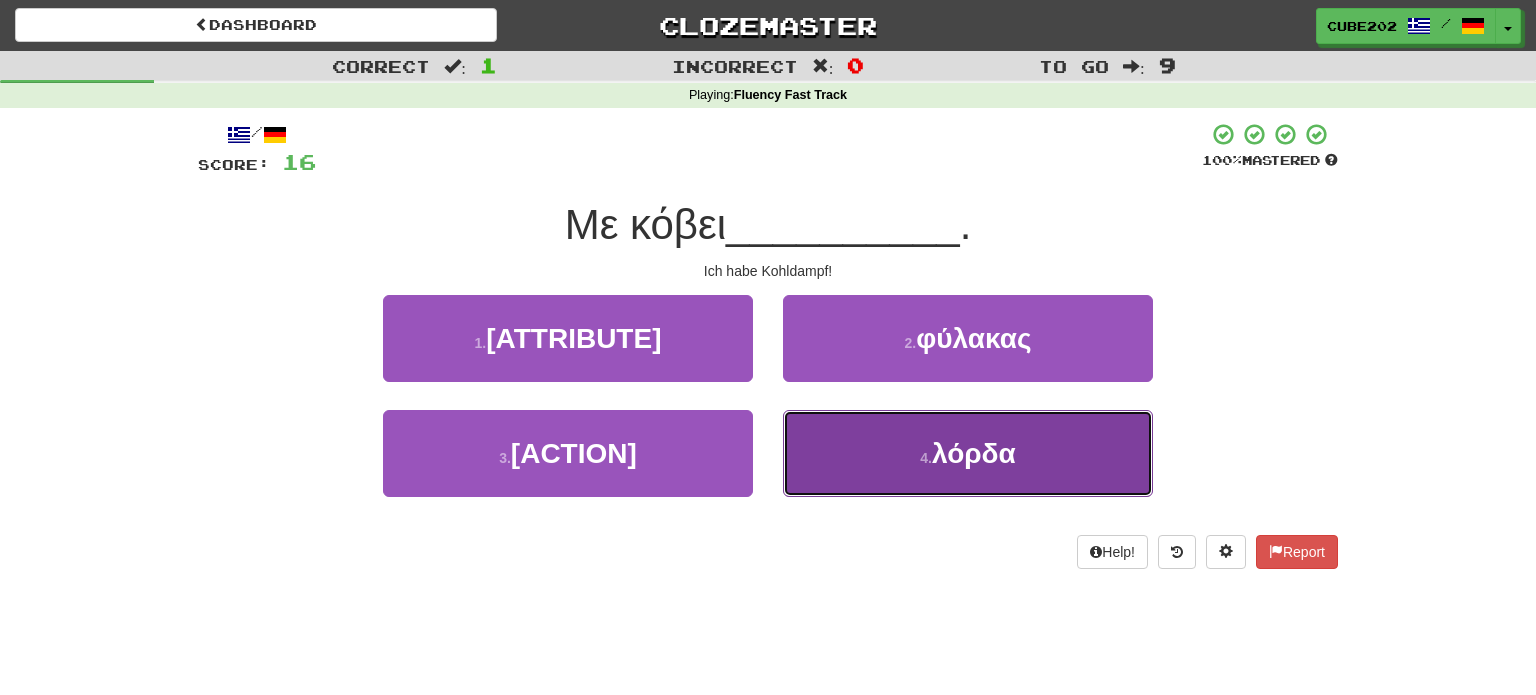 click on "4 .  λόρδα" at bounding box center (968, 453) 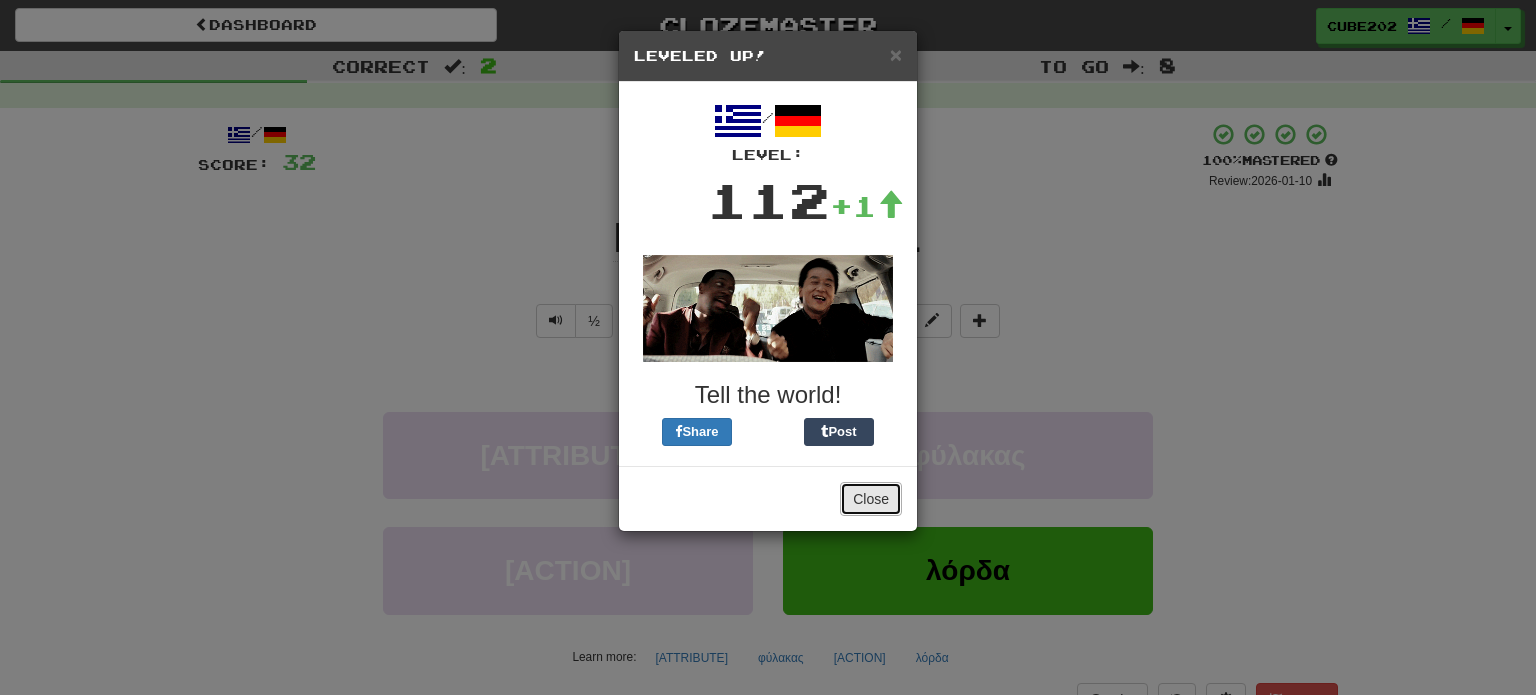 click on "Close" at bounding box center [871, 499] 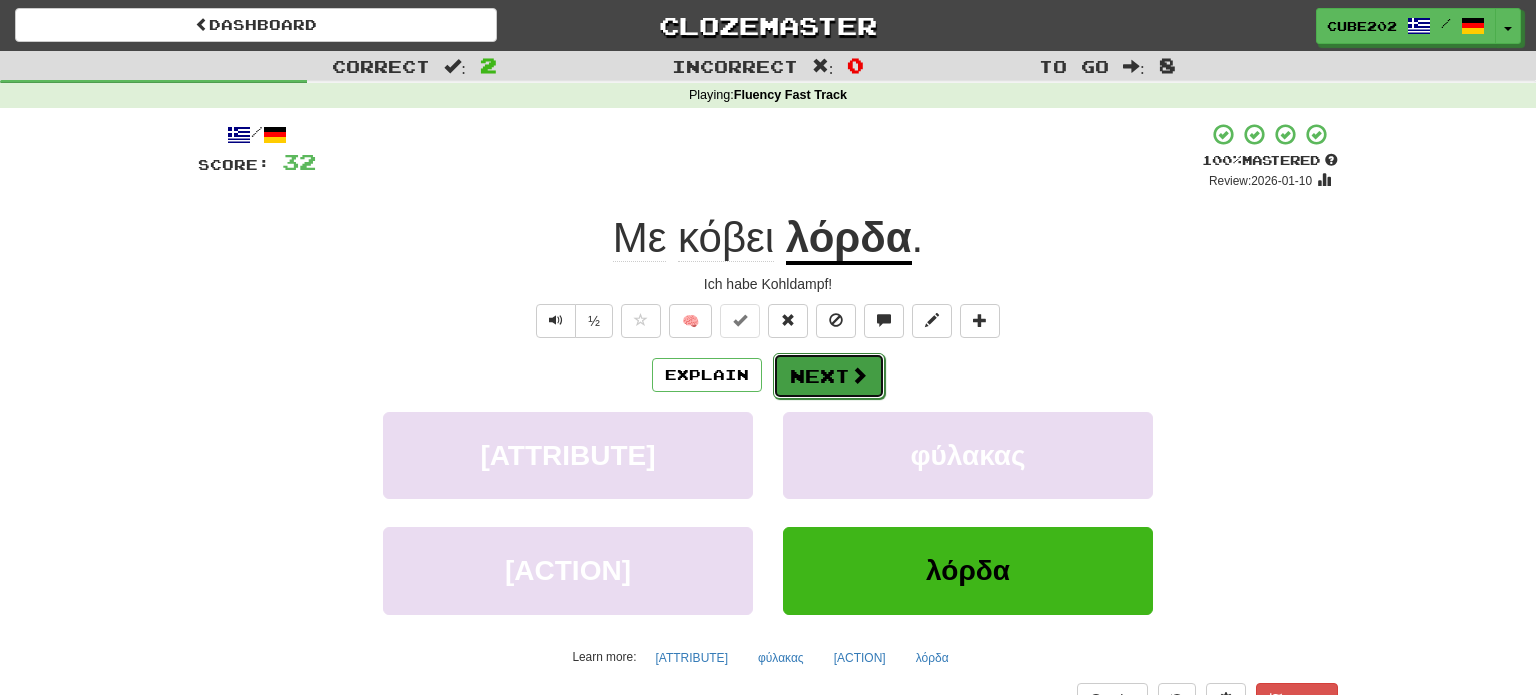 click at bounding box center [859, 375] 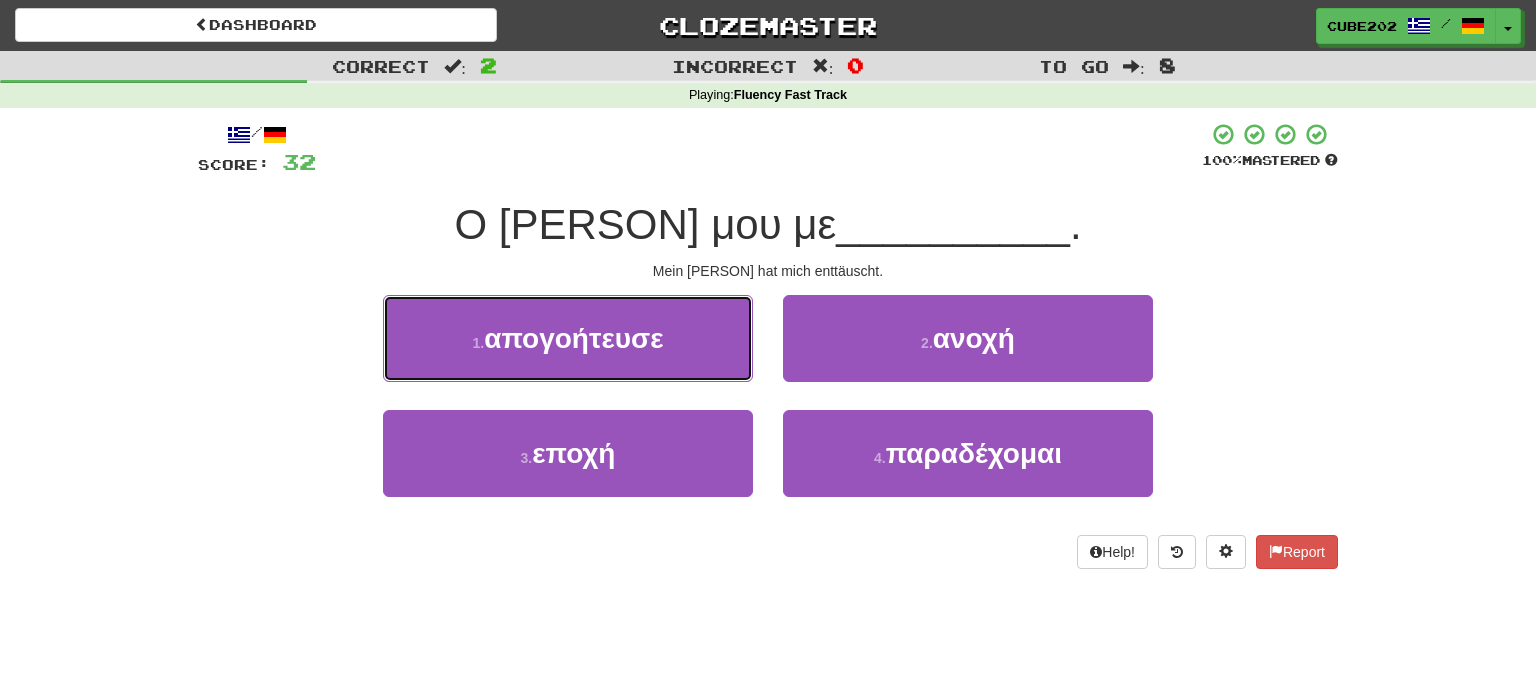 click on "1 .  απογοήτευσε" at bounding box center [568, 338] 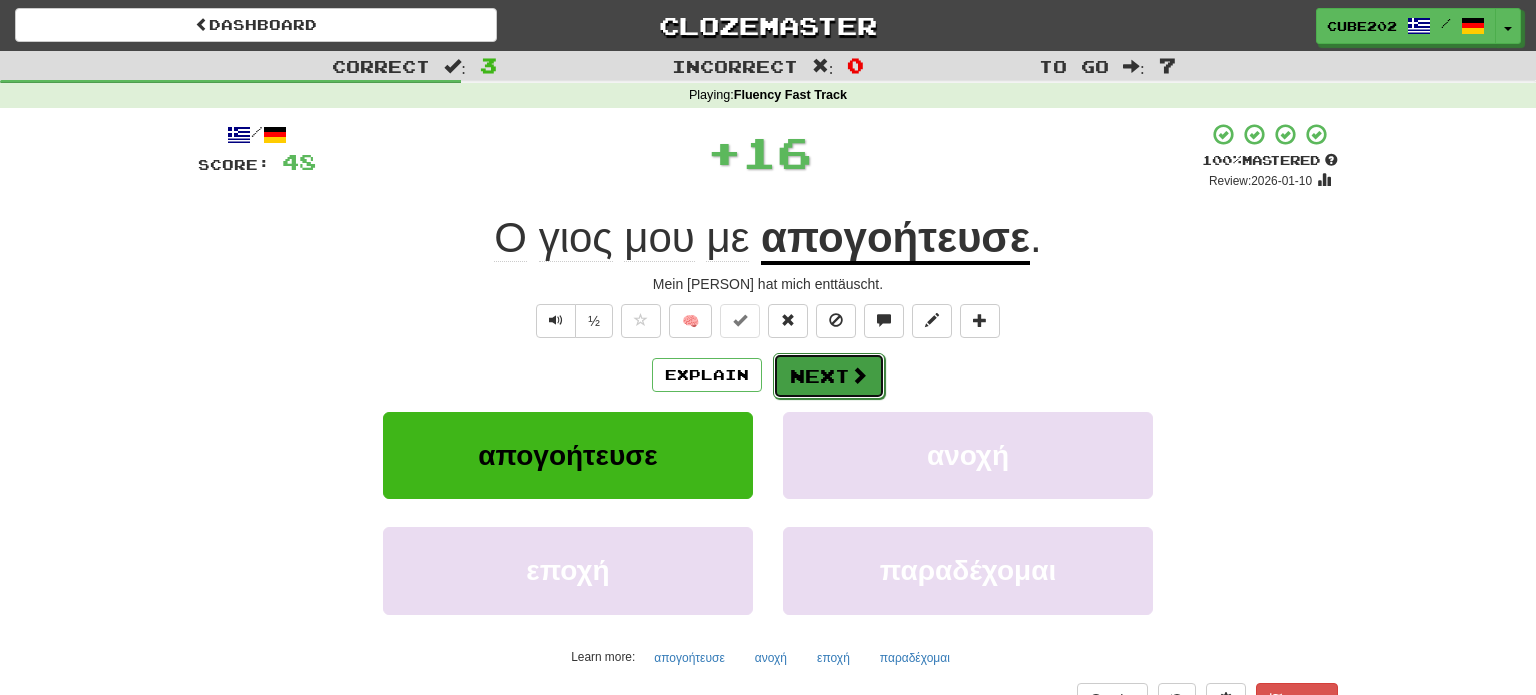 click on "Next" at bounding box center (829, 376) 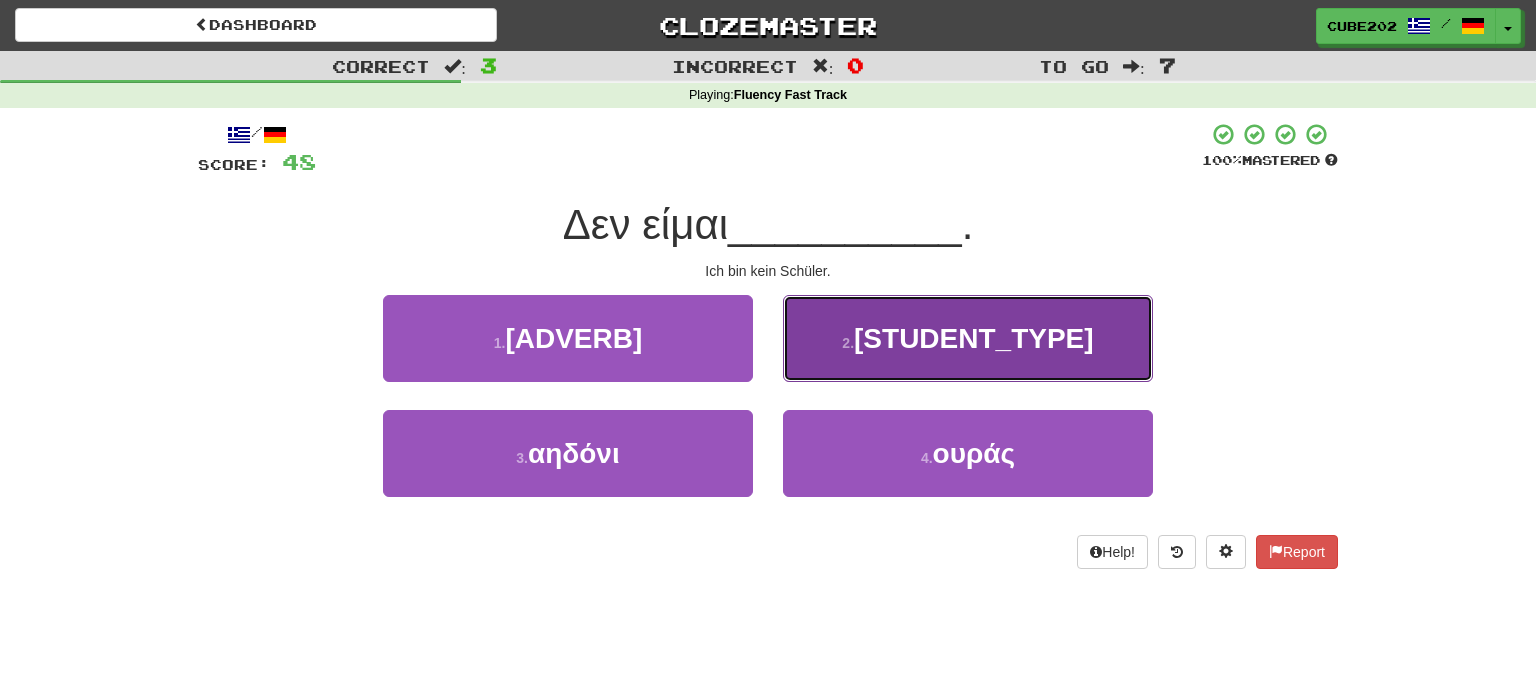 click on "2 ." at bounding box center (848, 343) 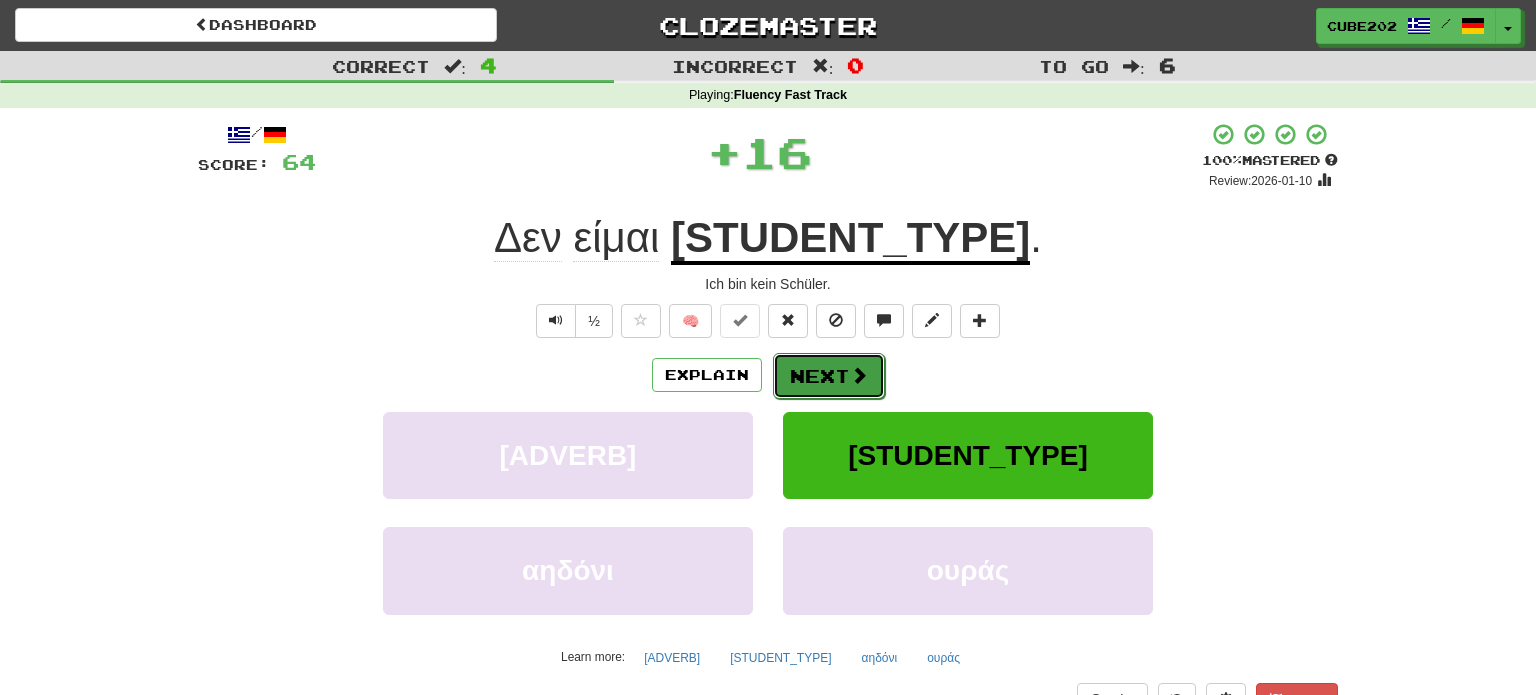 click on "Next" at bounding box center [829, 376] 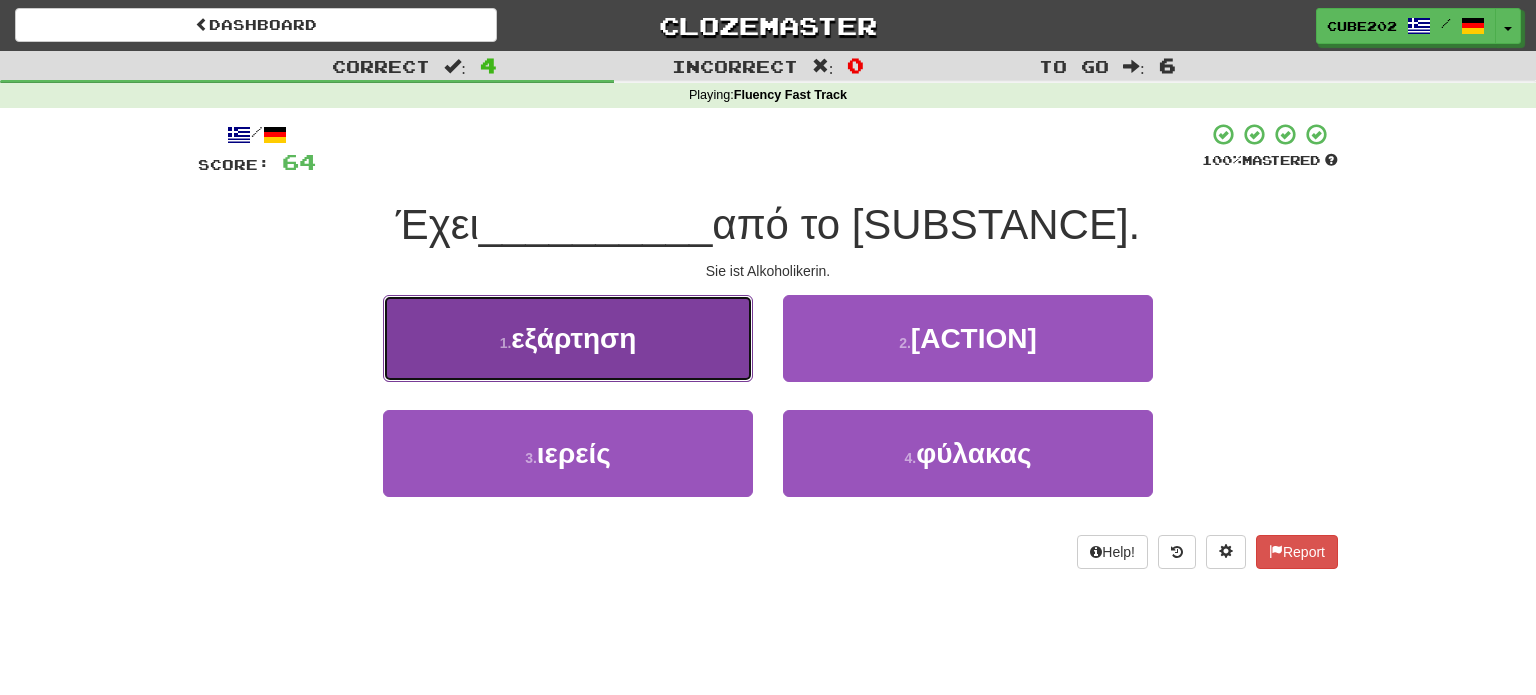 click on "1 .  εξάρτηση" at bounding box center (568, 338) 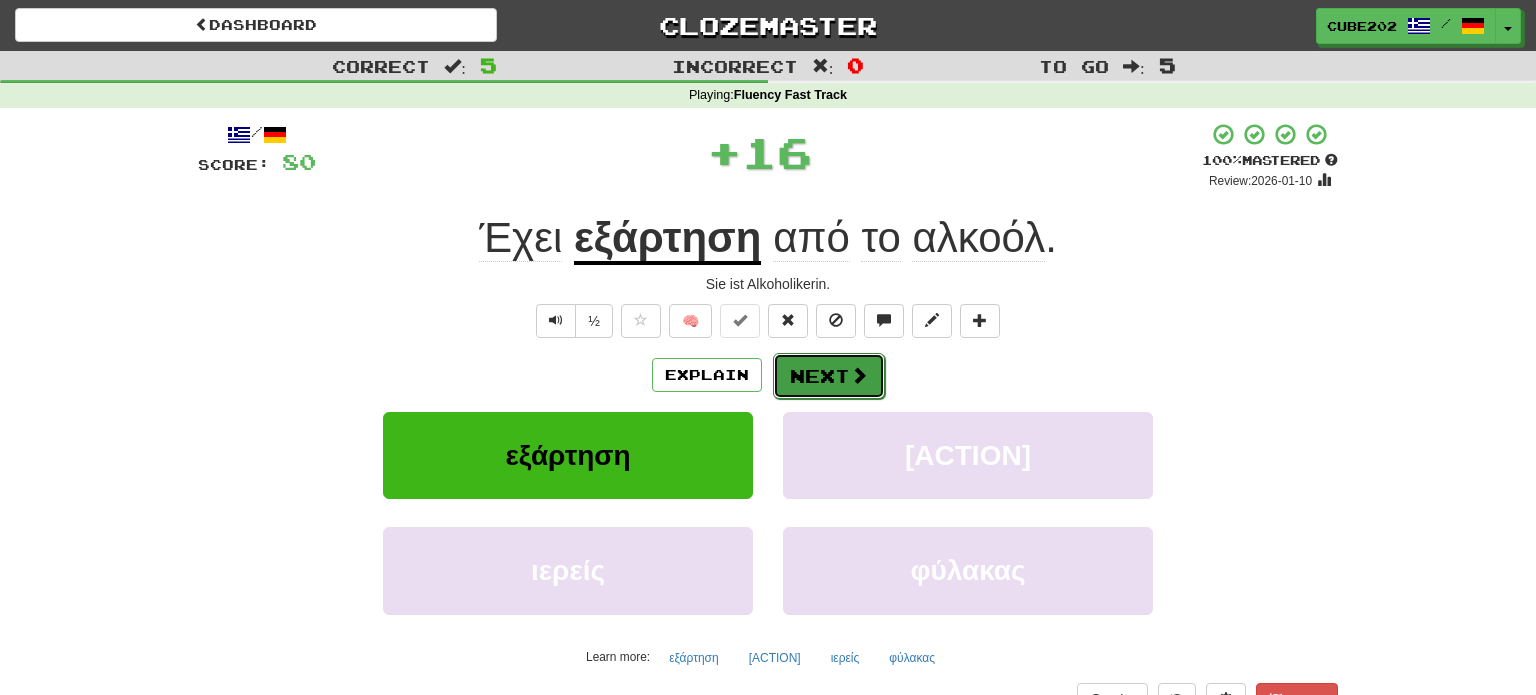 click on "Next" at bounding box center [829, 376] 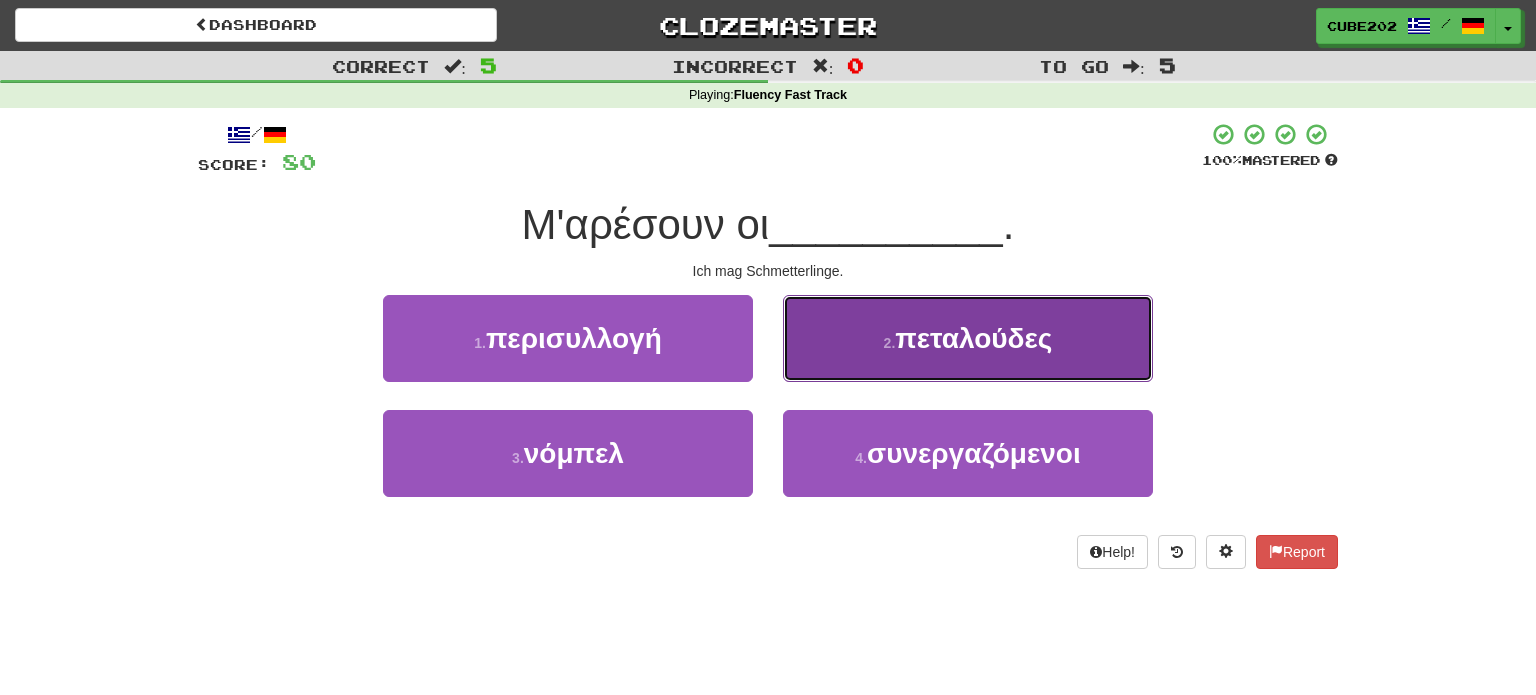 click on "2 ." at bounding box center (890, 343) 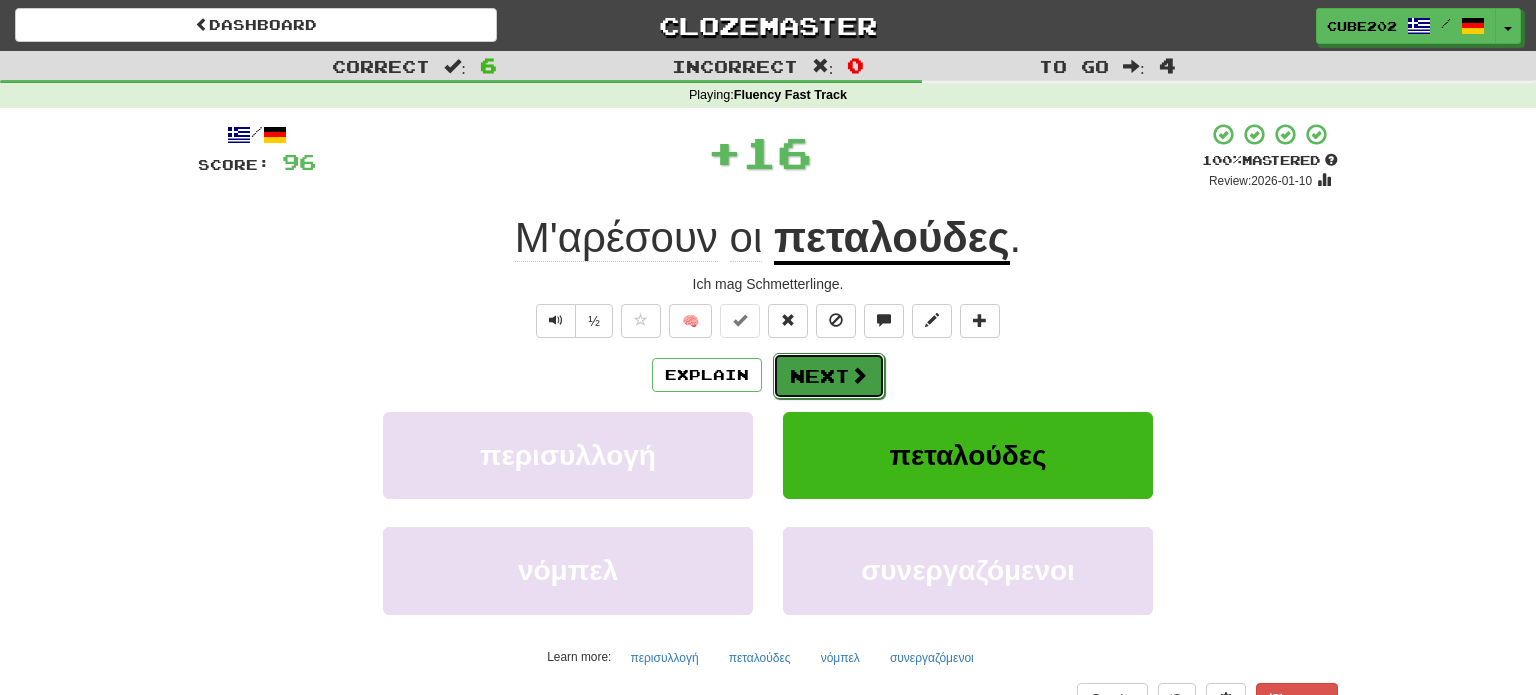 click on "Next" at bounding box center (829, 376) 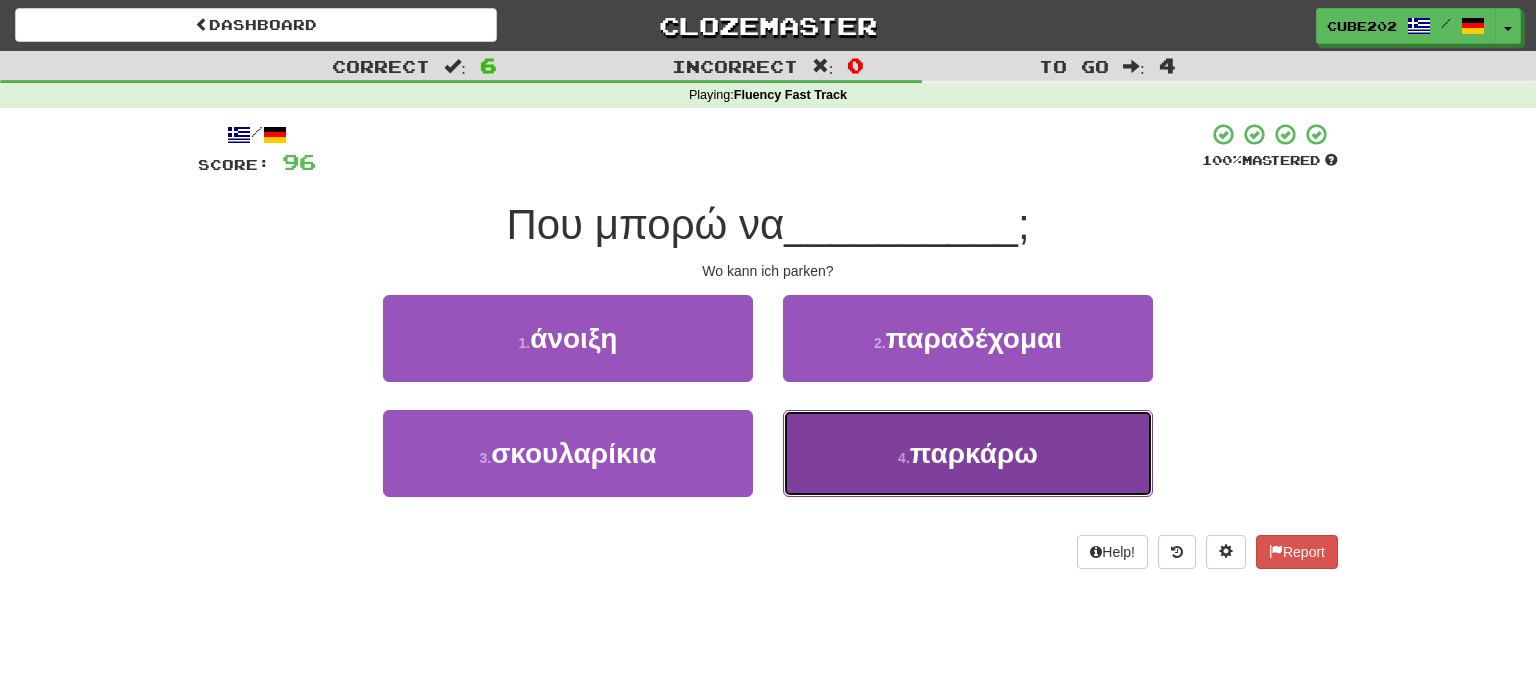 click on "4 .  παρκάρω" at bounding box center [968, 453] 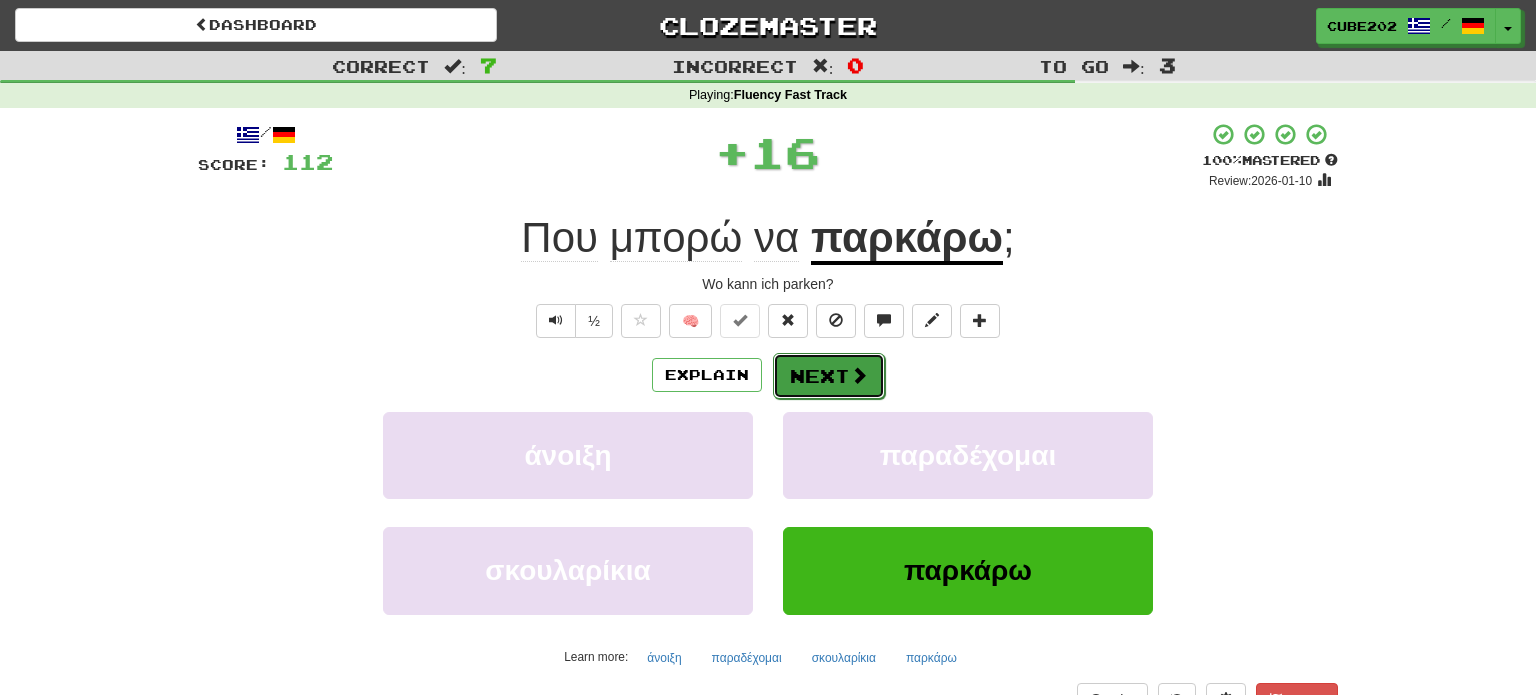 click on "Next" at bounding box center (829, 376) 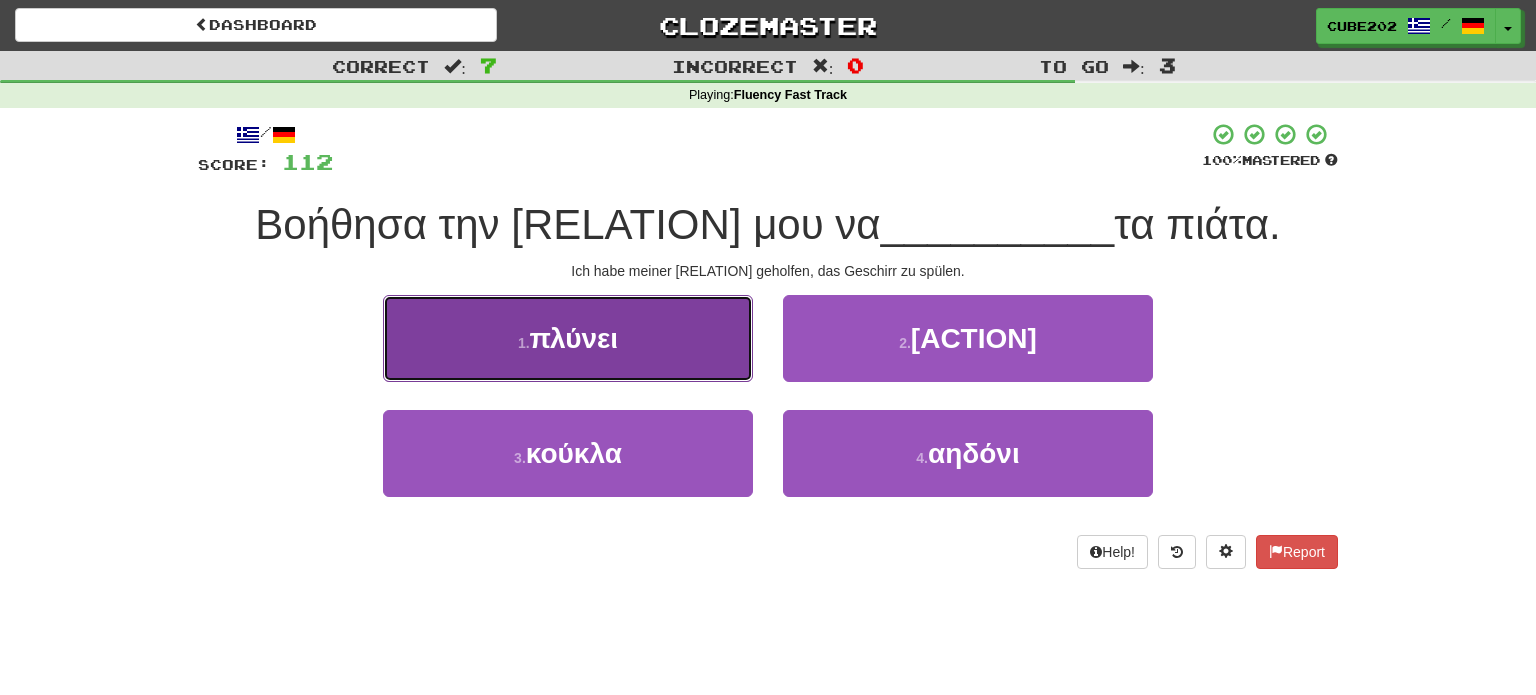 click on "1 .  πλύνει" at bounding box center [568, 338] 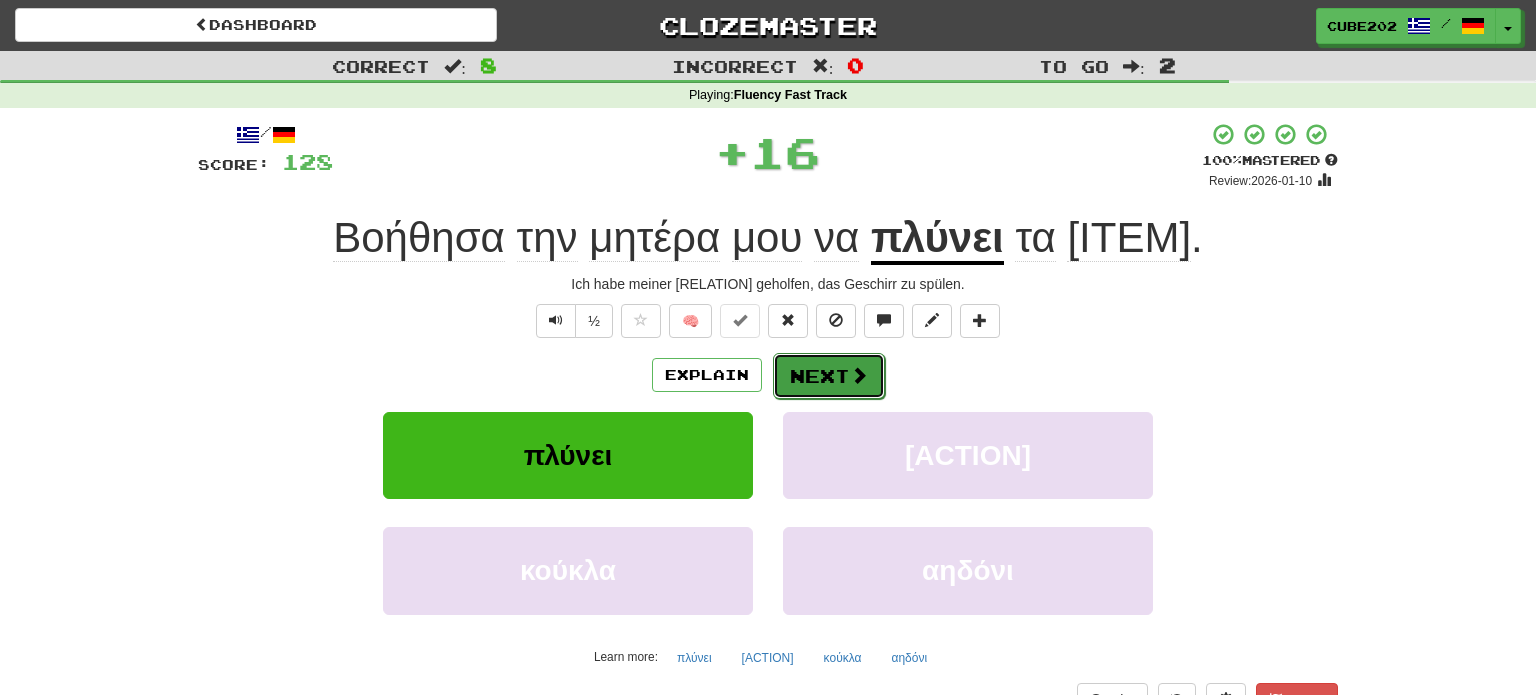 click on "Next" at bounding box center (829, 376) 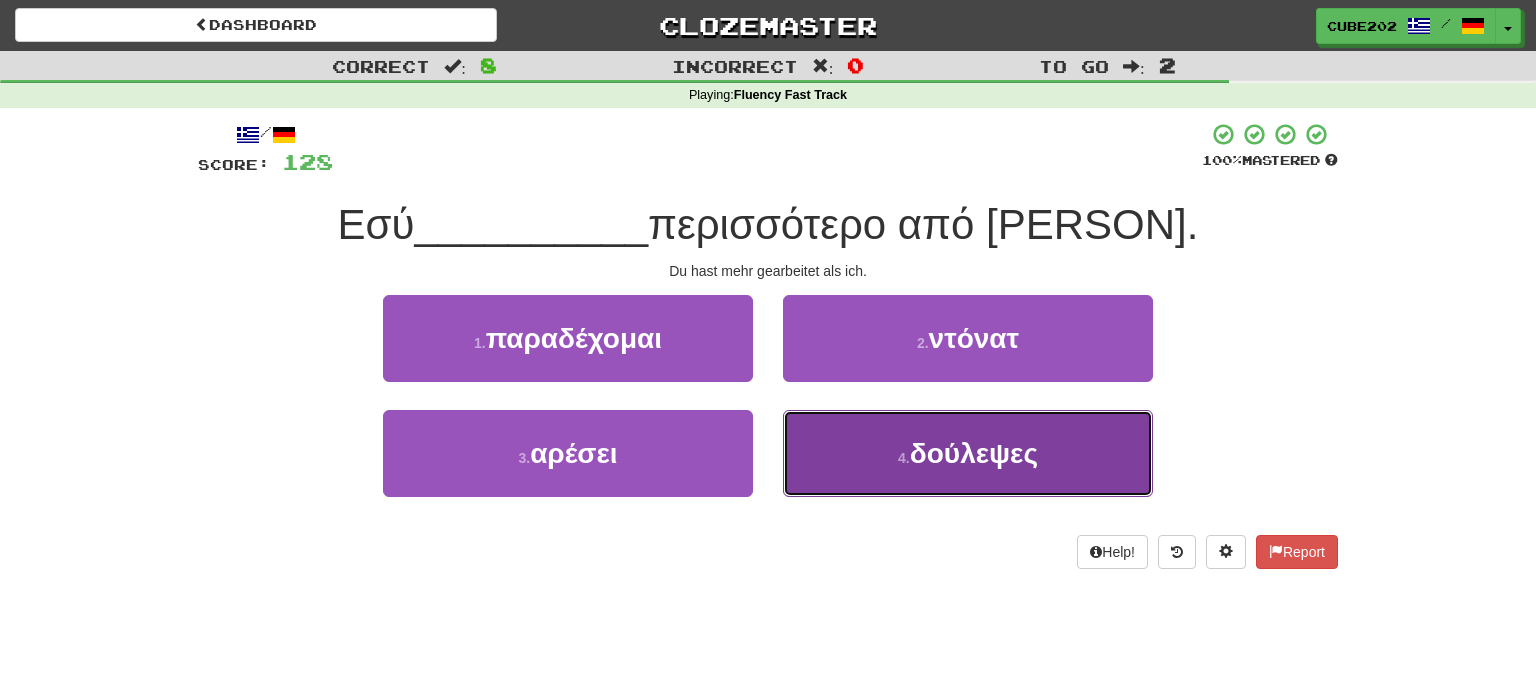 click on "4 .  δούλεψες" at bounding box center (968, 453) 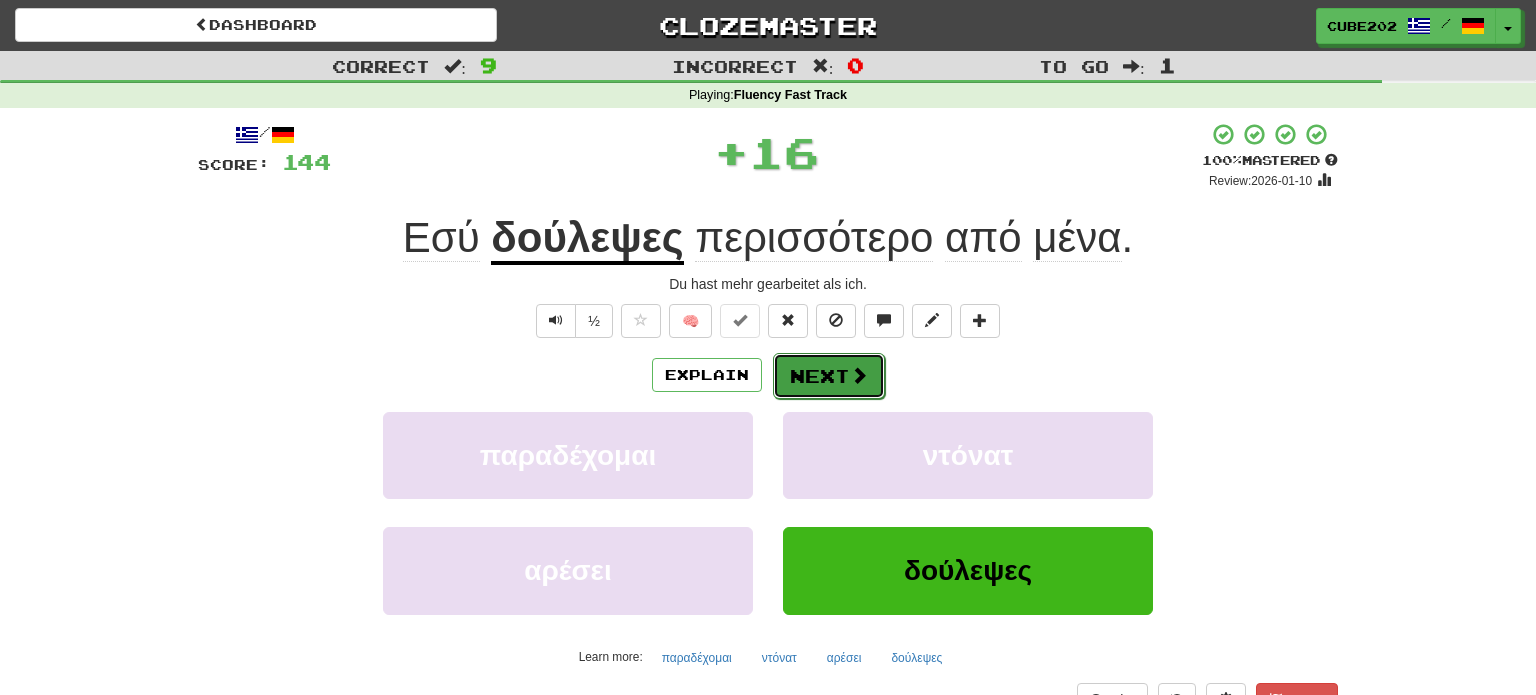 click on "Next" at bounding box center [829, 376] 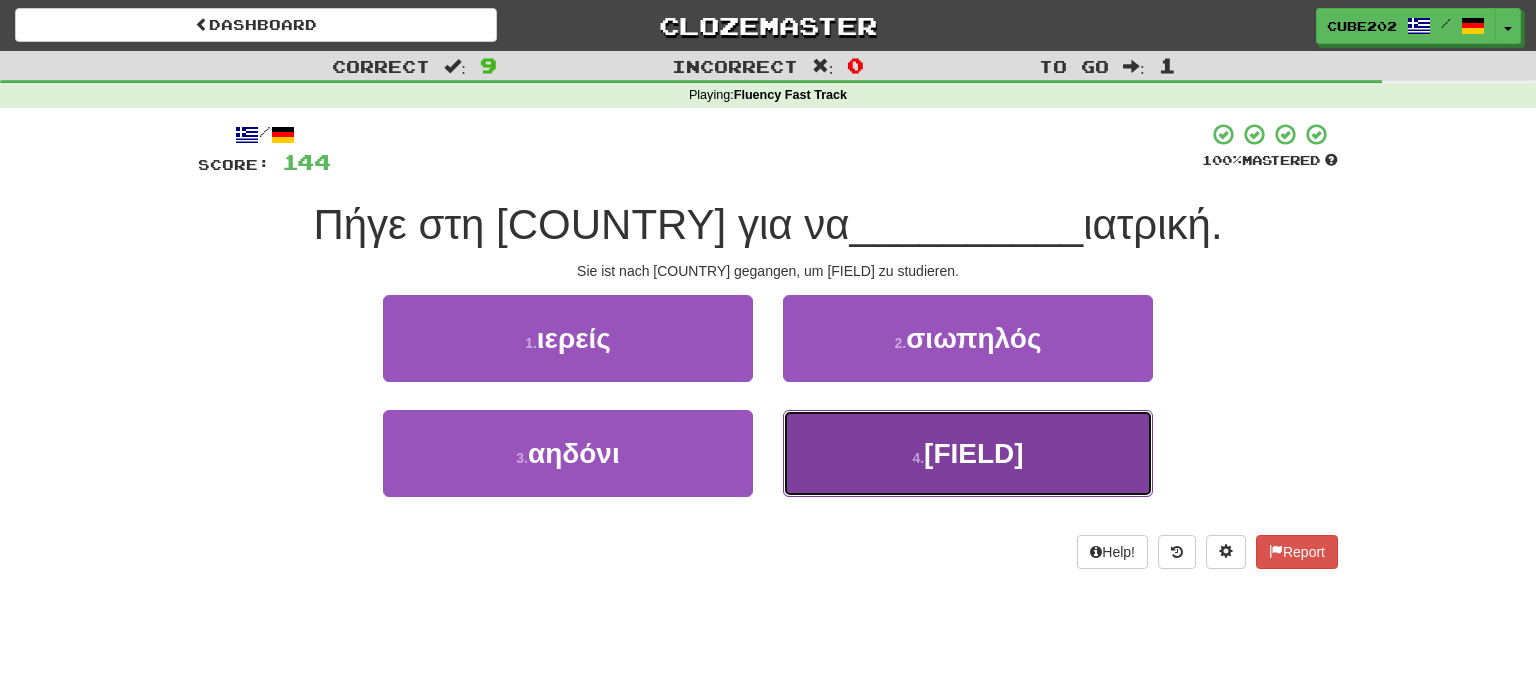 click on "4 .  σπουδάσει" at bounding box center [968, 453] 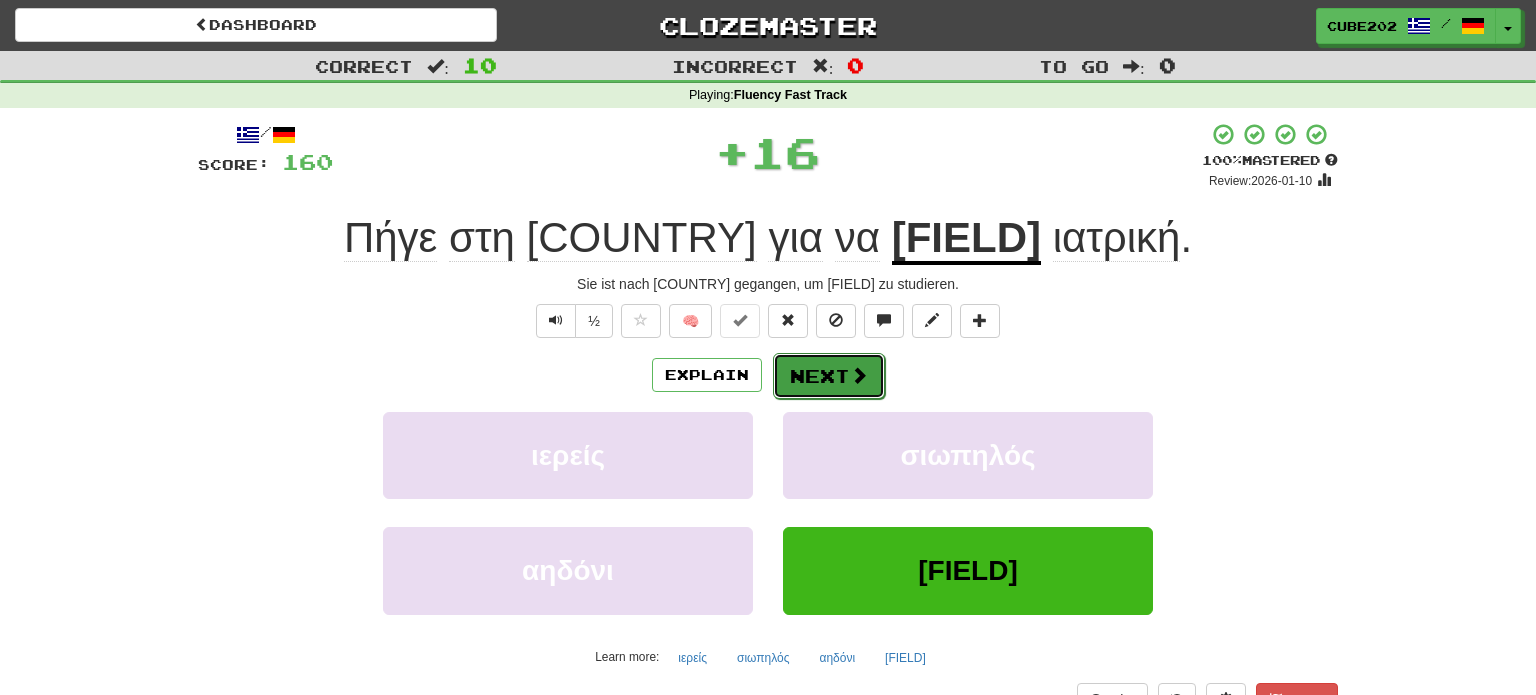 click on "Next" at bounding box center [829, 376] 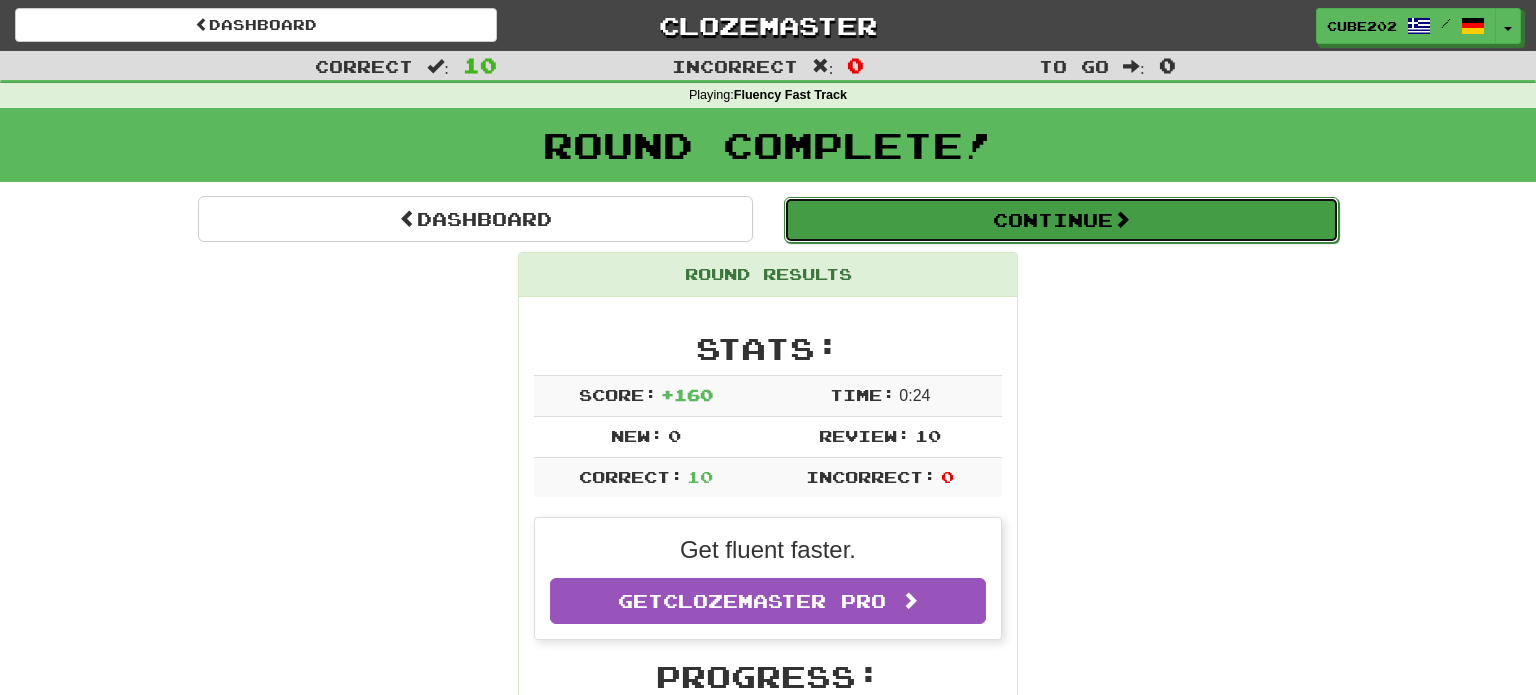 click on "Continue" at bounding box center [1061, 220] 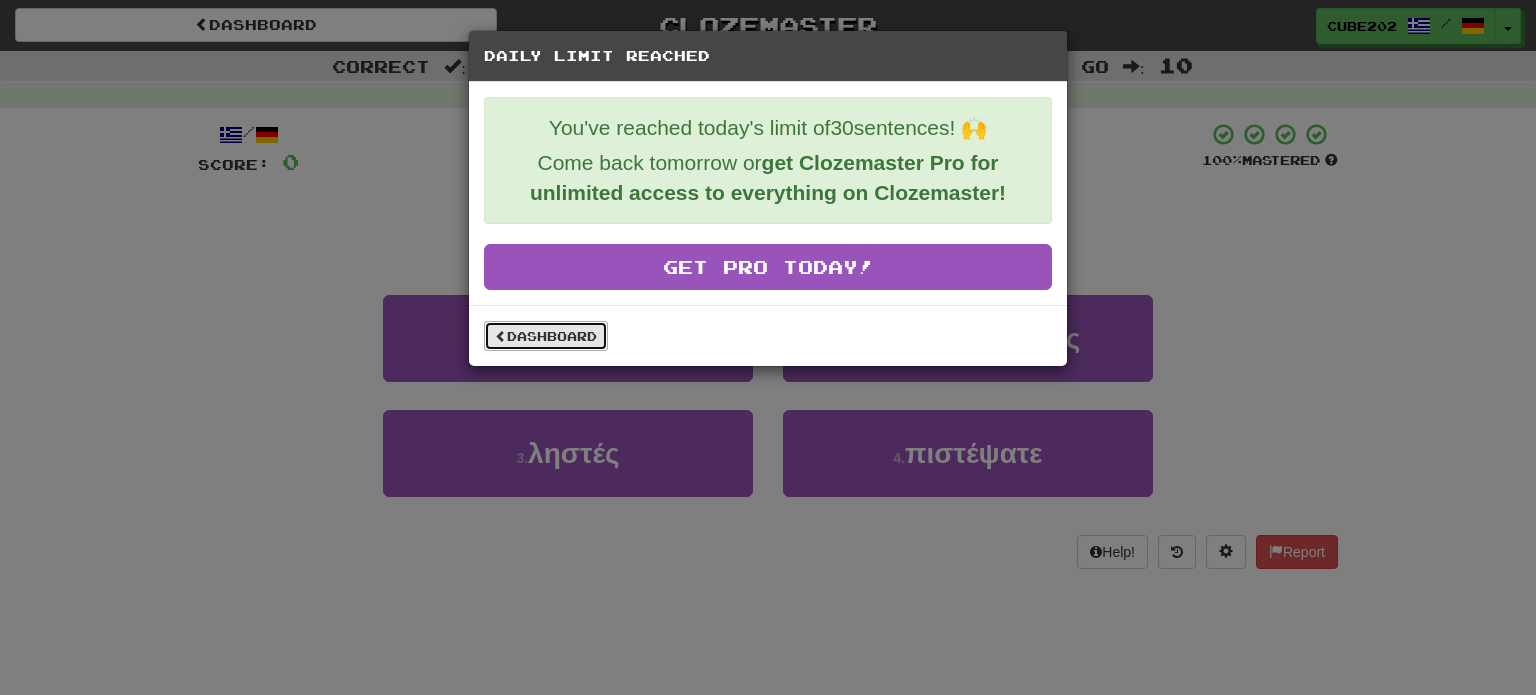 click on "Dashboard" at bounding box center [546, 336] 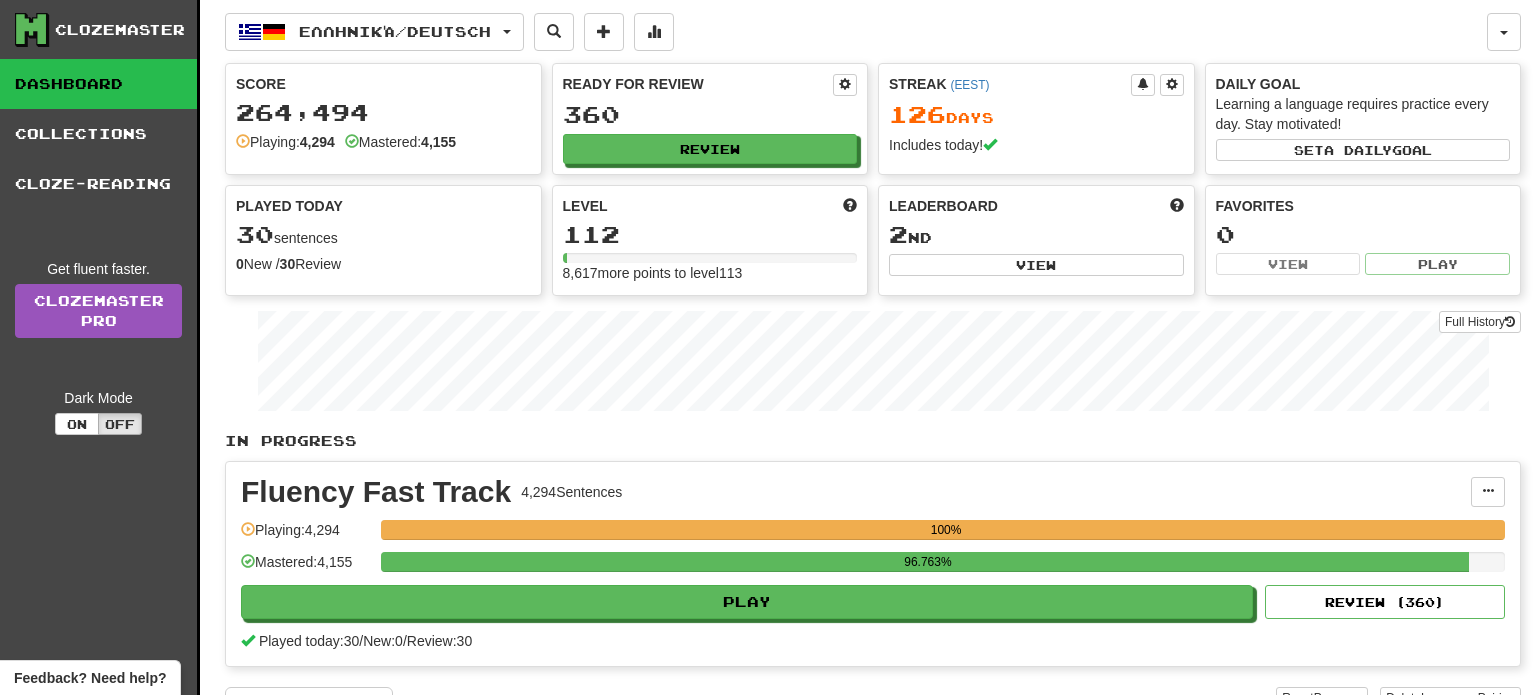 scroll, scrollTop: 0, scrollLeft: 0, axis: both 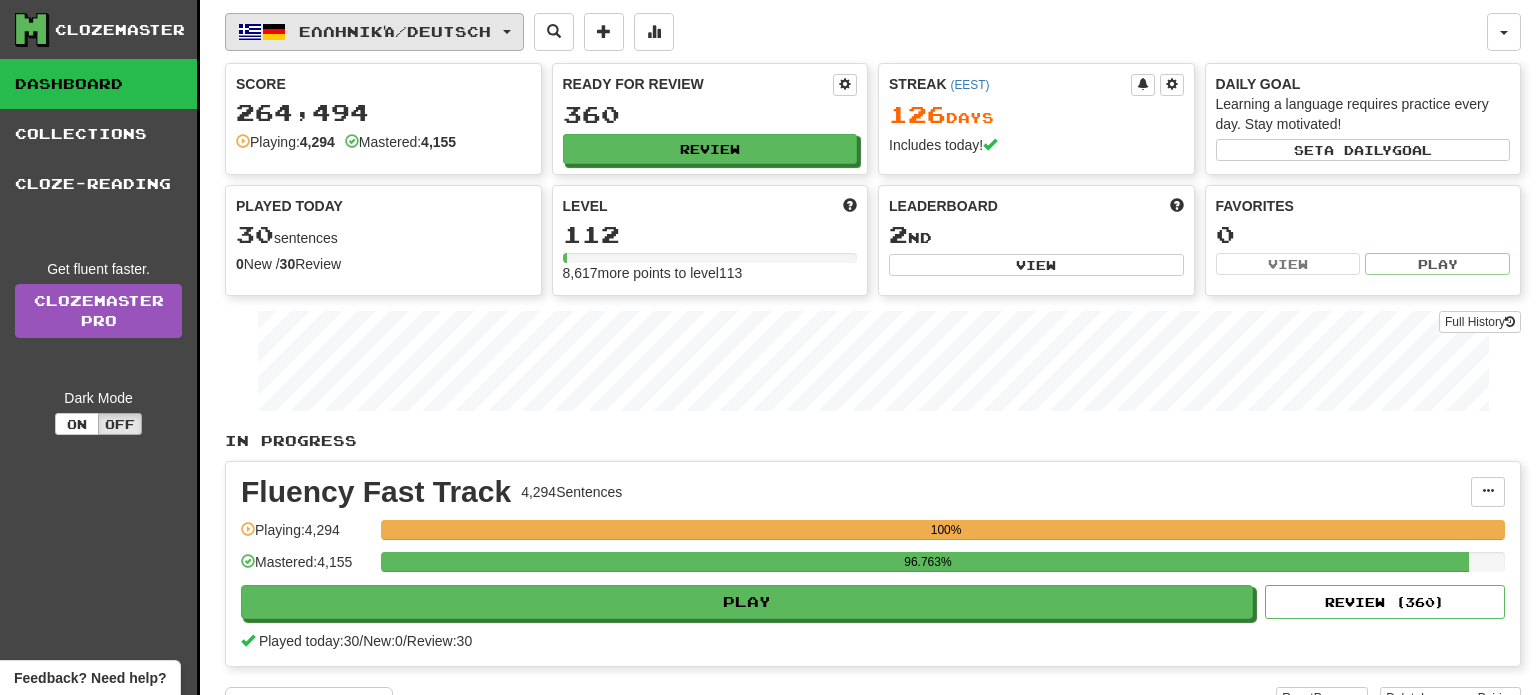 click on "Ελληνικά  /  Deutsch" at bounding box center [374, 32] 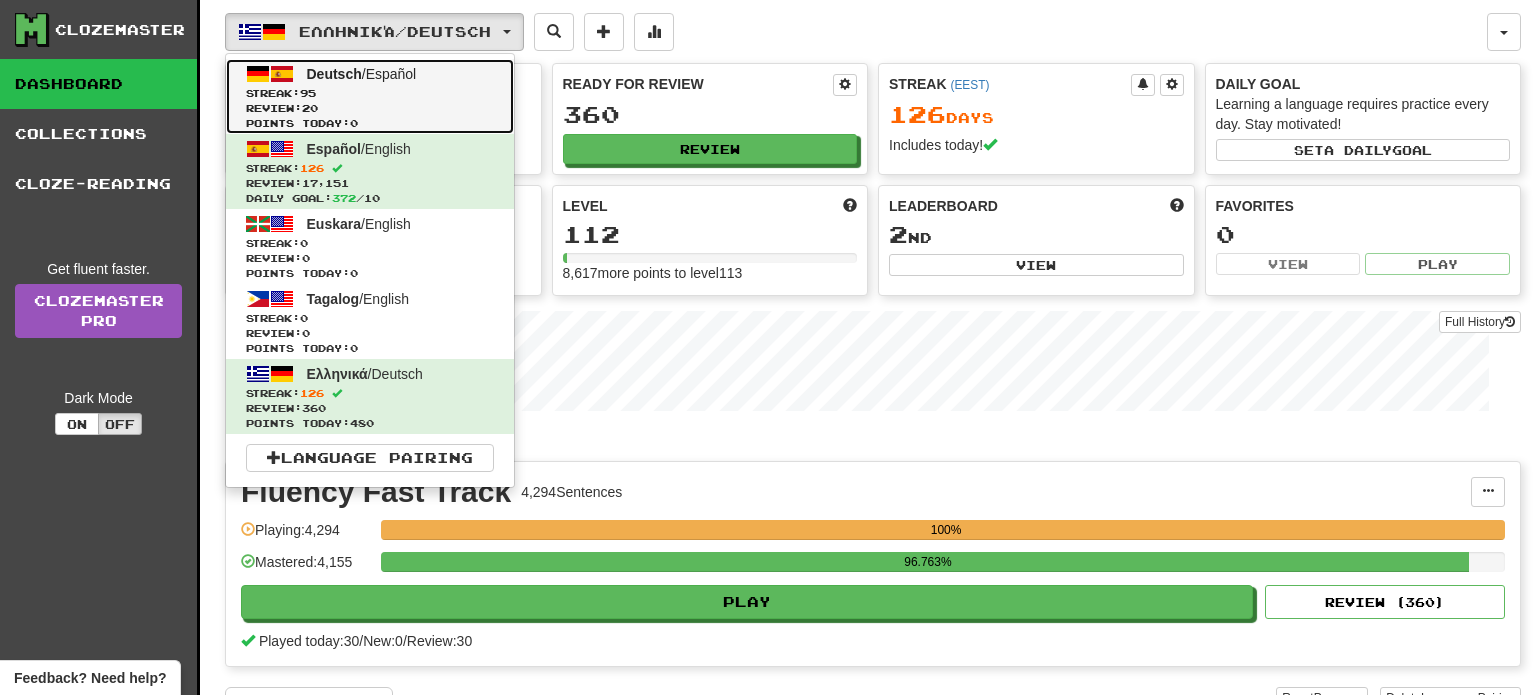 click on "Streak:  95" at bounding box center [370, 93] 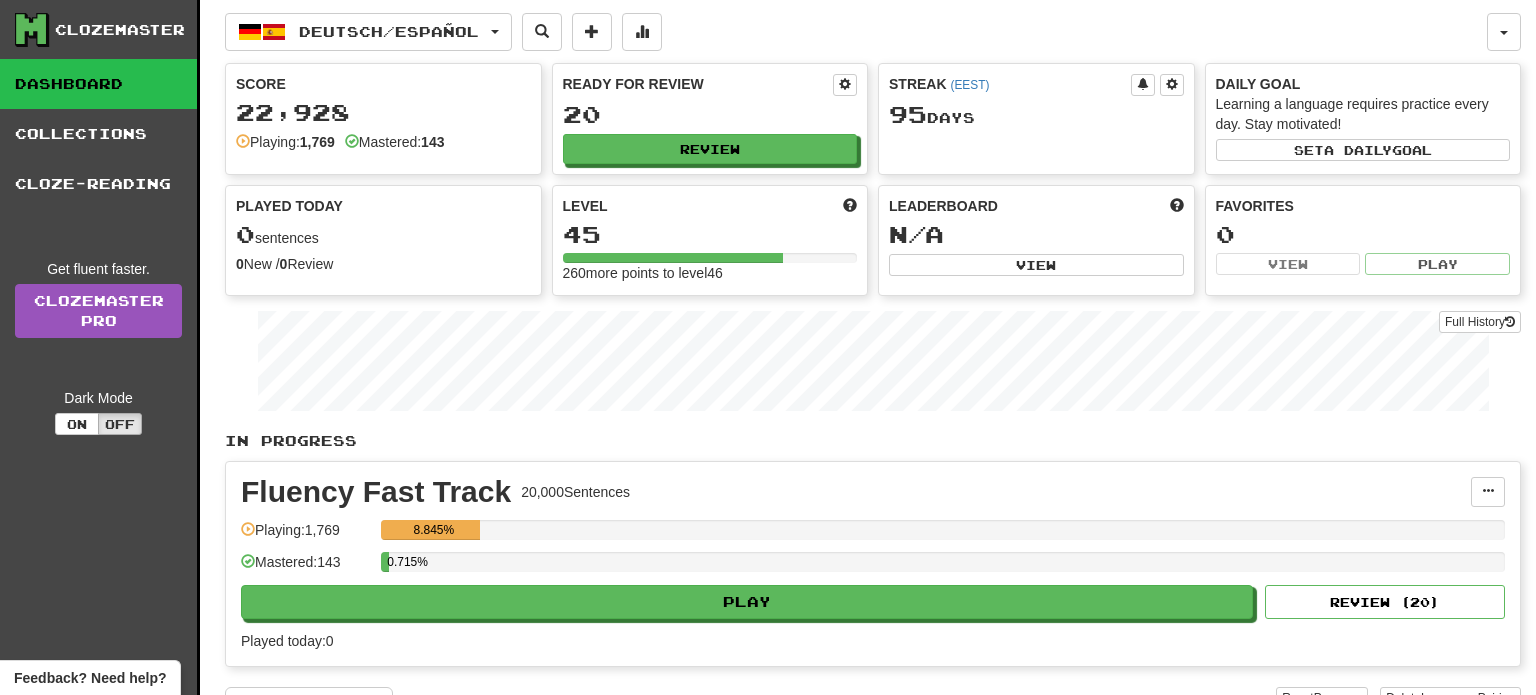 scroll, scrollTop: 0, scrollLeft: 0, axis: both 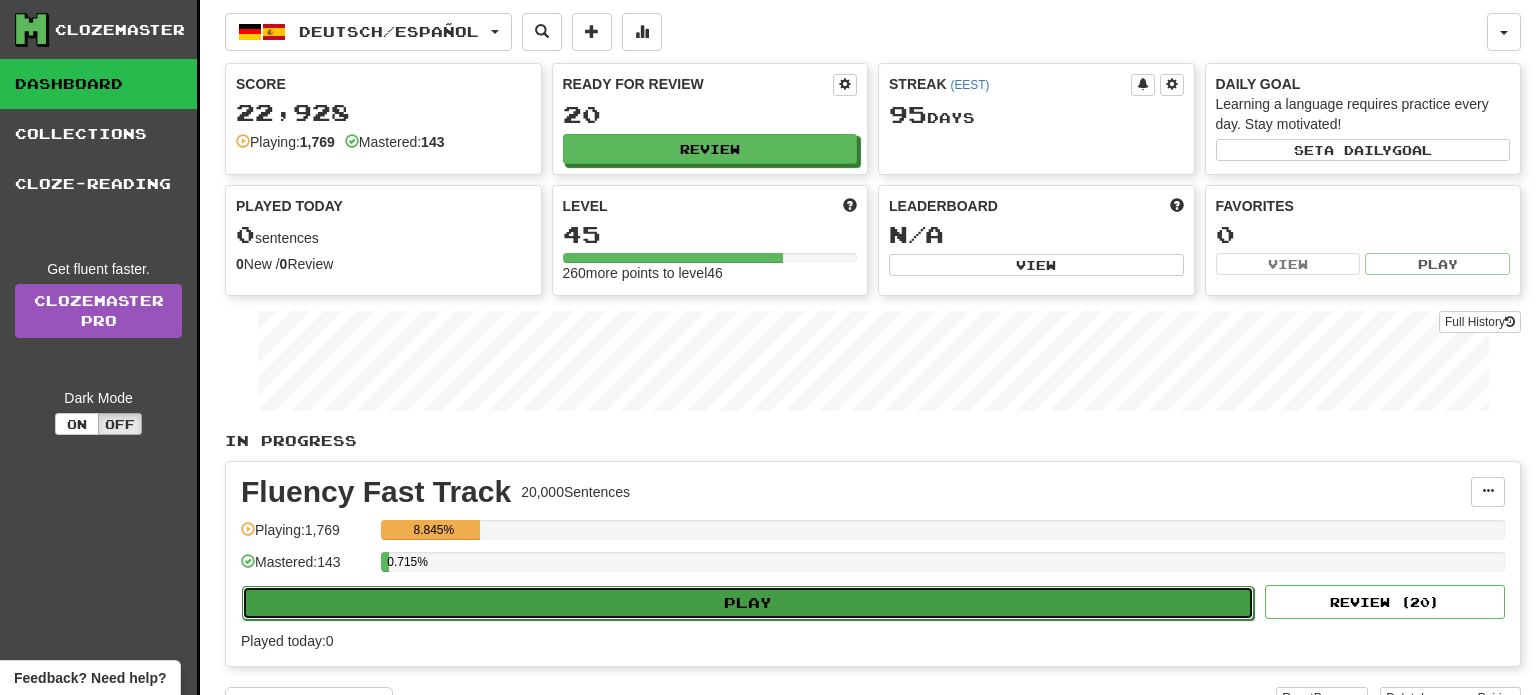 click on "Play" at bounding box center (748, 603) 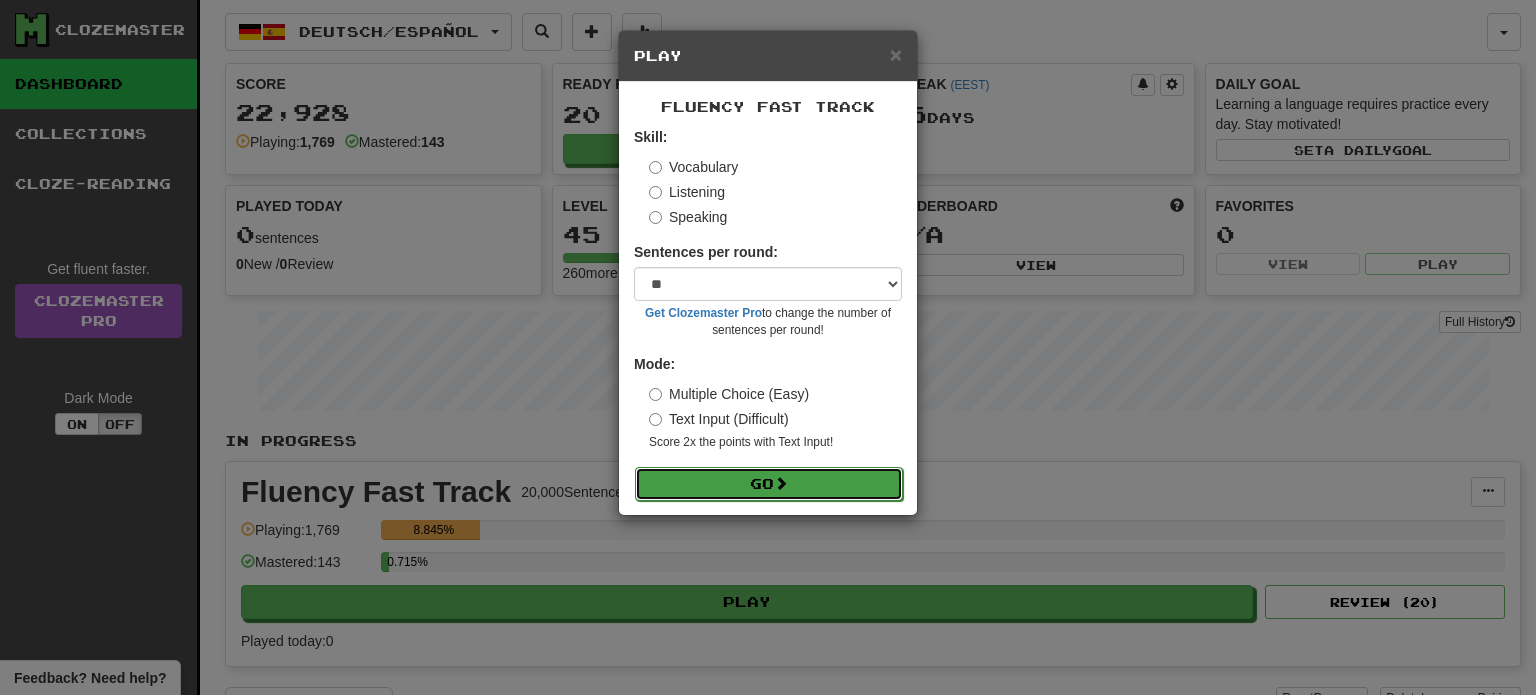 click on "Go" at bounding box center (769, 484) 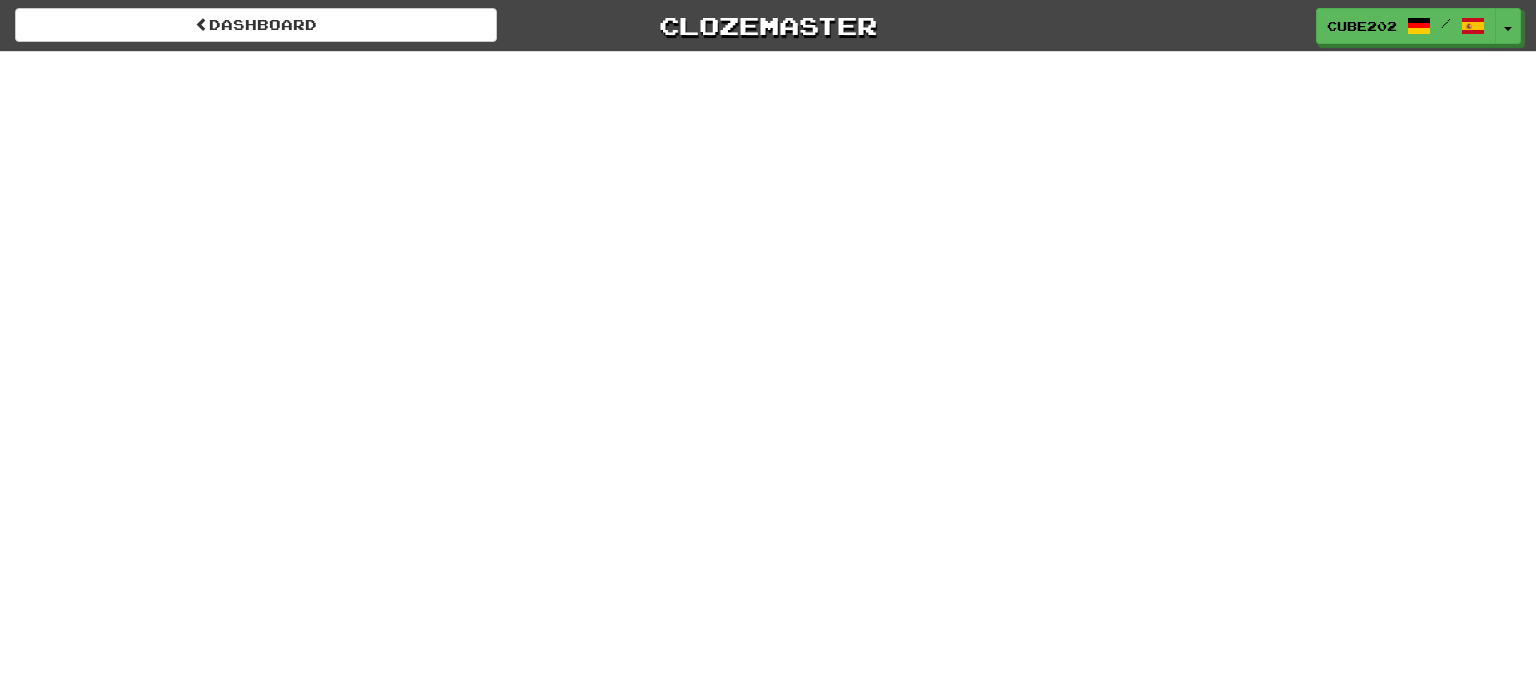 scroll, scrollTop: 0, scrollLeft: 0, axis: both 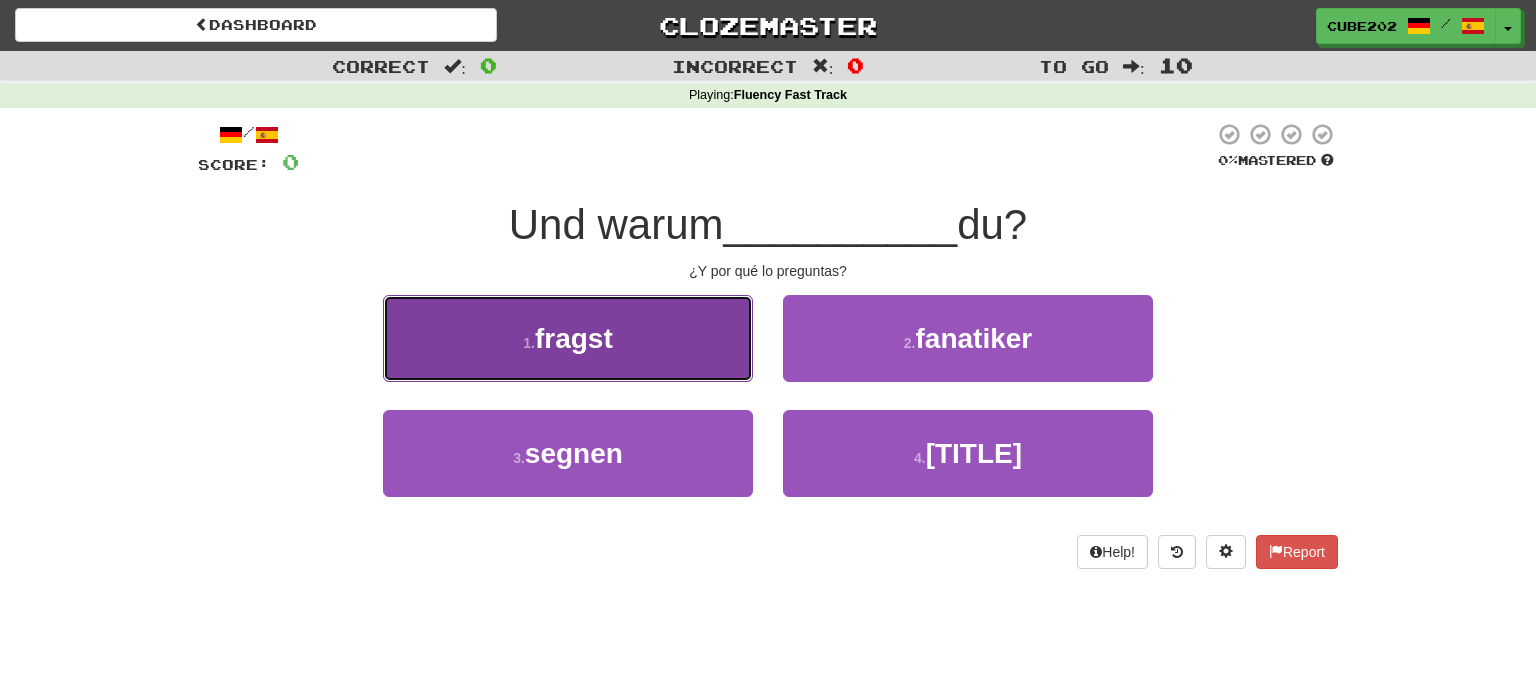 click on "1 .  fragst" at bounding box center (568, 338) 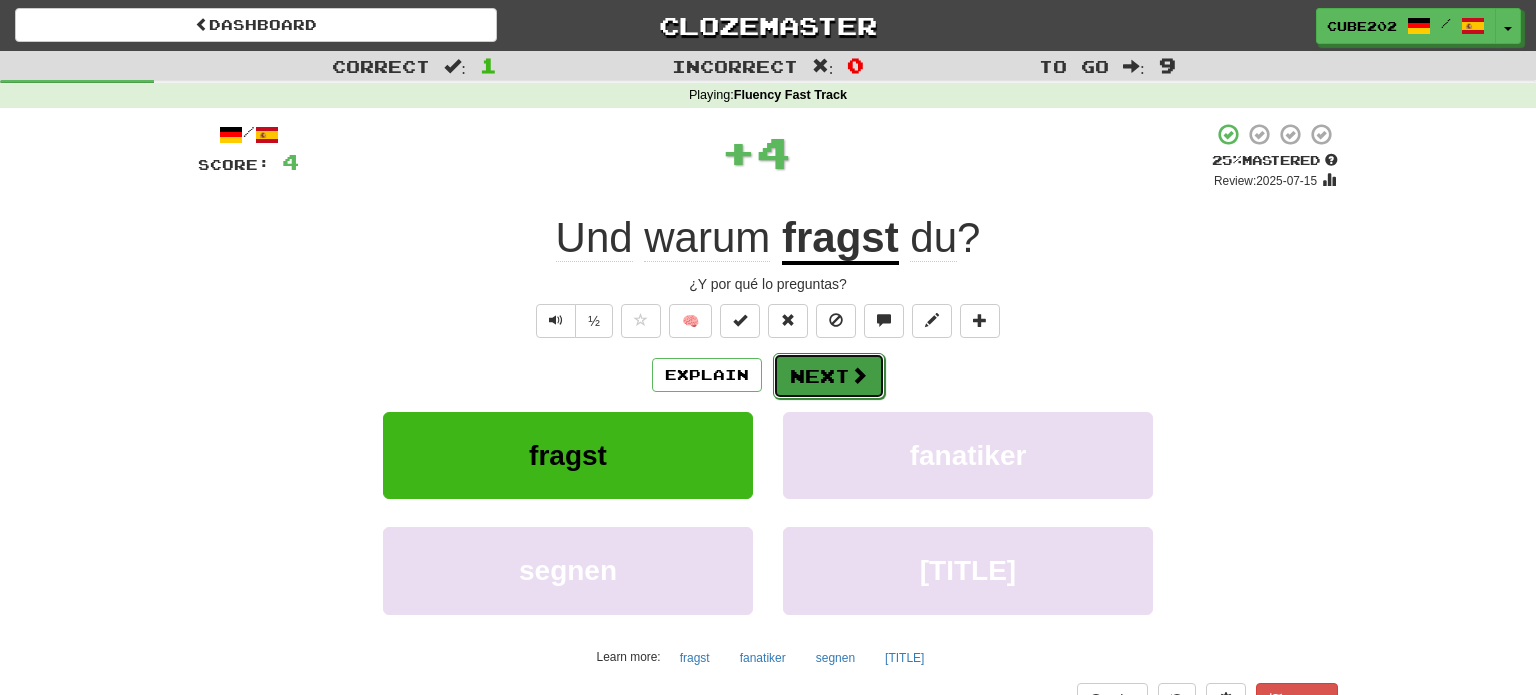click on "Next" at bounding box center (829, 376) 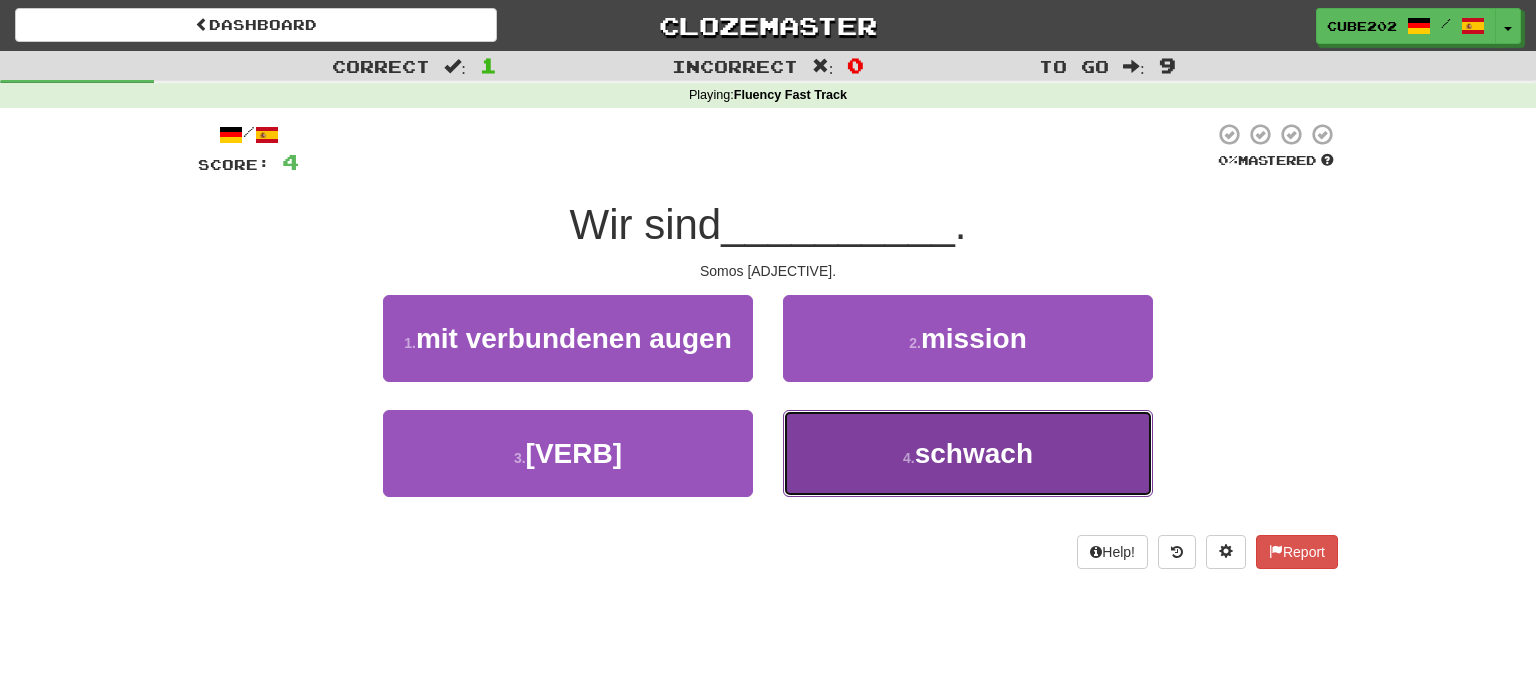 click on "4 .  schwach" at bounding box center [968, 453] 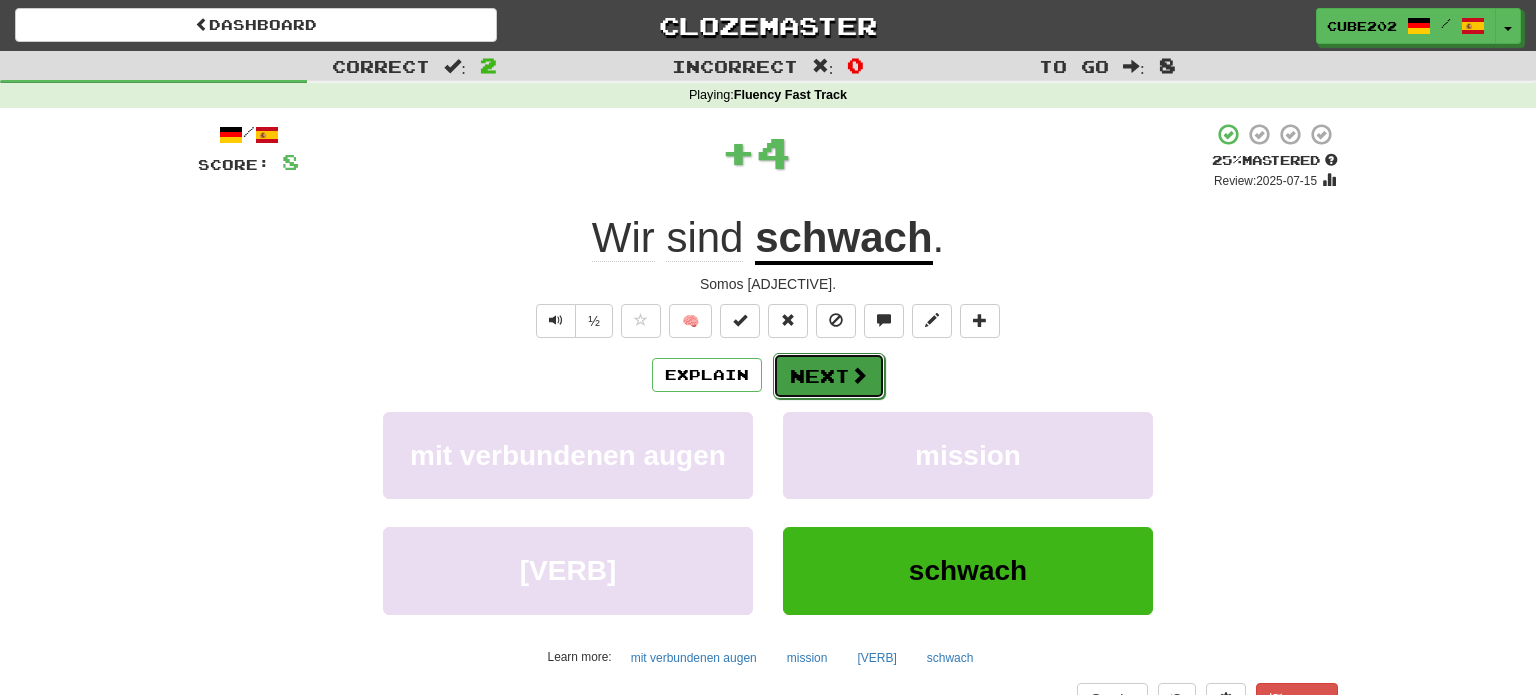 click on "Next" at bounding box center [829, 376] 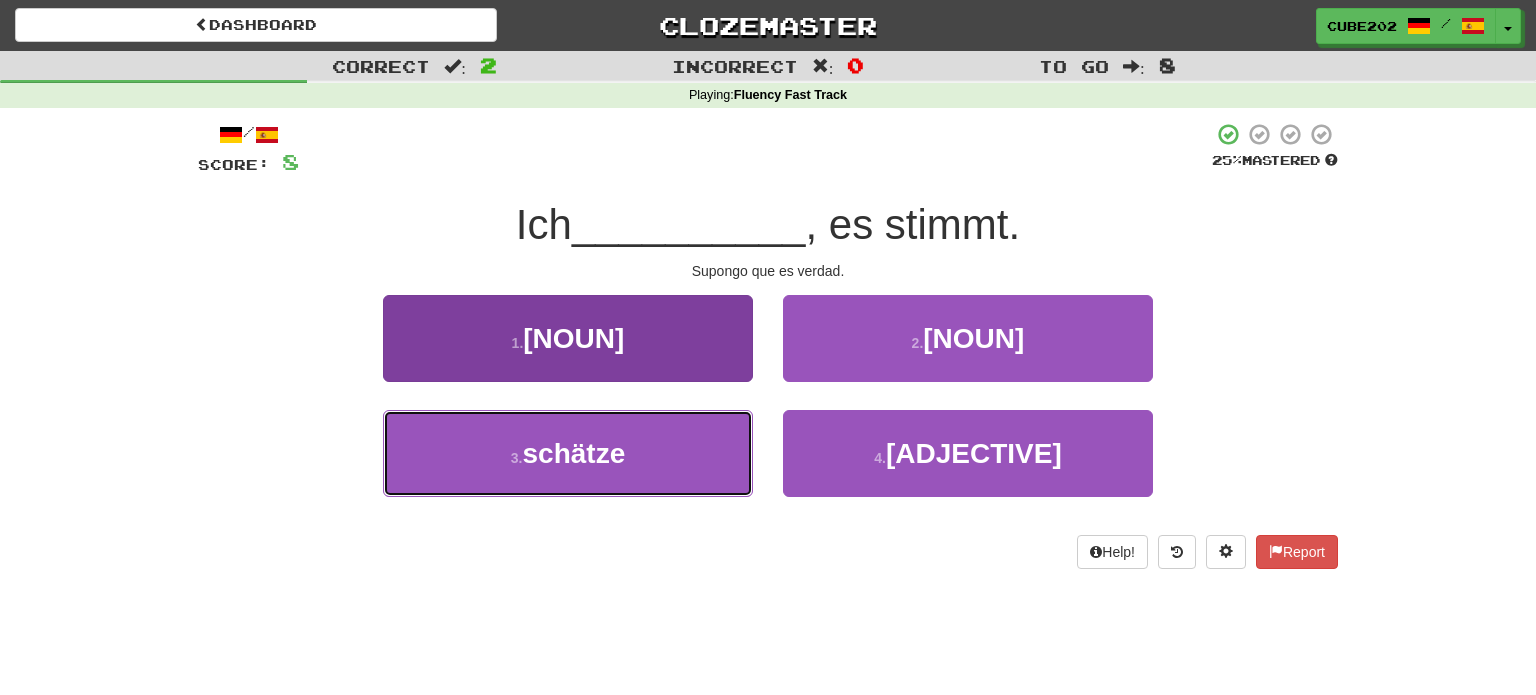 click on "3 .  schätze" at bounding box center (568, 453) 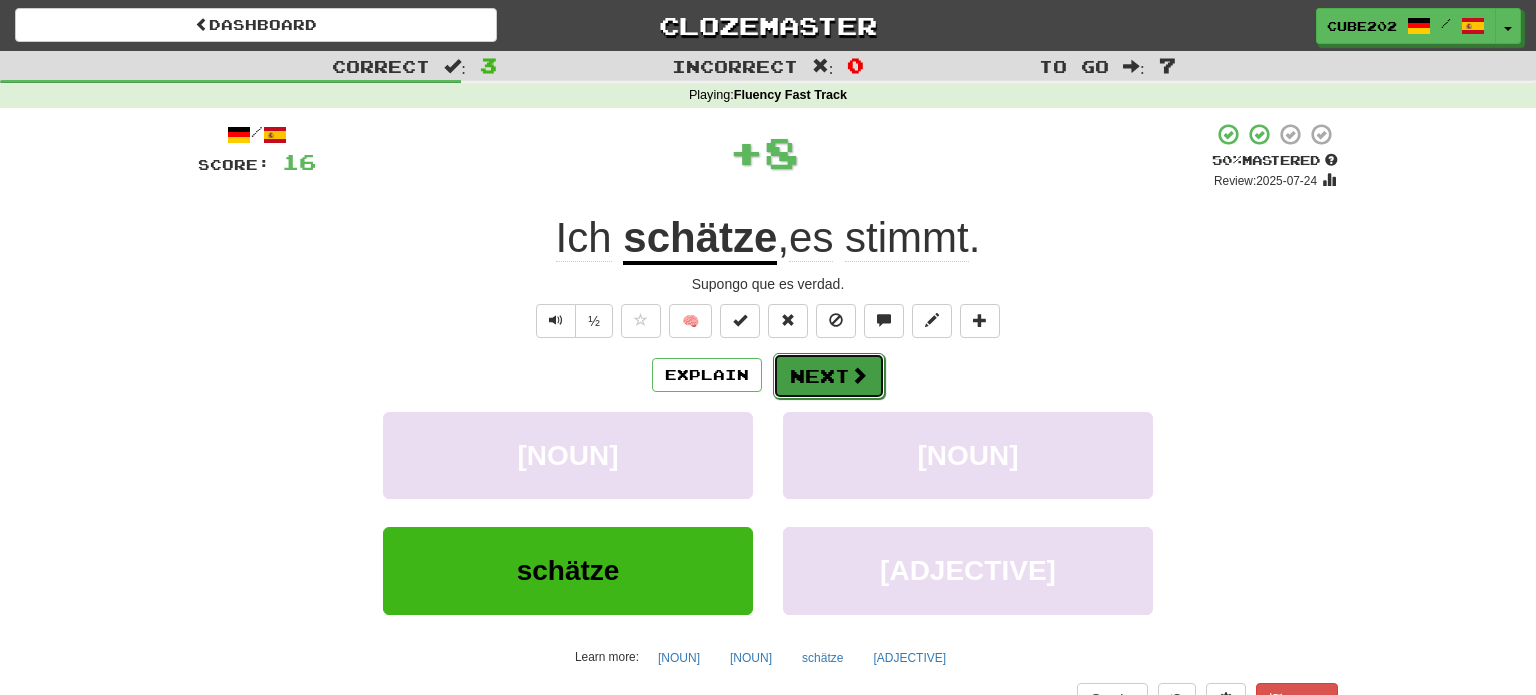 click on "Next" at bounding box center [829, 376] 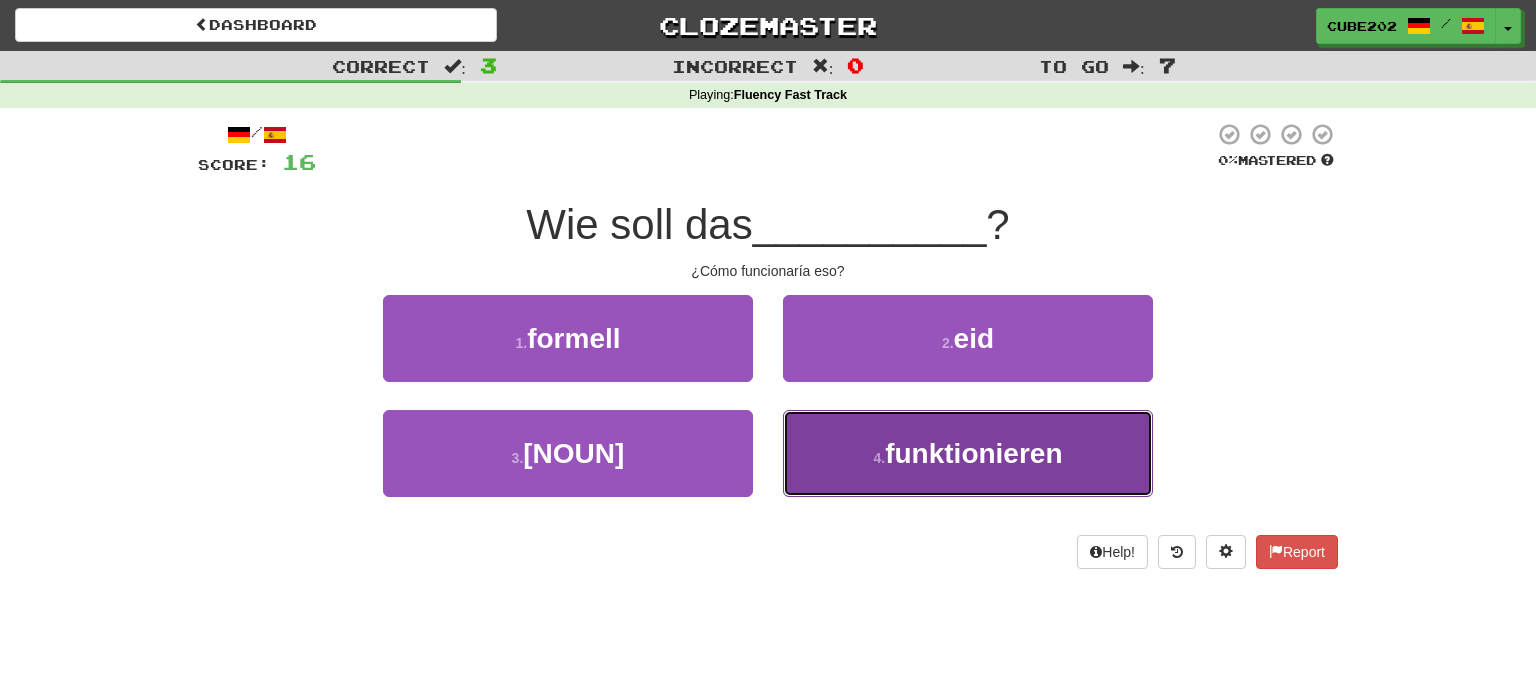 click on "funktionieren" at bounding box center (973, 453) 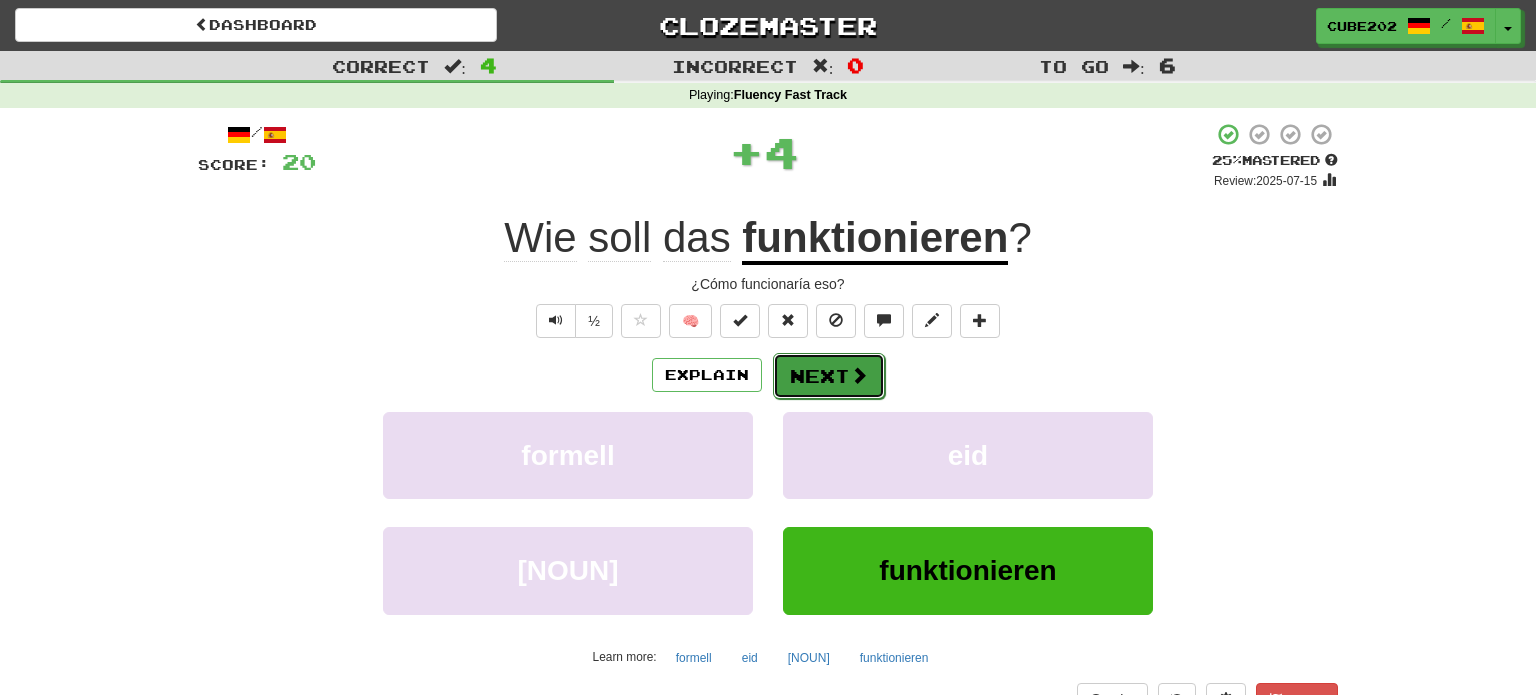click on "Next" at bounding box center (829, 376) 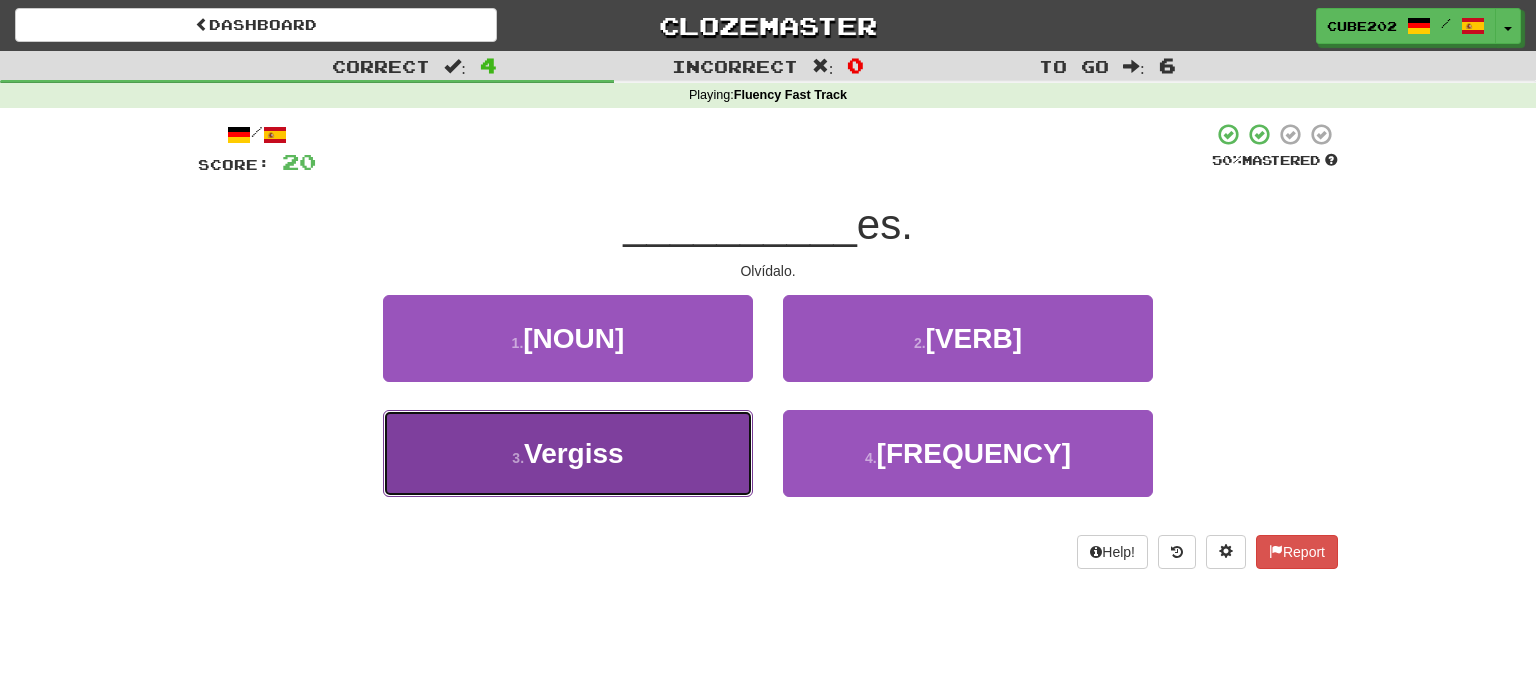 click on "3 .  Vergiss" at bounding box center (568, 453) 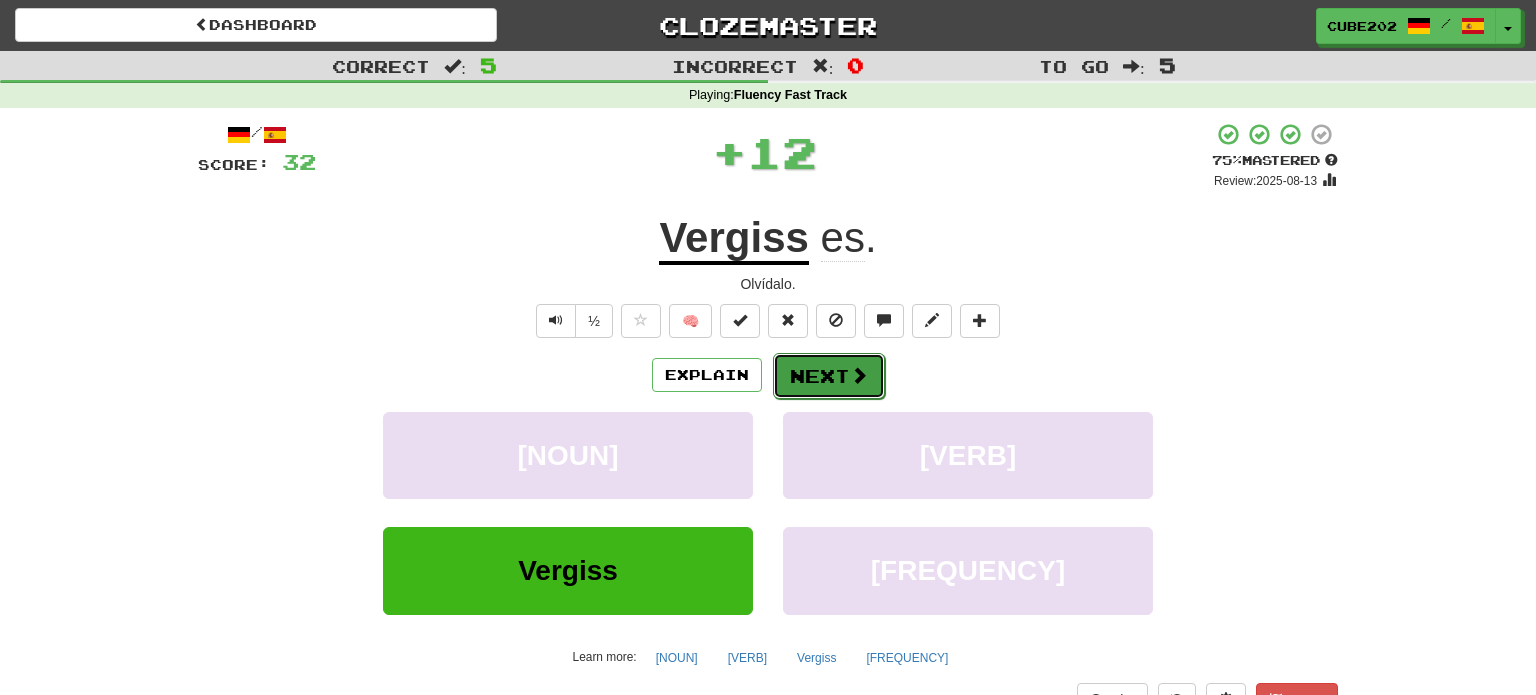 click on "Next" at bounding box center (829, 376) 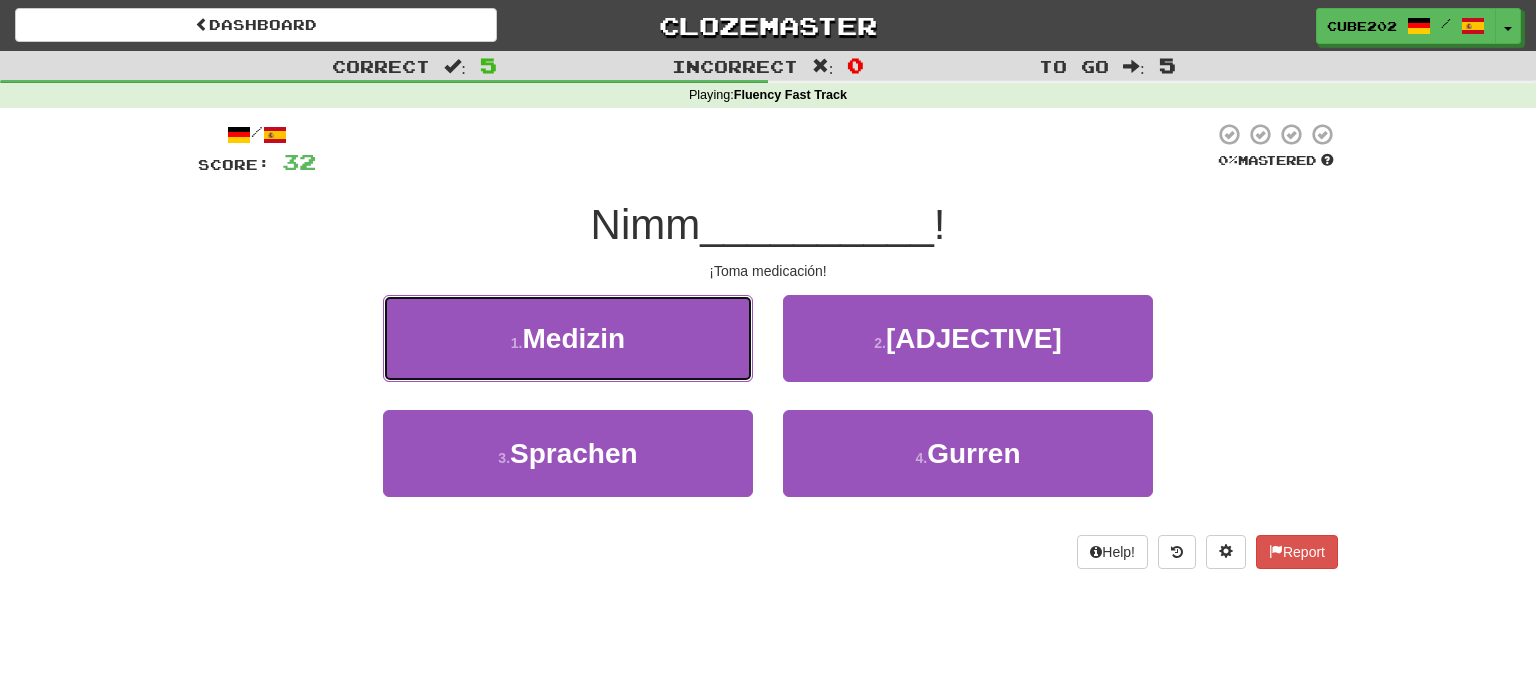 click on "1 .  Medizin" at bounding box center (568, 338) 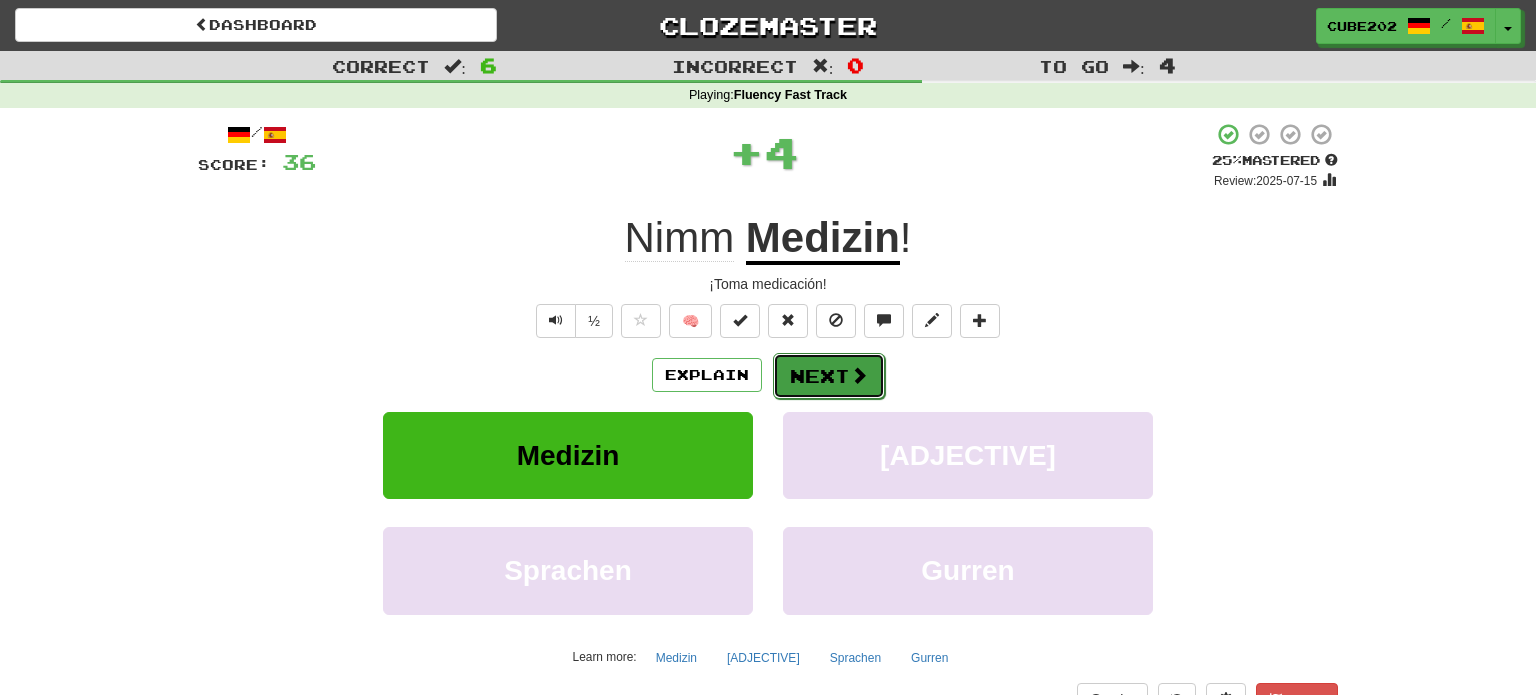 click on "Next" at bounding box center [829, 376] 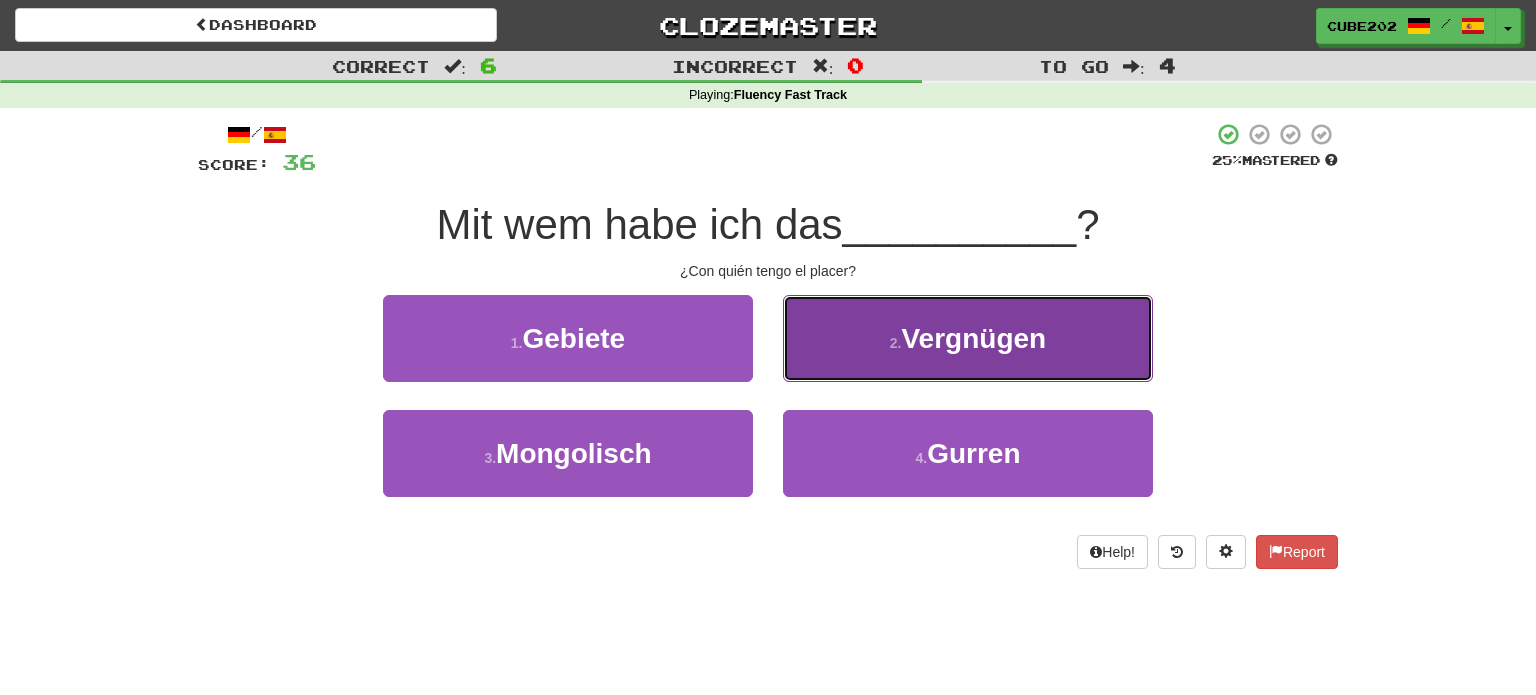 click on "2 .  Vergnügen" at bounding box center (968, 338) 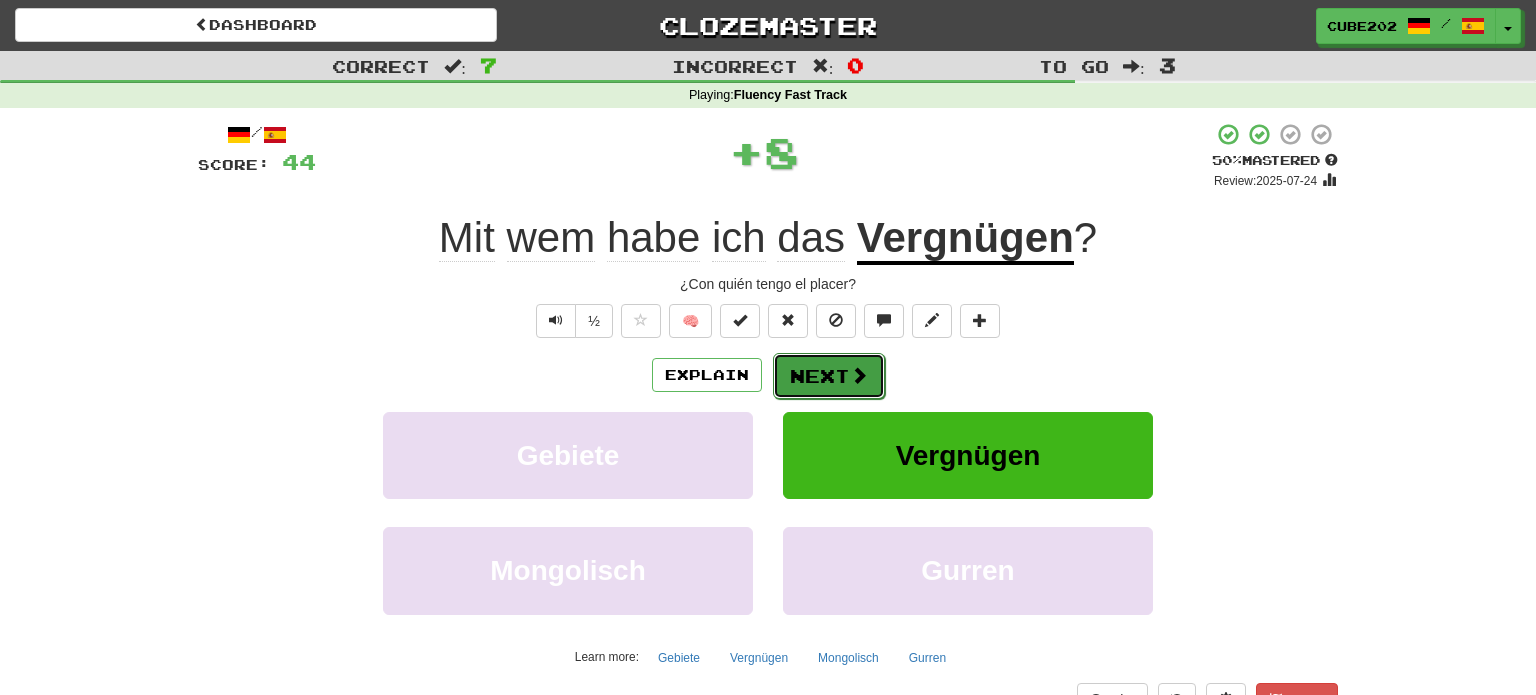 click on "Next" at bounding box center [829, 376] 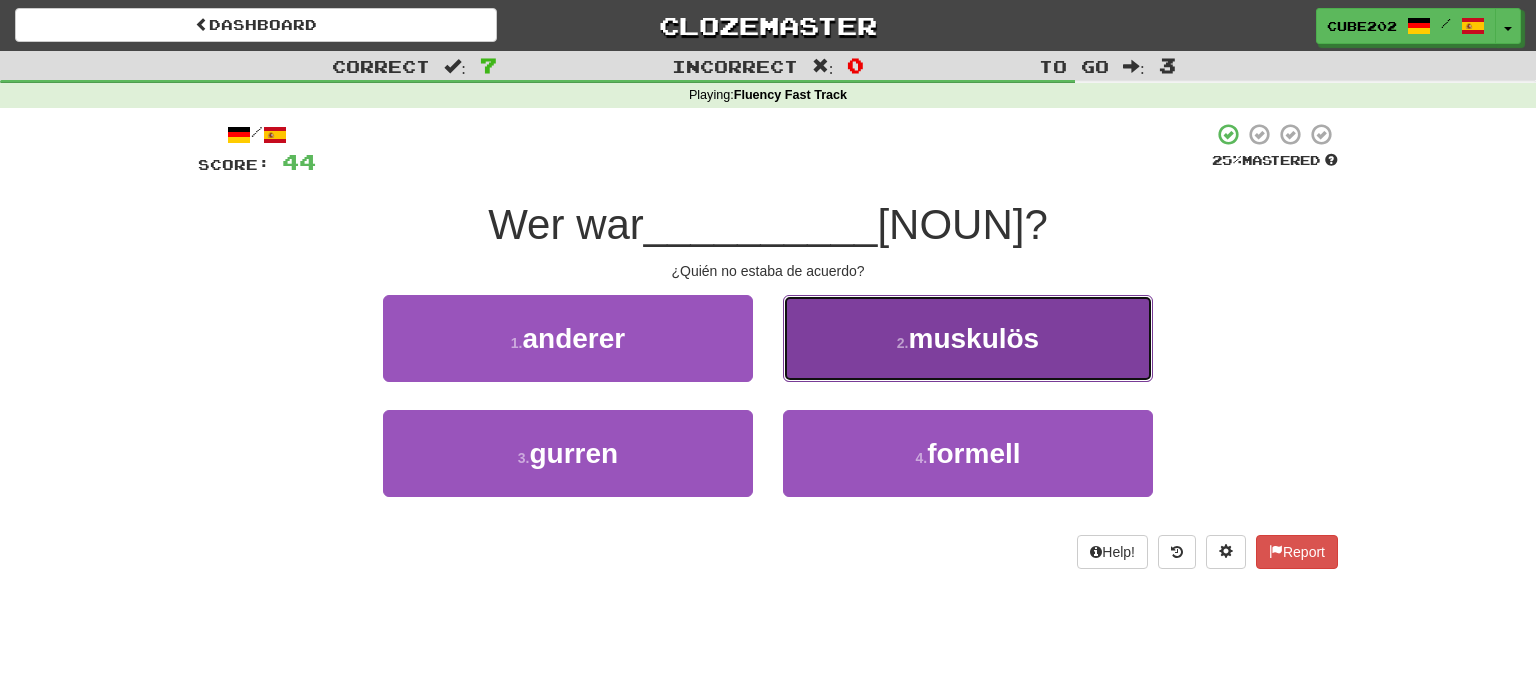click on "muskulös" at bounding box center [973, 338] 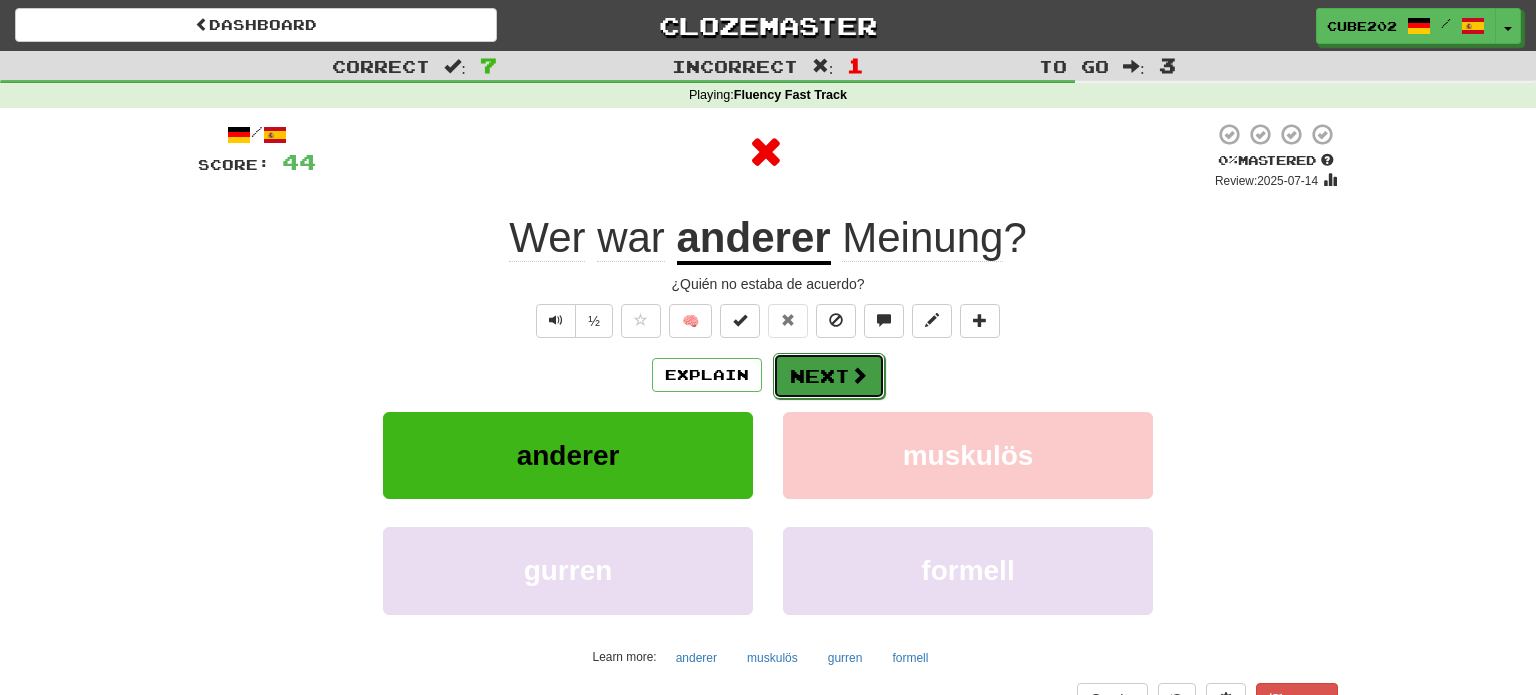 click on "Next" at bounding box center [829, 376] 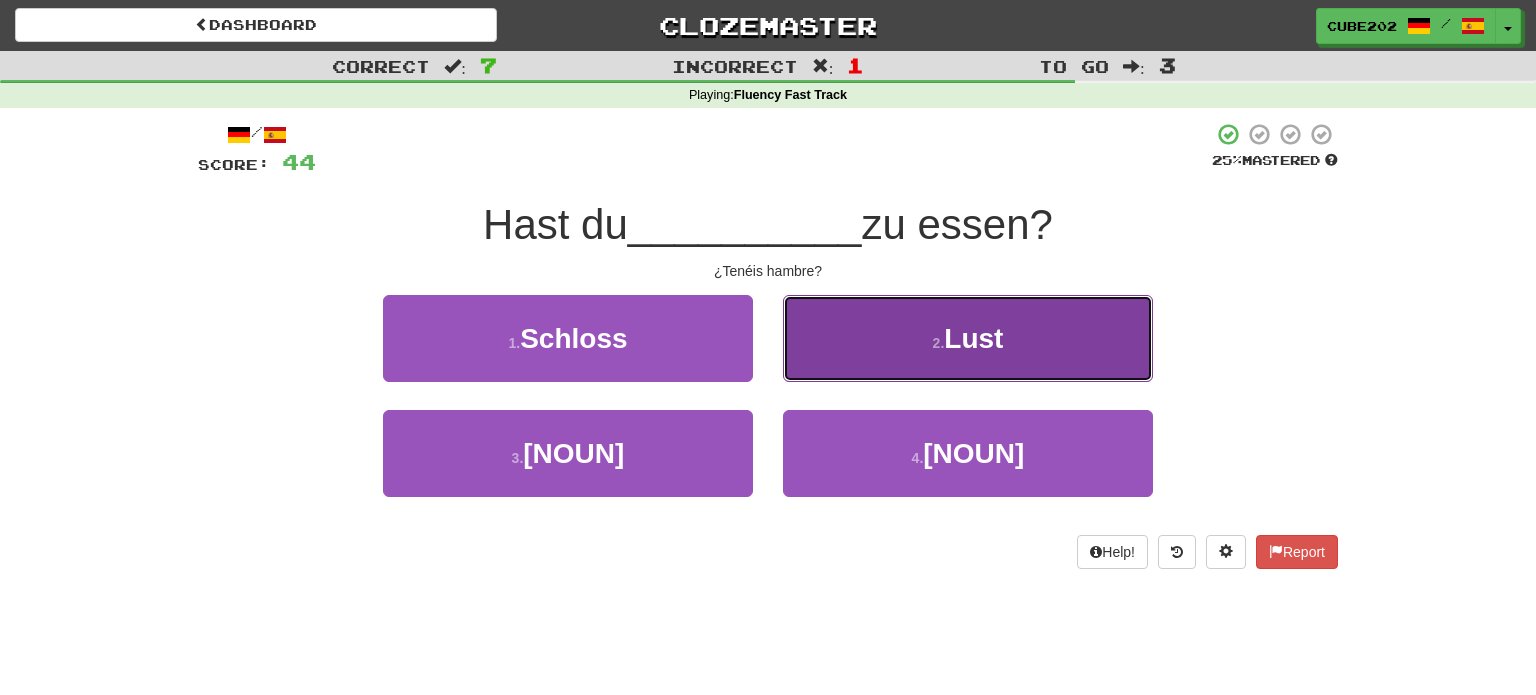 click on "2 .  Lust" at bounding box center [968, 338] 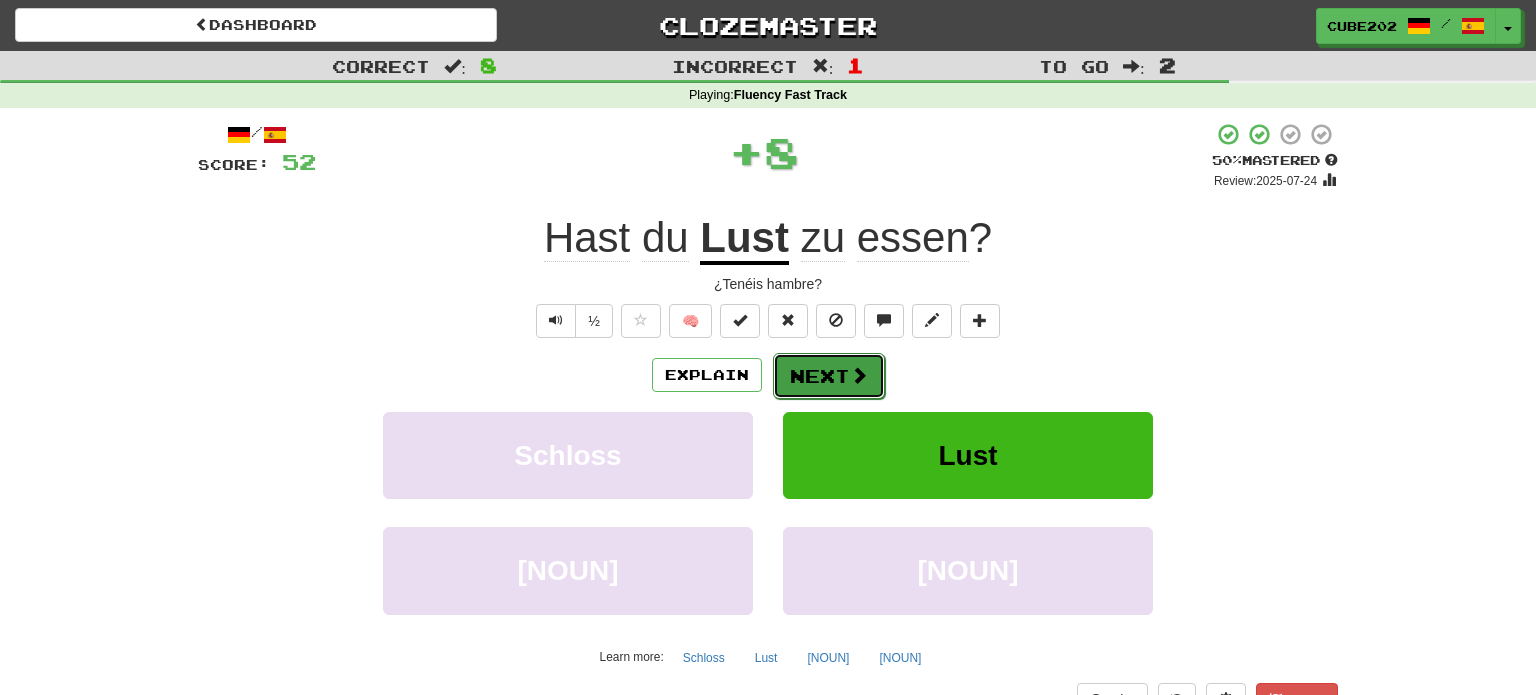 click on "Next" at bounding box center (829, 376) 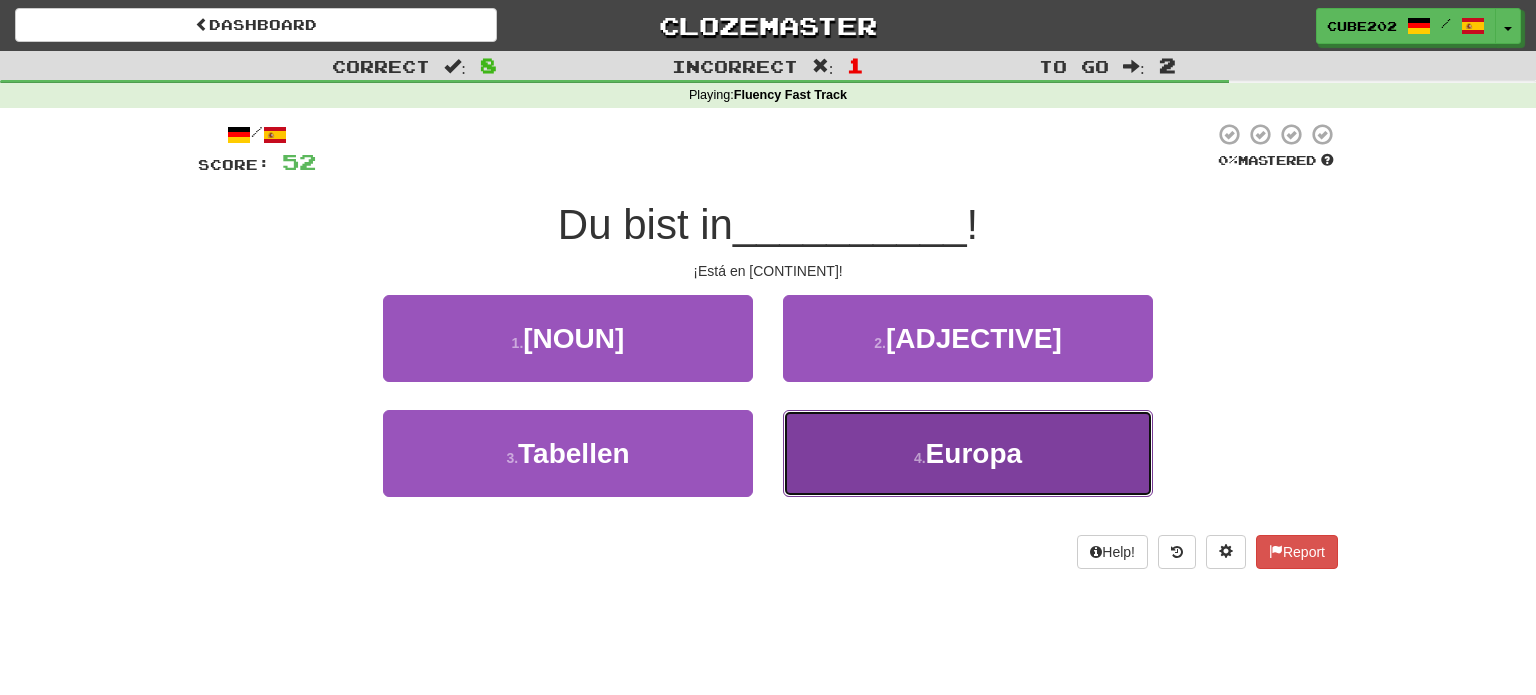 click on "4 .  Europa" at bounding box center (968, 453) 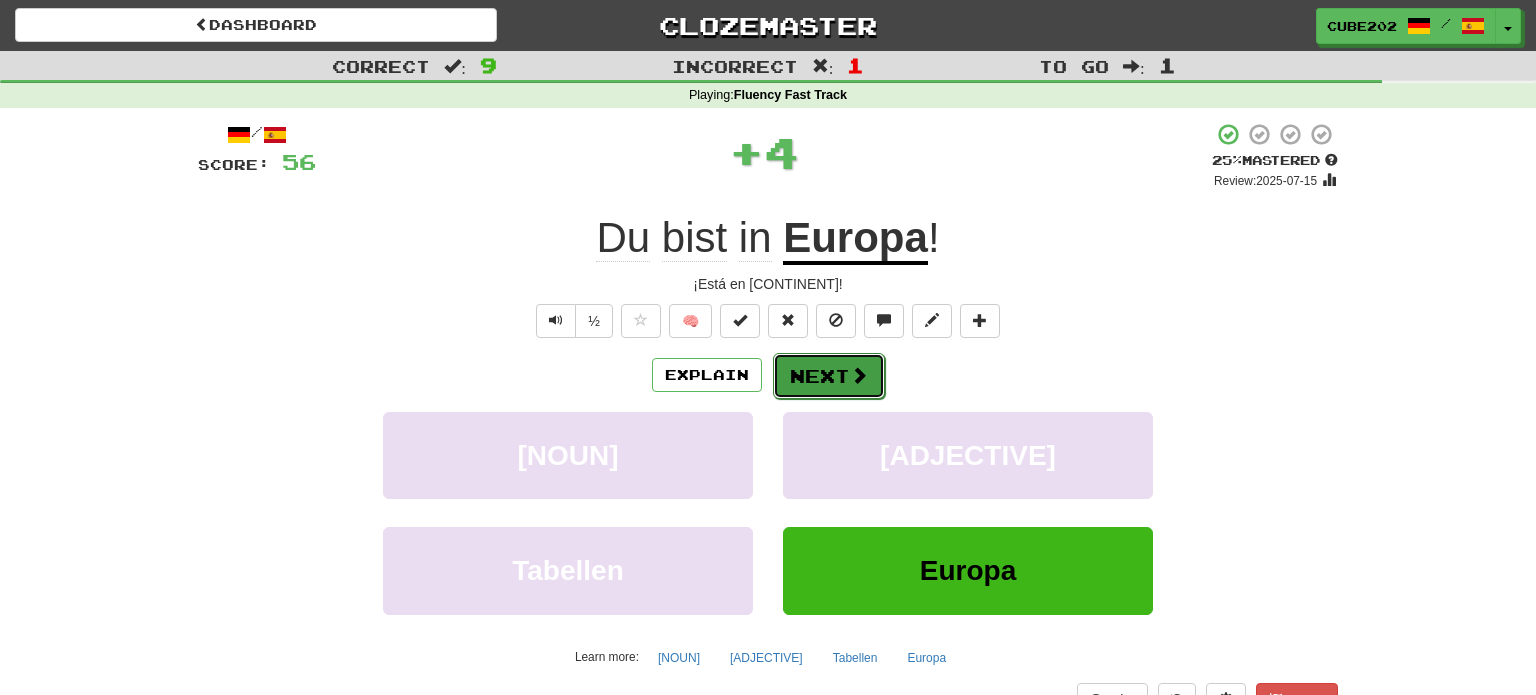 click on "Next" at bounding box center (829, 376) 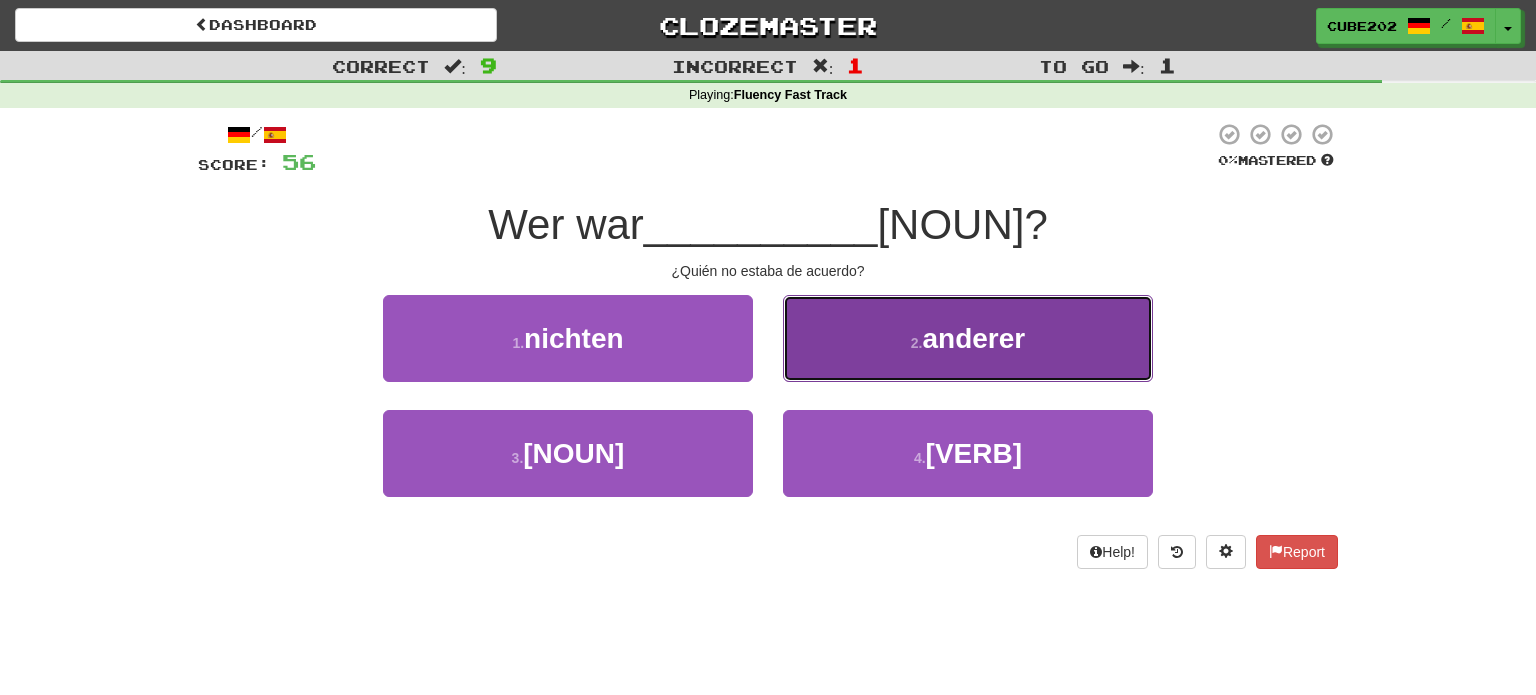 click on "2 .  anderer" at bounding box center (968, 338) 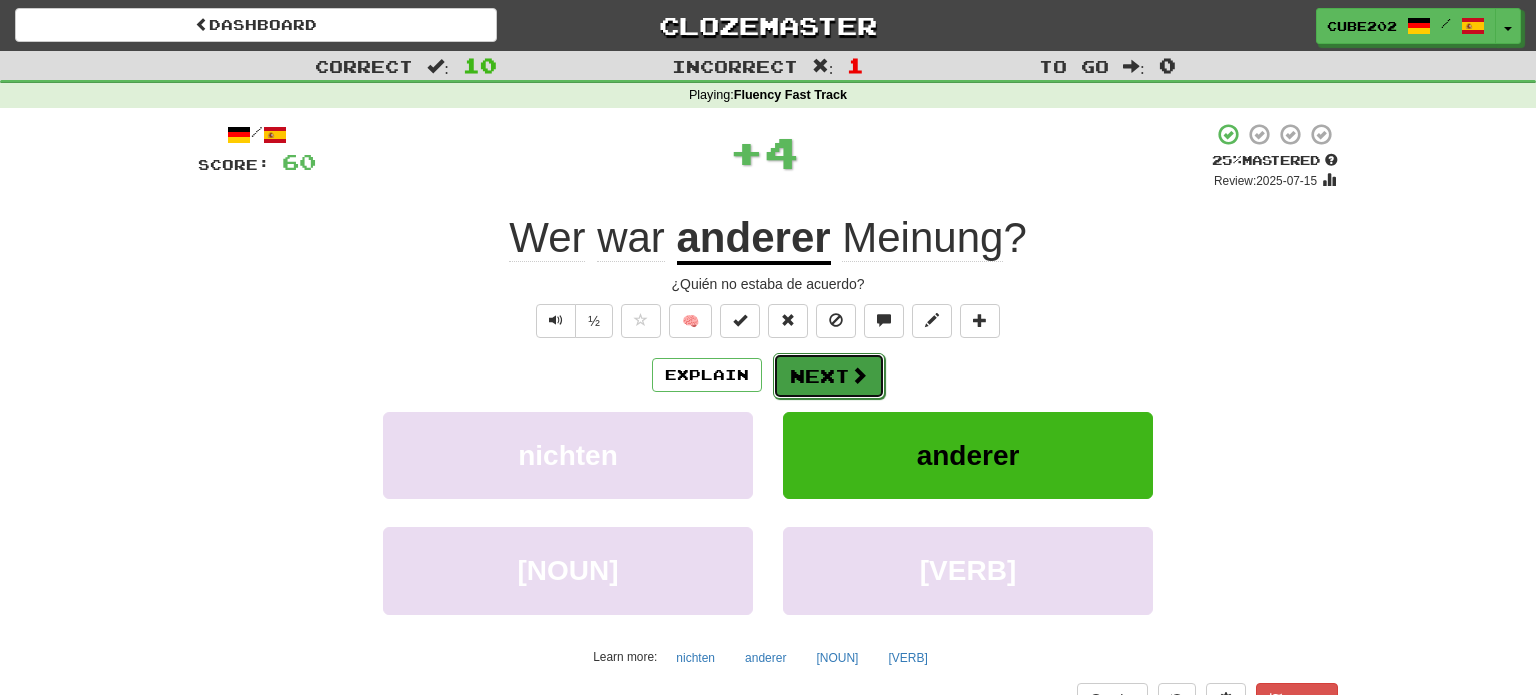 click on "Next" at bounding box center [829, 376] 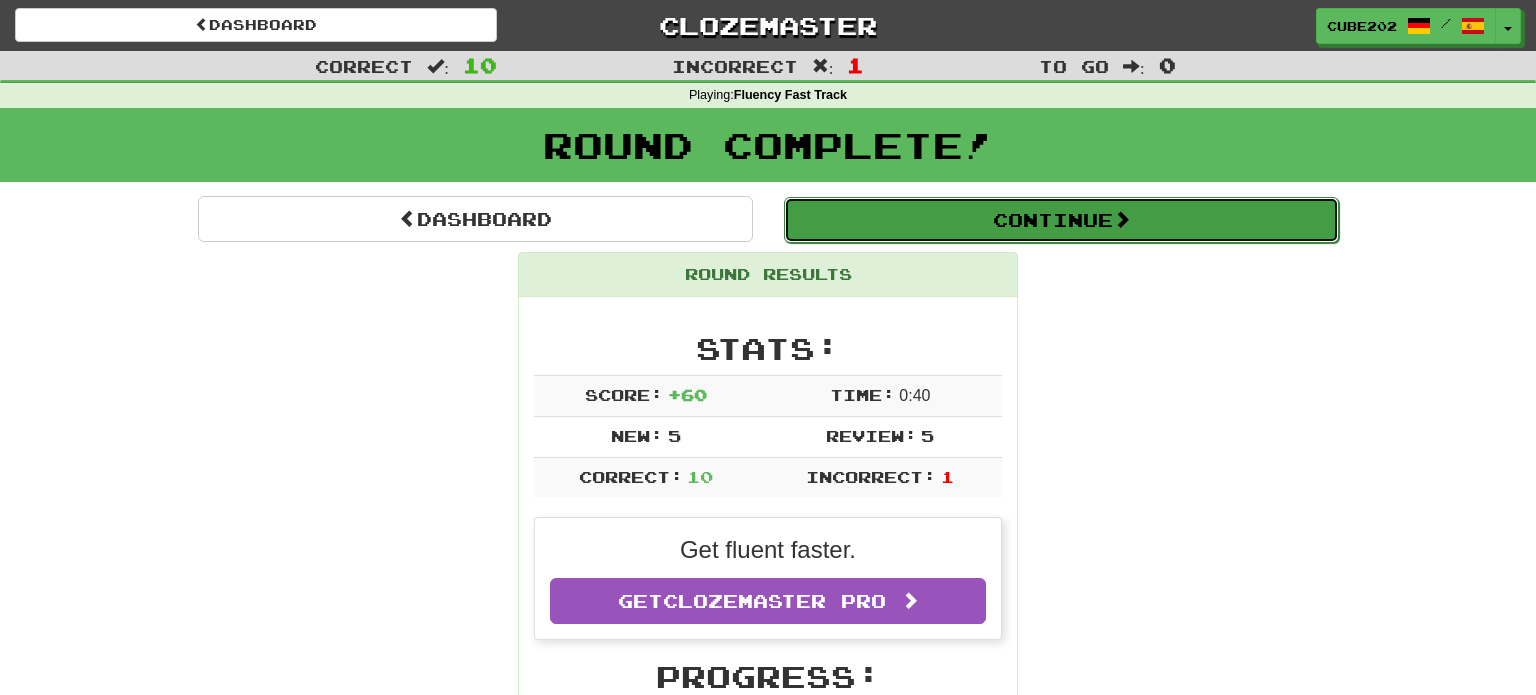 click on "Continue" at bounding box center [1061, 220] 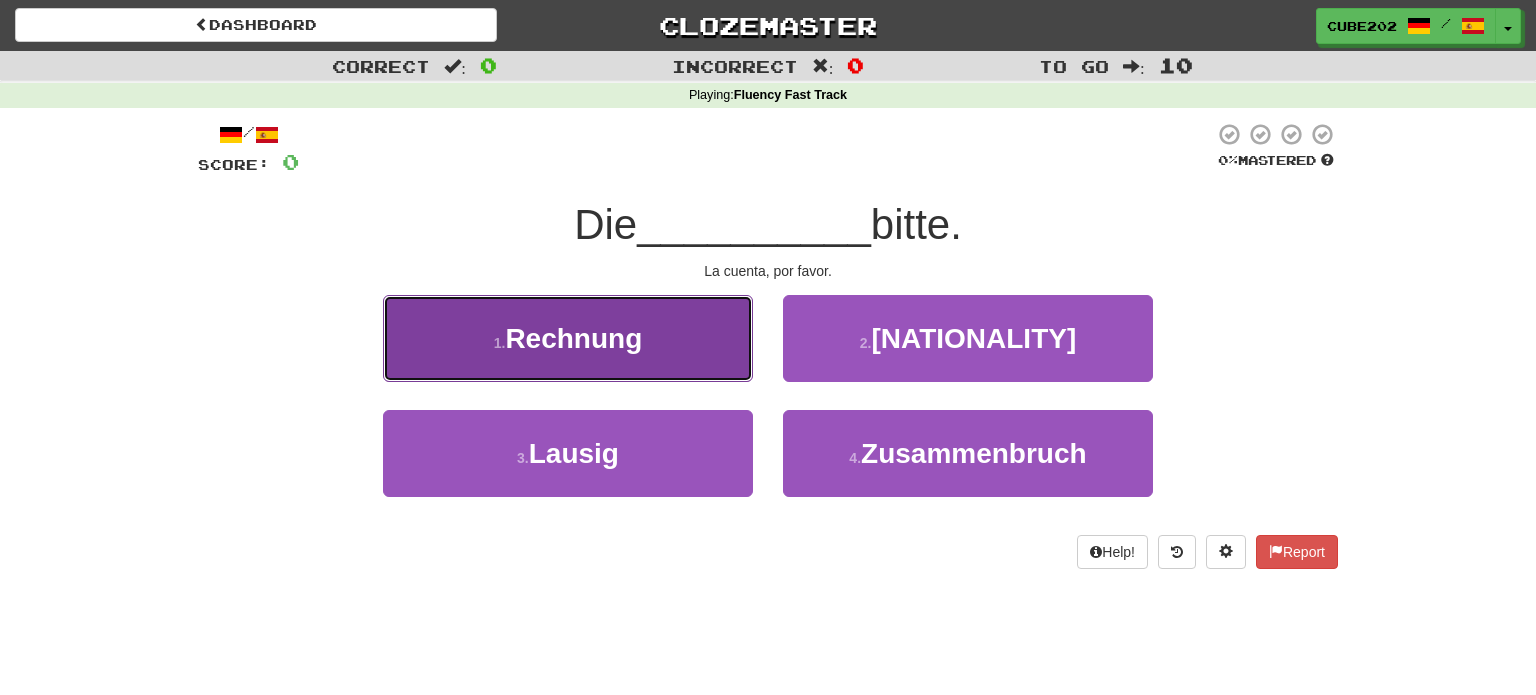 click on "1 .  Rechnung" at bounding box center (568, 338) 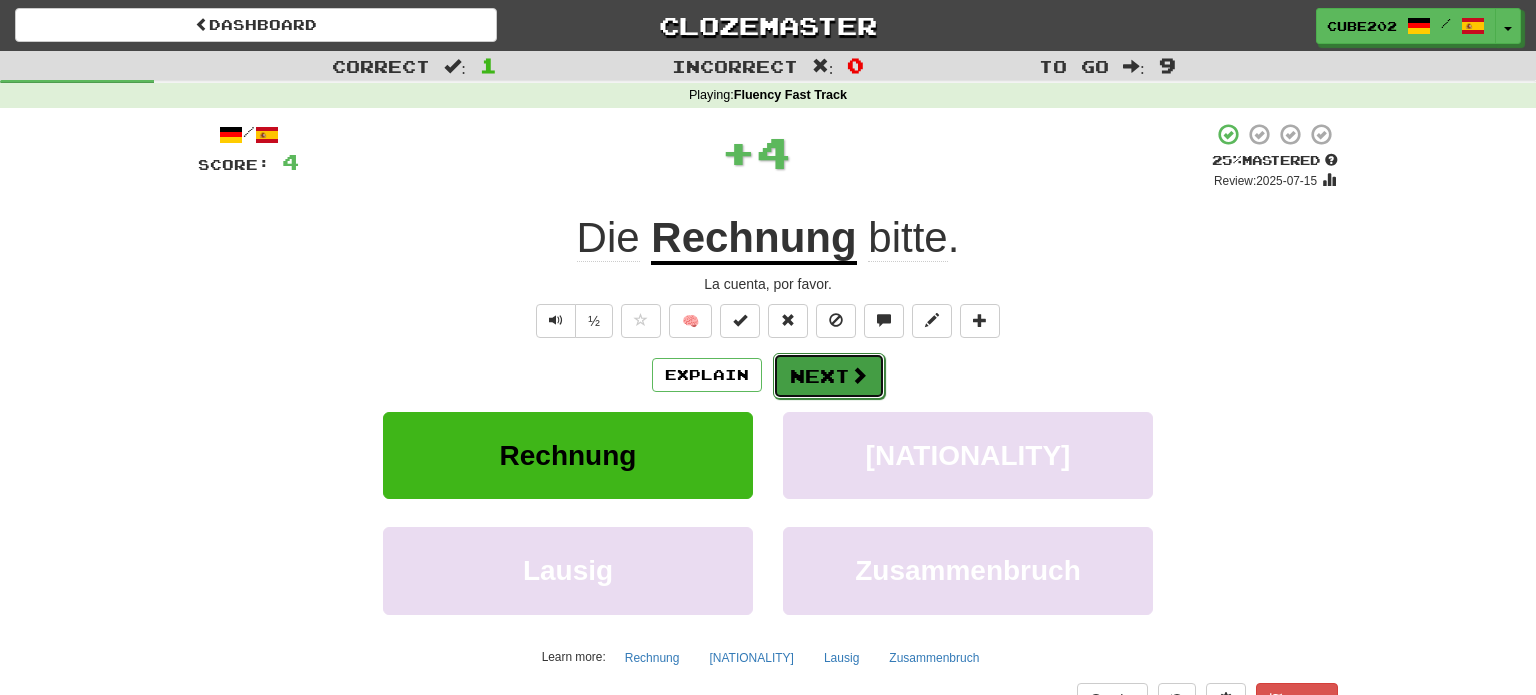 click on "Next" at bounding box center [829, 376] 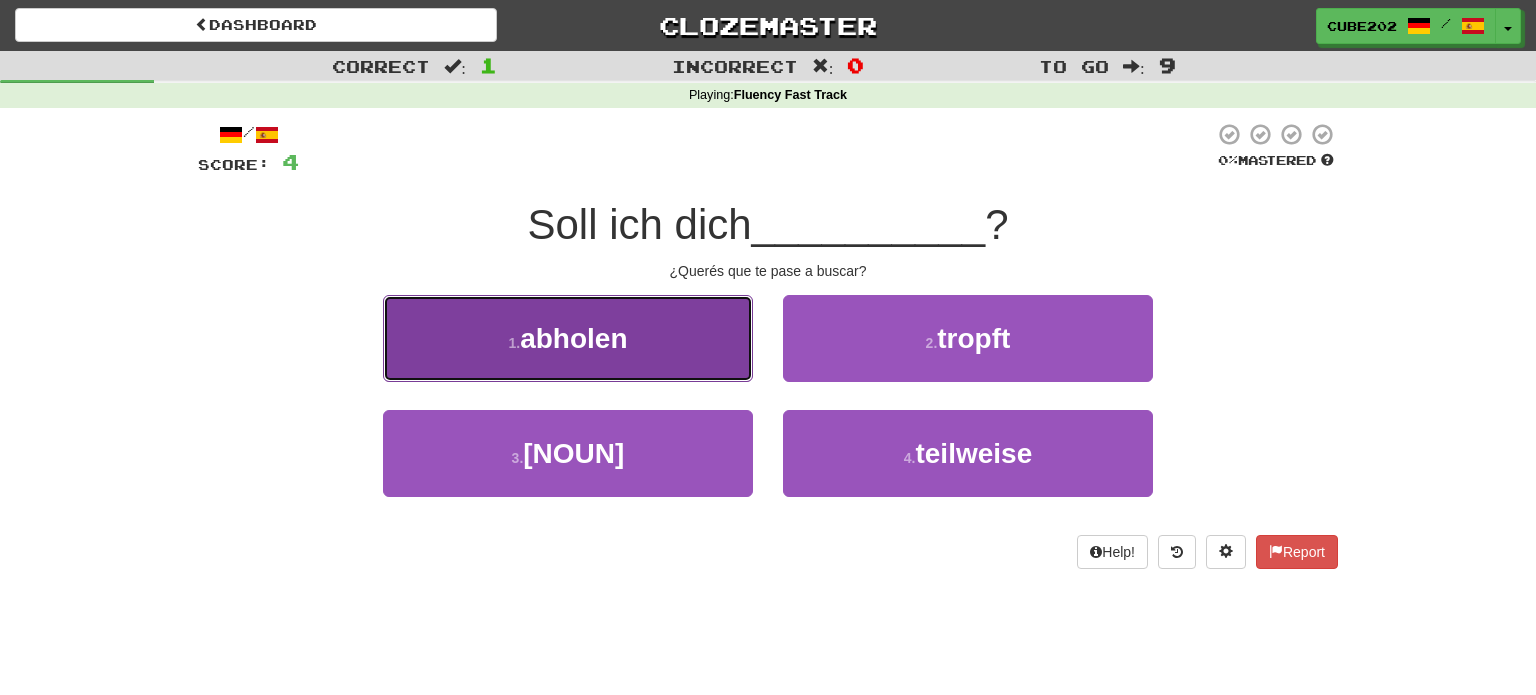 click on "1 .  abholen" at bounding box center [568, 338] 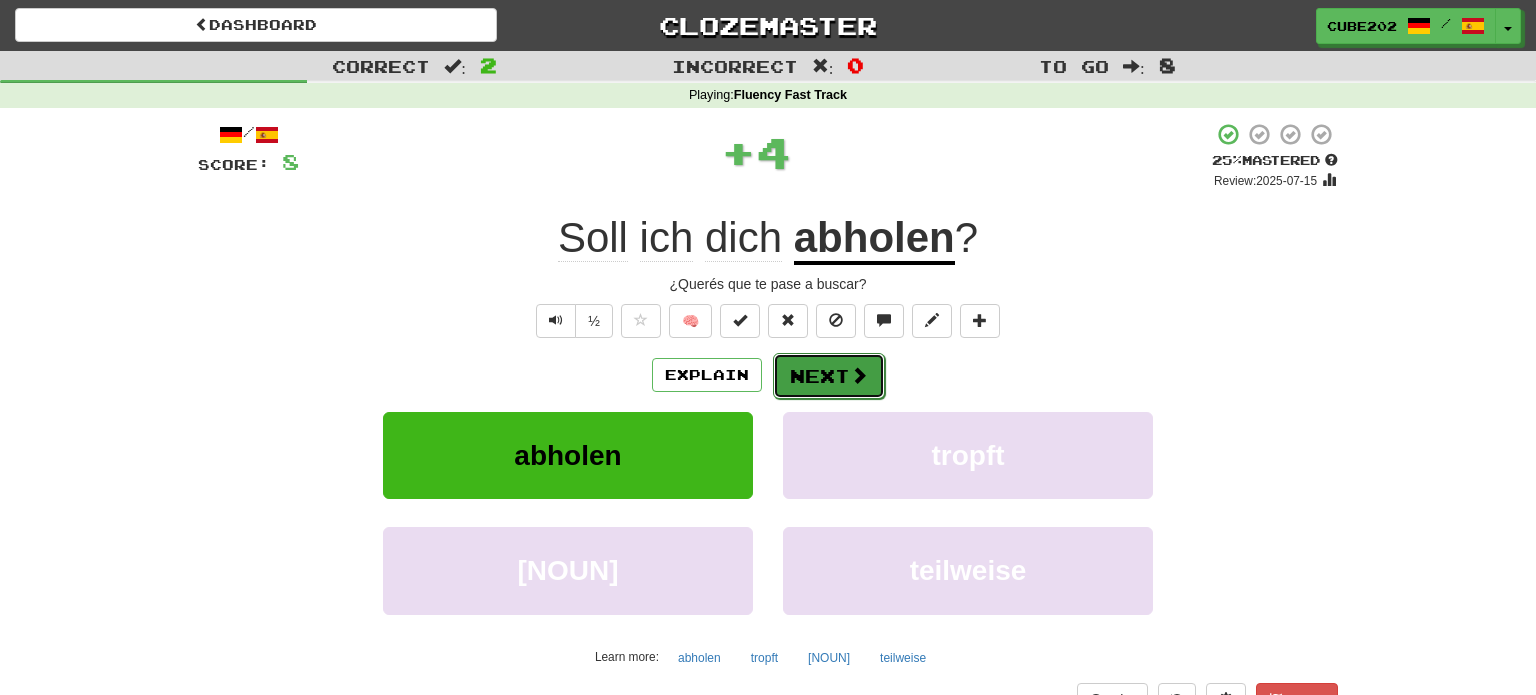 click on "Next" at bounding box center (829, 376) 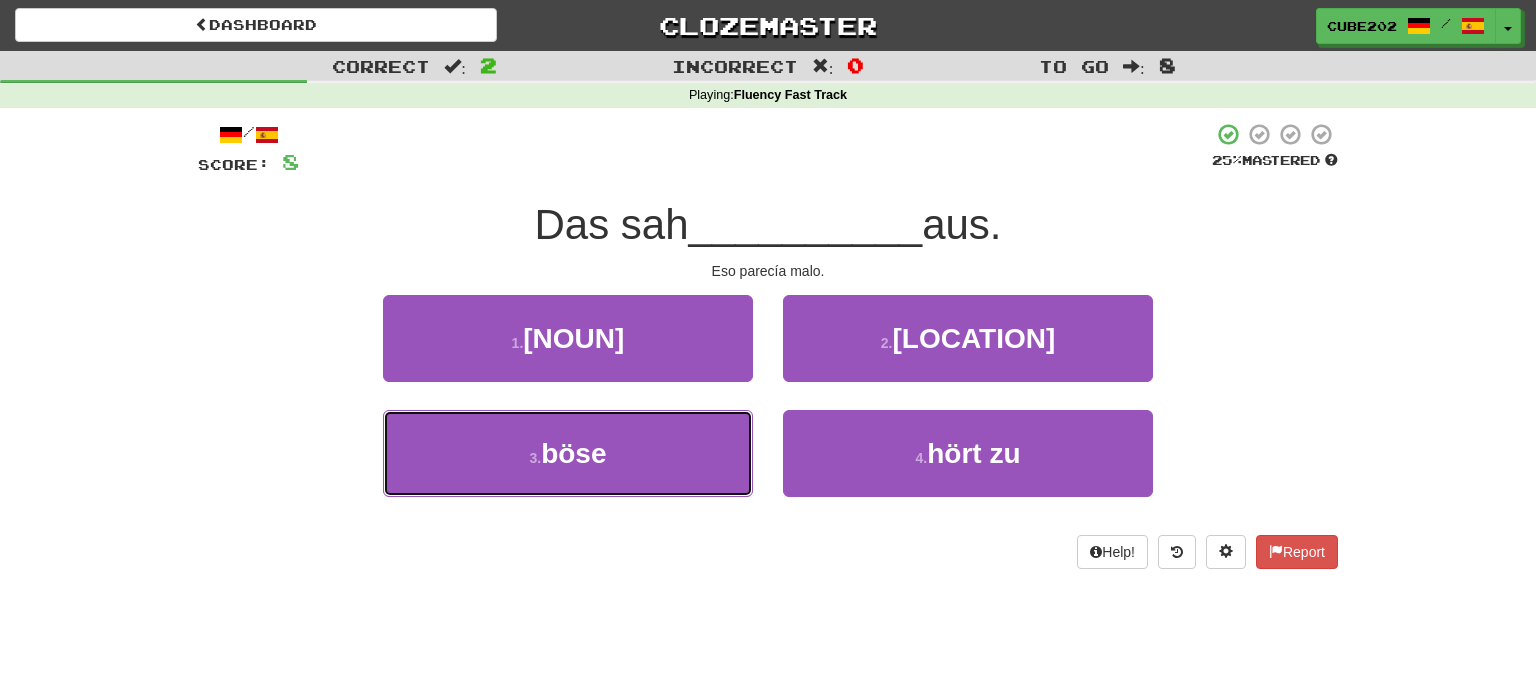 drag, startPoint x: 704, startPoint y: 460, endPoint x: 770, endPoint y: 398, distance: 90.55385 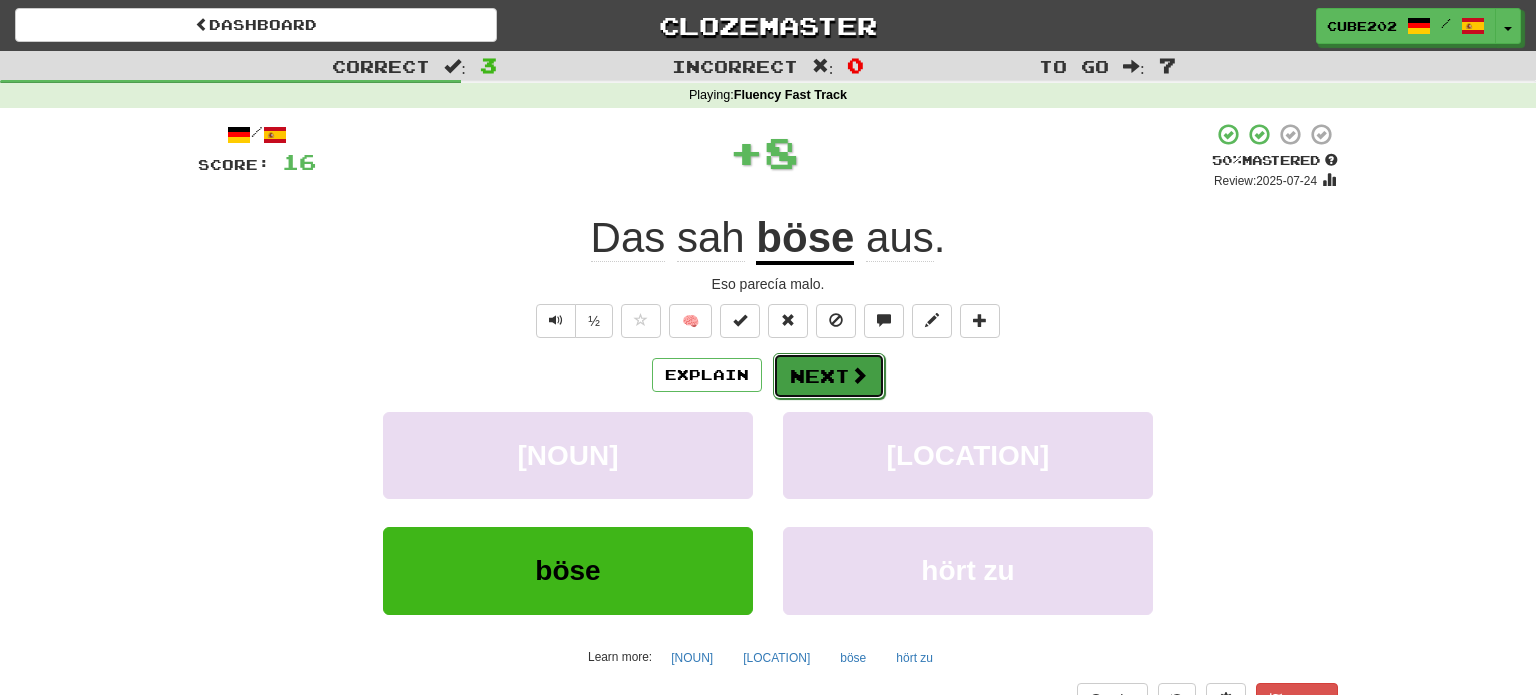 click on "Next" at bounding box center [829, 376] 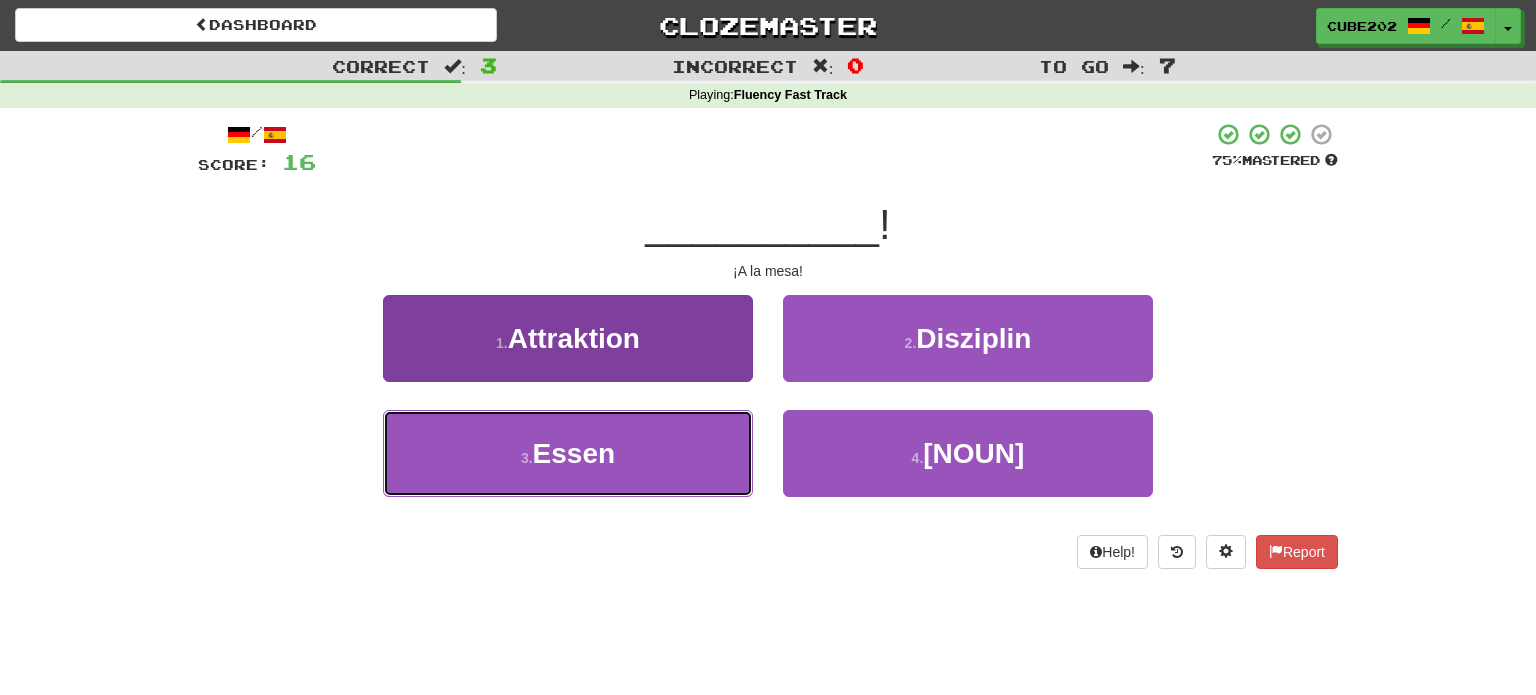 click on "3 .  Essen" at bounding box center [568, 453] 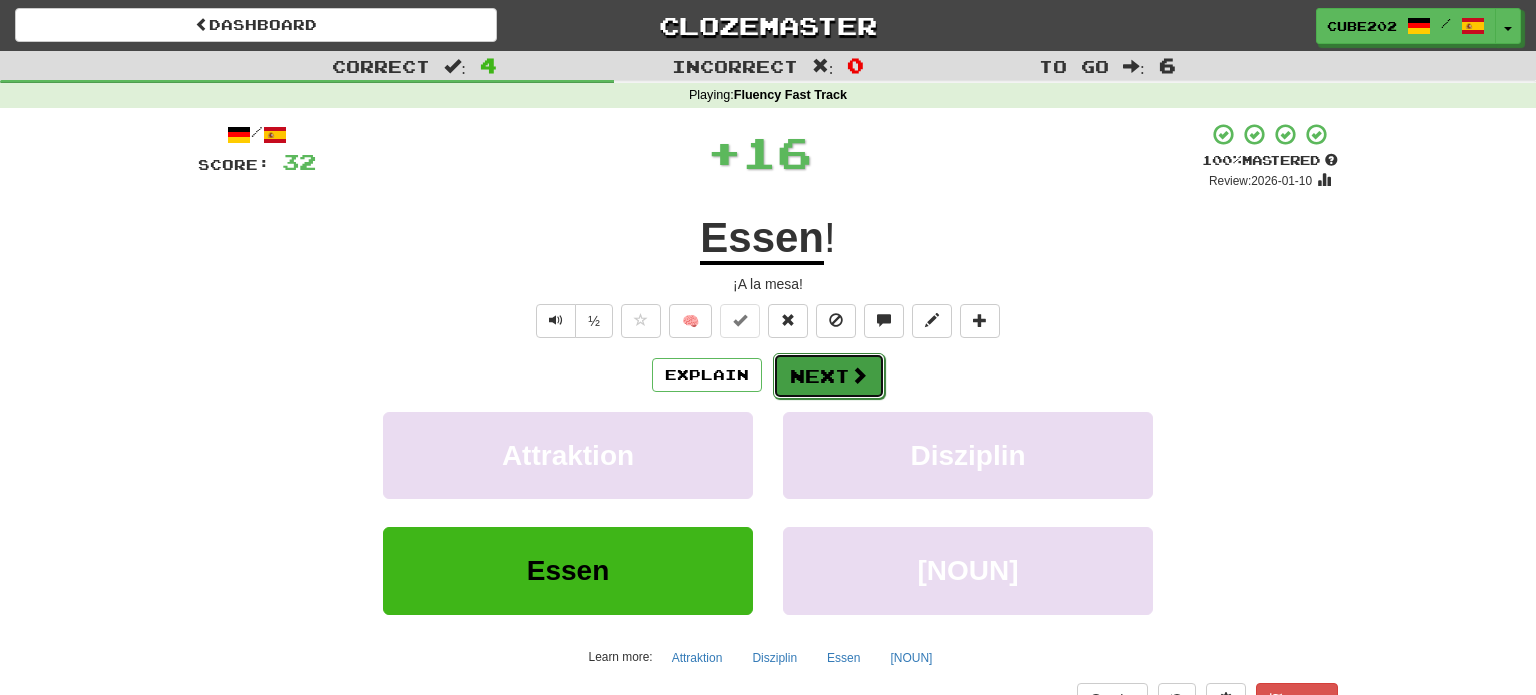 click on "Next" at bounding box center (829, 376) 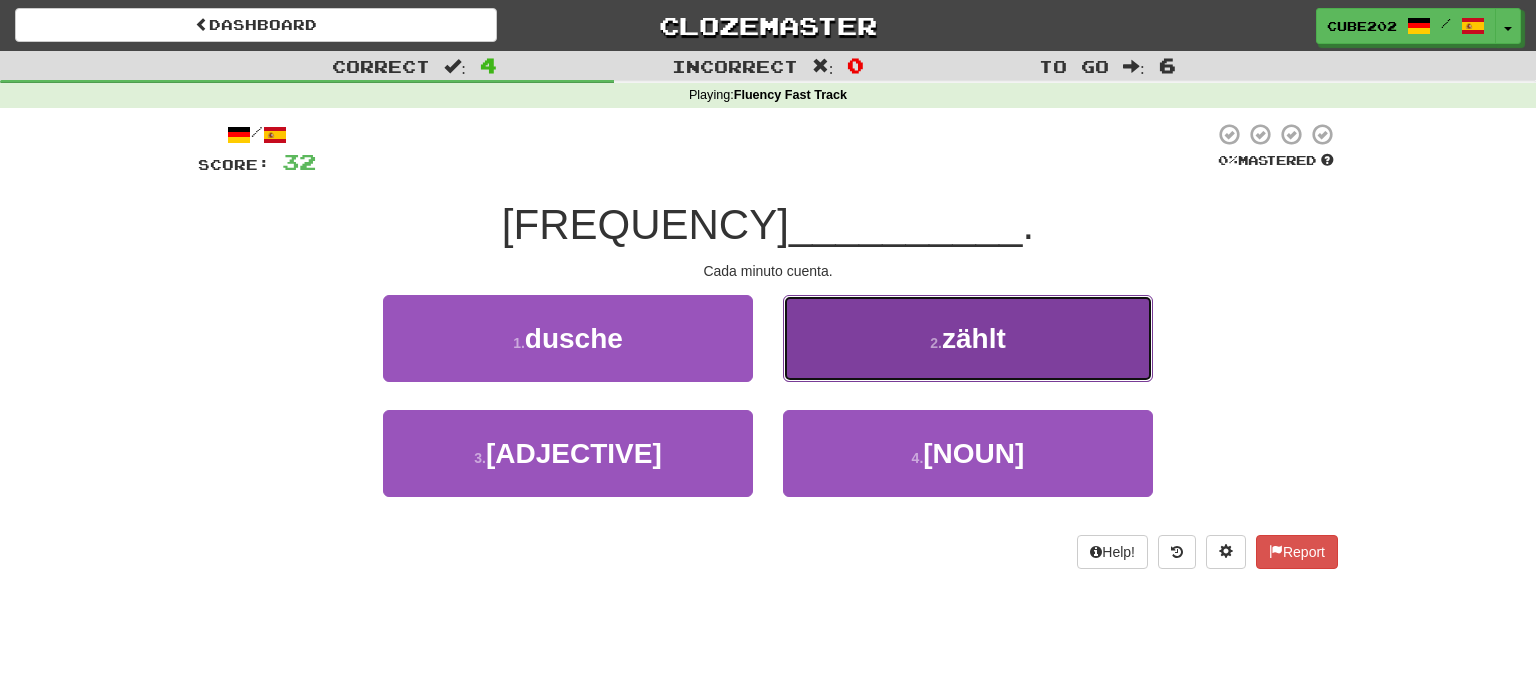 click on "2 .  zählt" at bounding box center (968, 338) 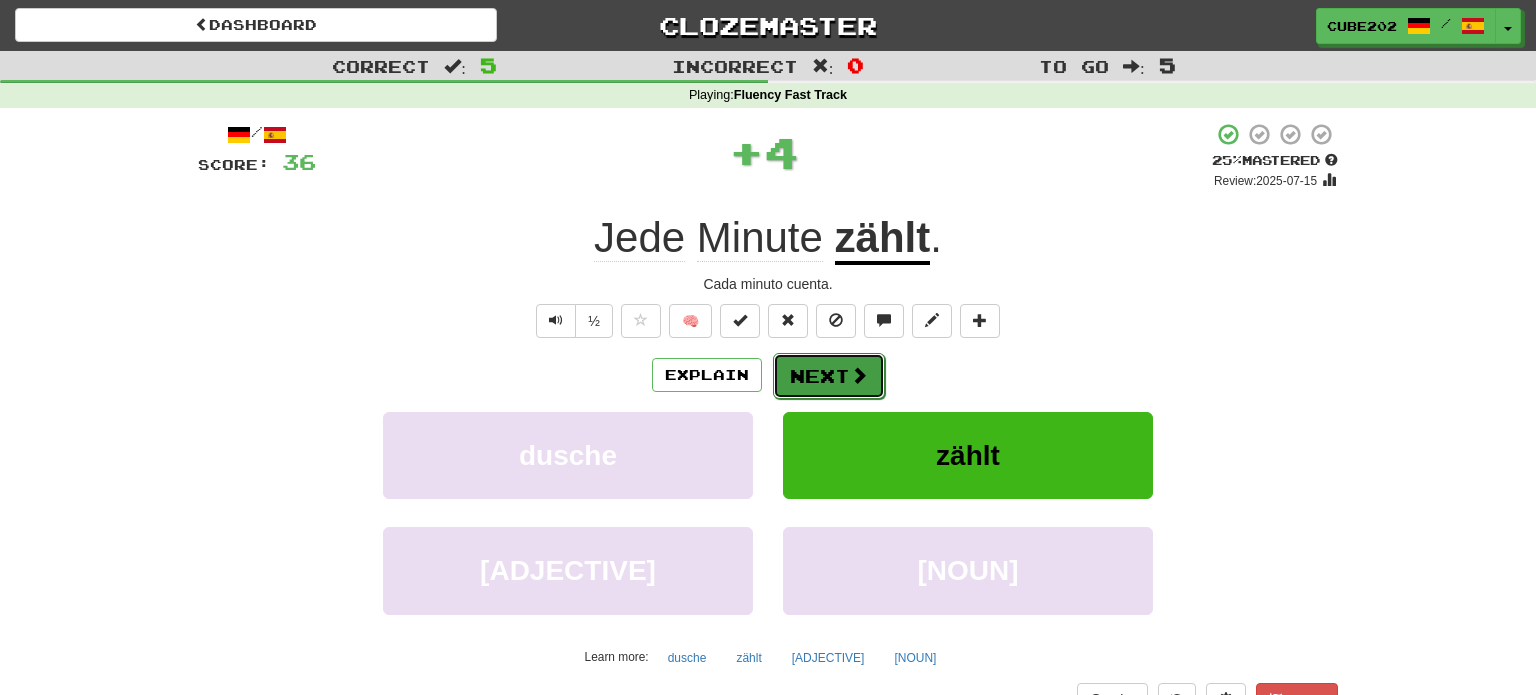 click on "Next" at bounding box center (829, 376) 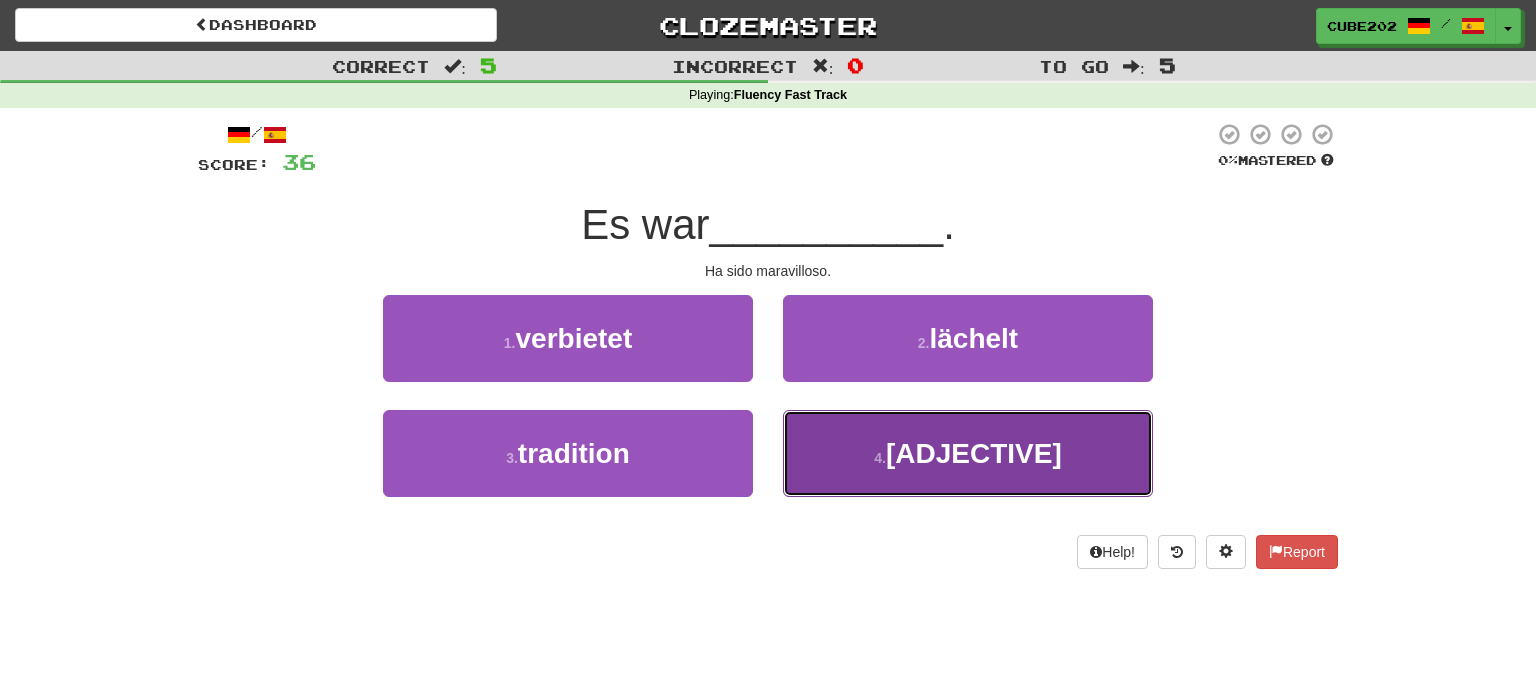 click on "4 .  wundervoll" at bounding box center [968, 453] 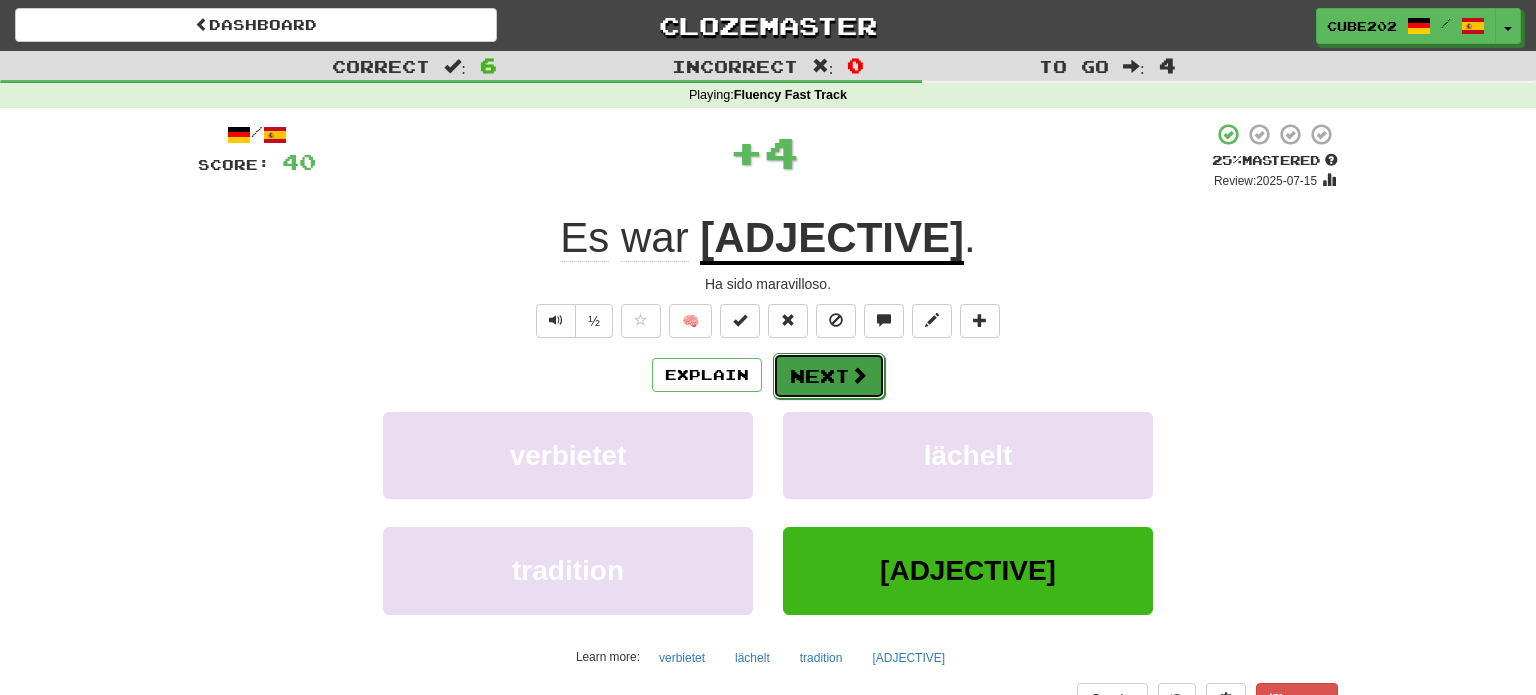 click on "Next" at bounding box center [829, 376] 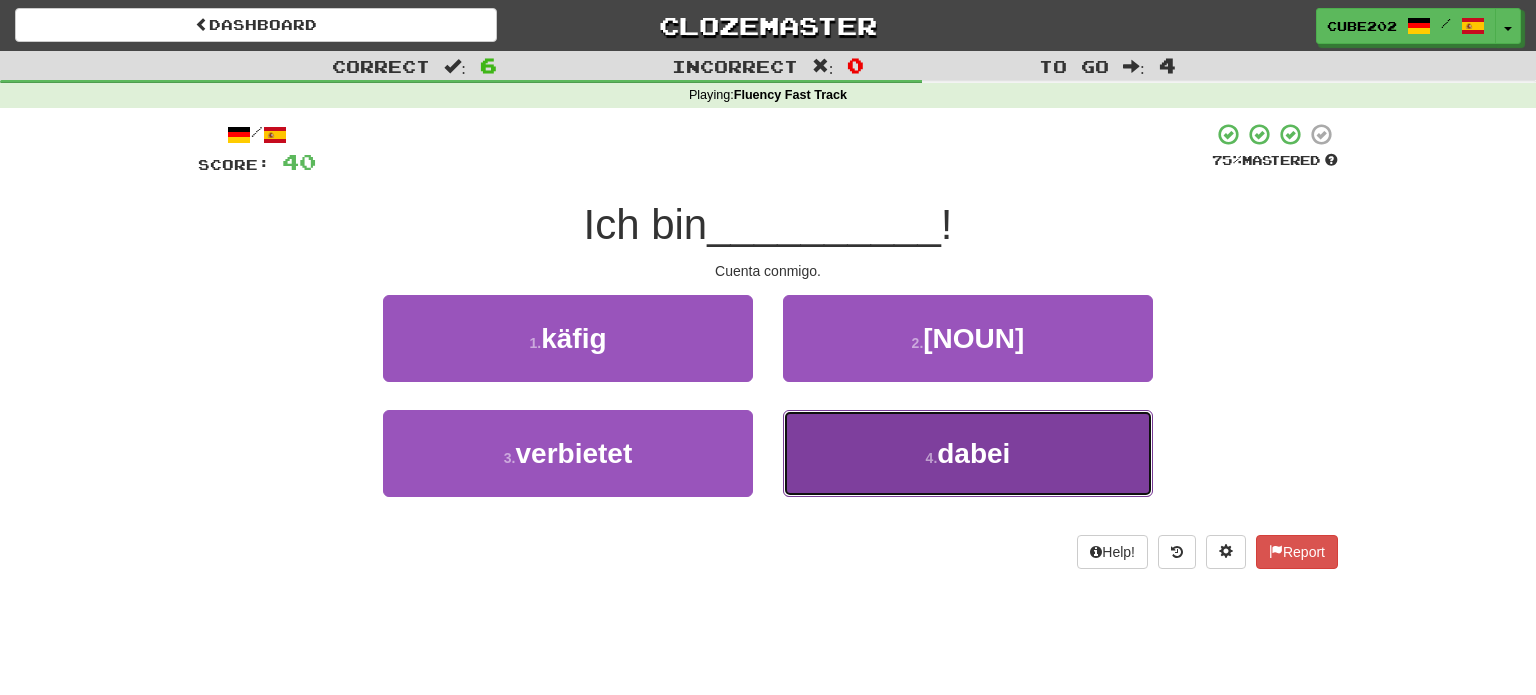 click on "4 .  dabei" at bounding box center [968, 453] 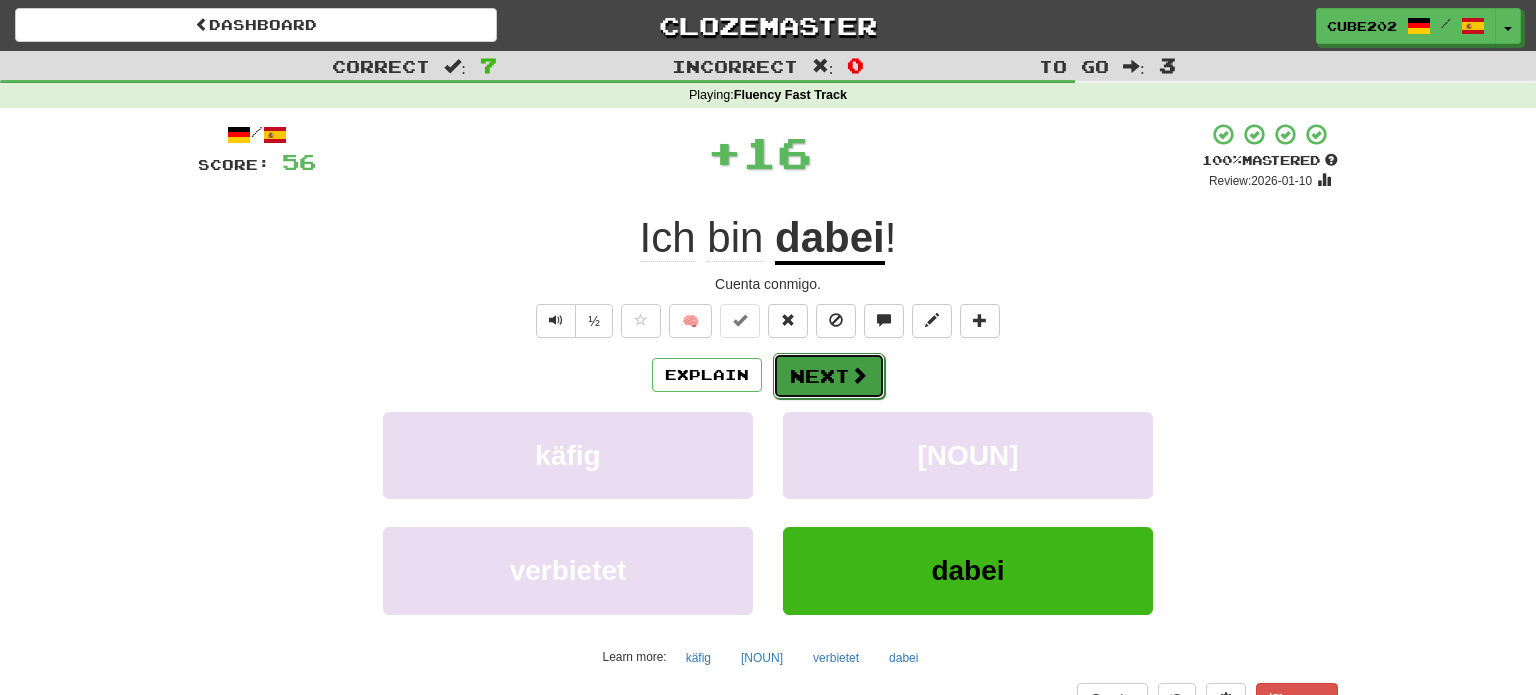 click on "Next" at bounding box center [829, 376] 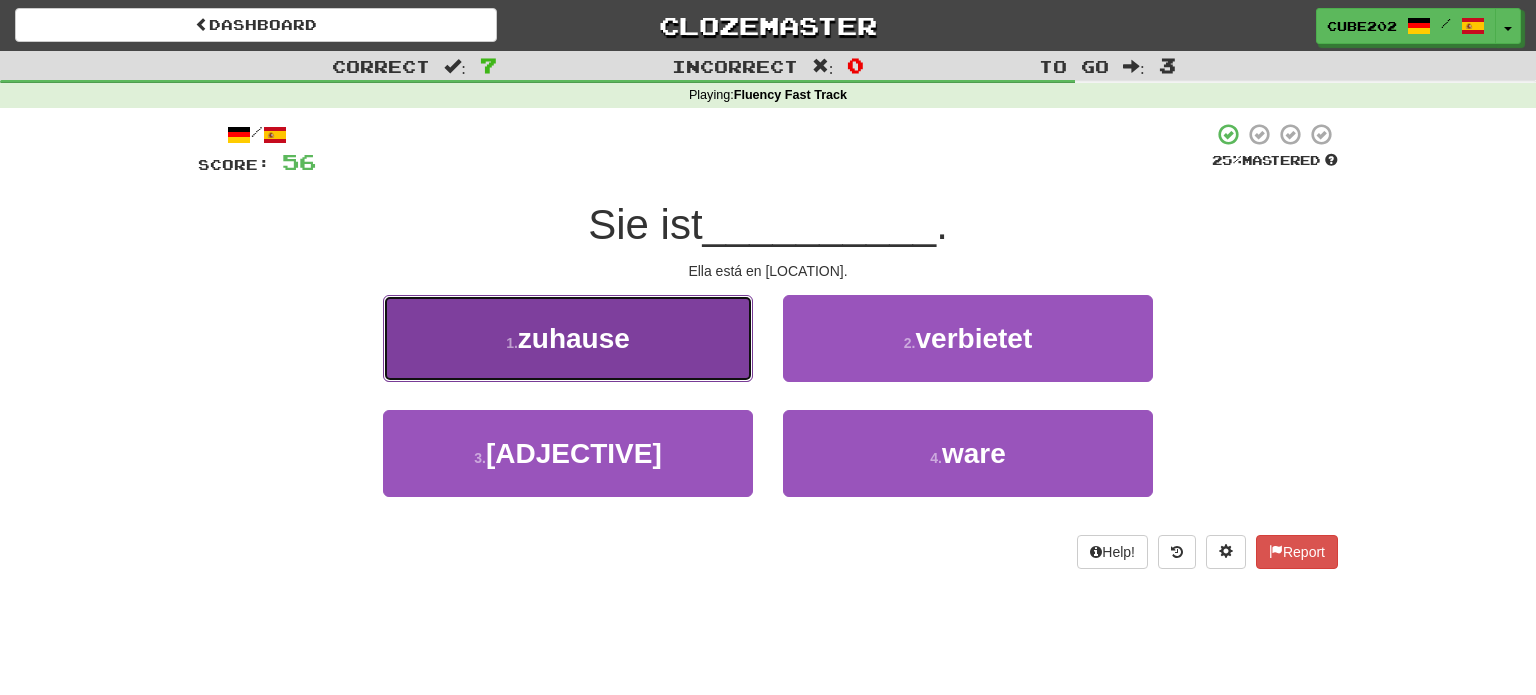 click on "1 .  zuhause" at bounding box center (568, 338) 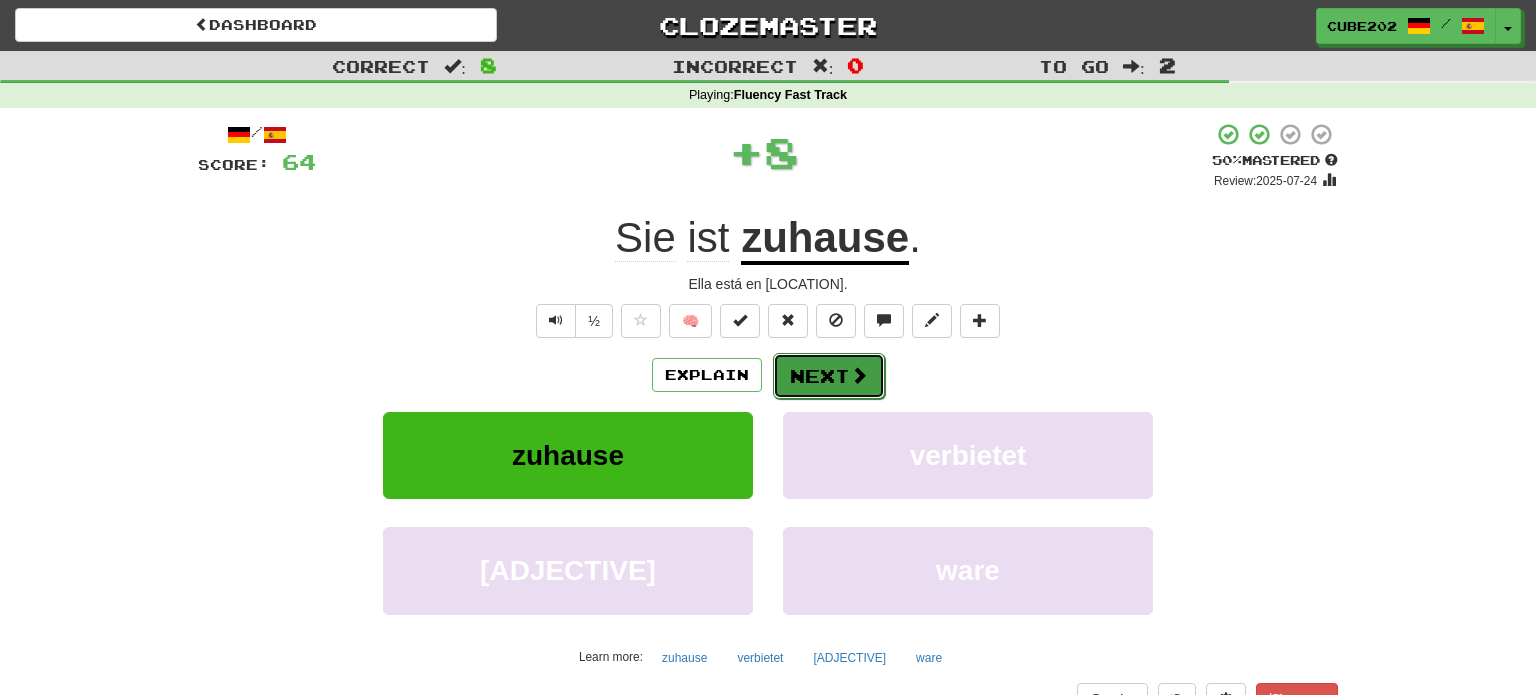 click on "Next" at bounding box center (829, 376) 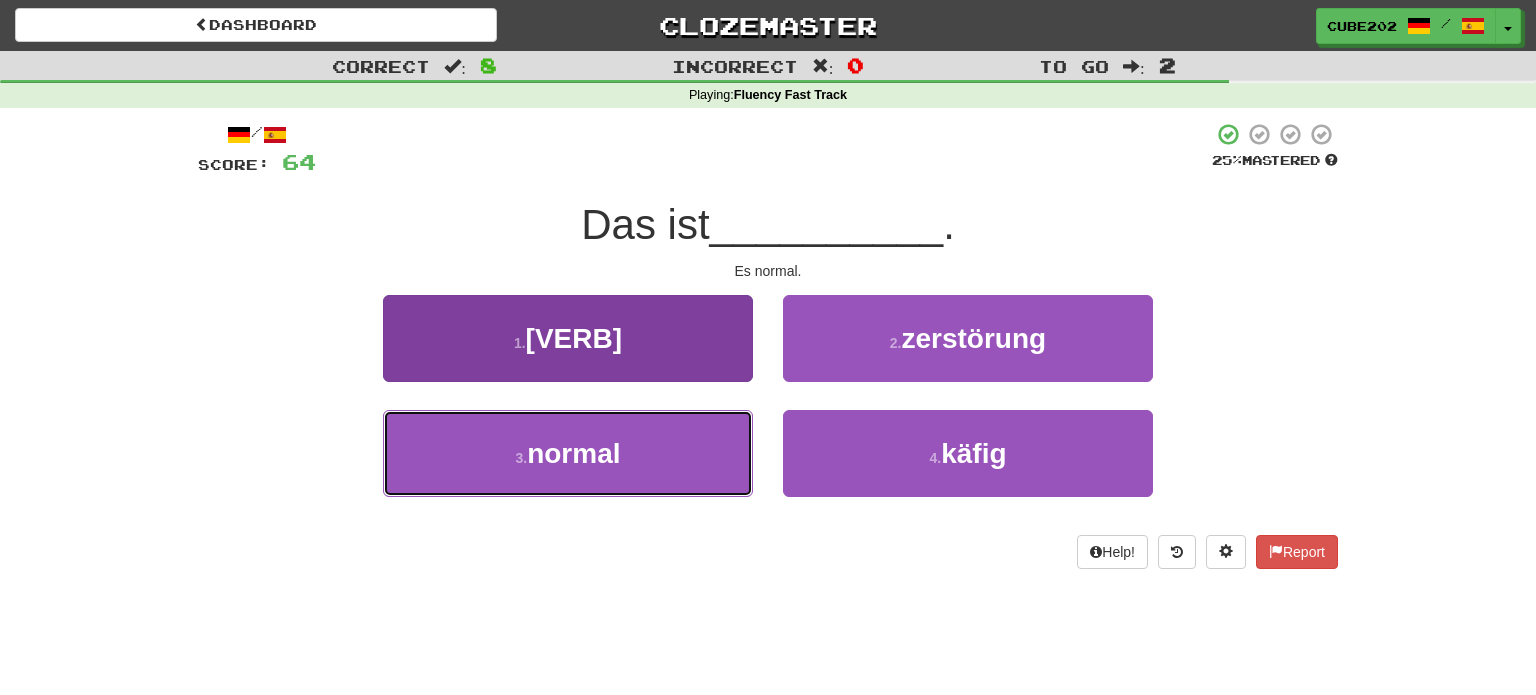 click on "3 .  normal" at bounding box center [568, 453] 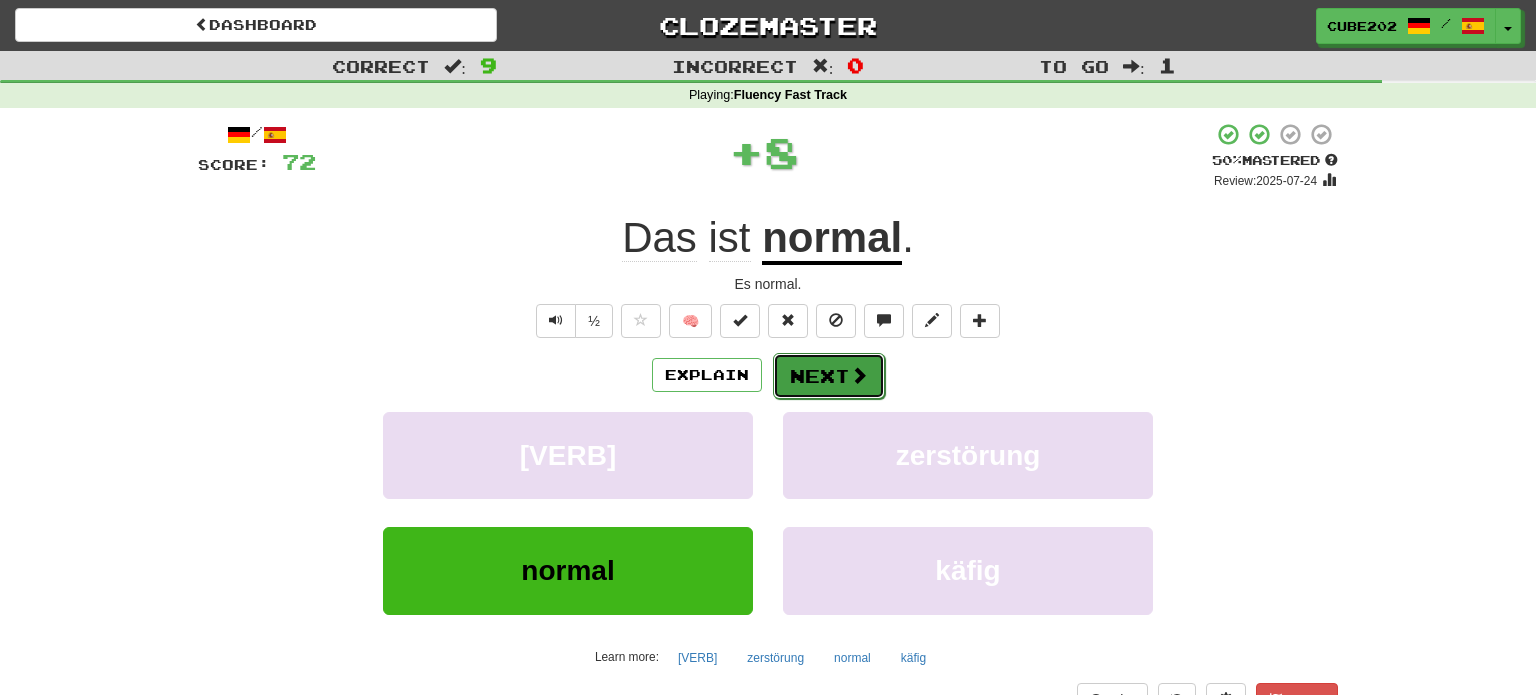 click on "Next" at bounding box center (829, 376) 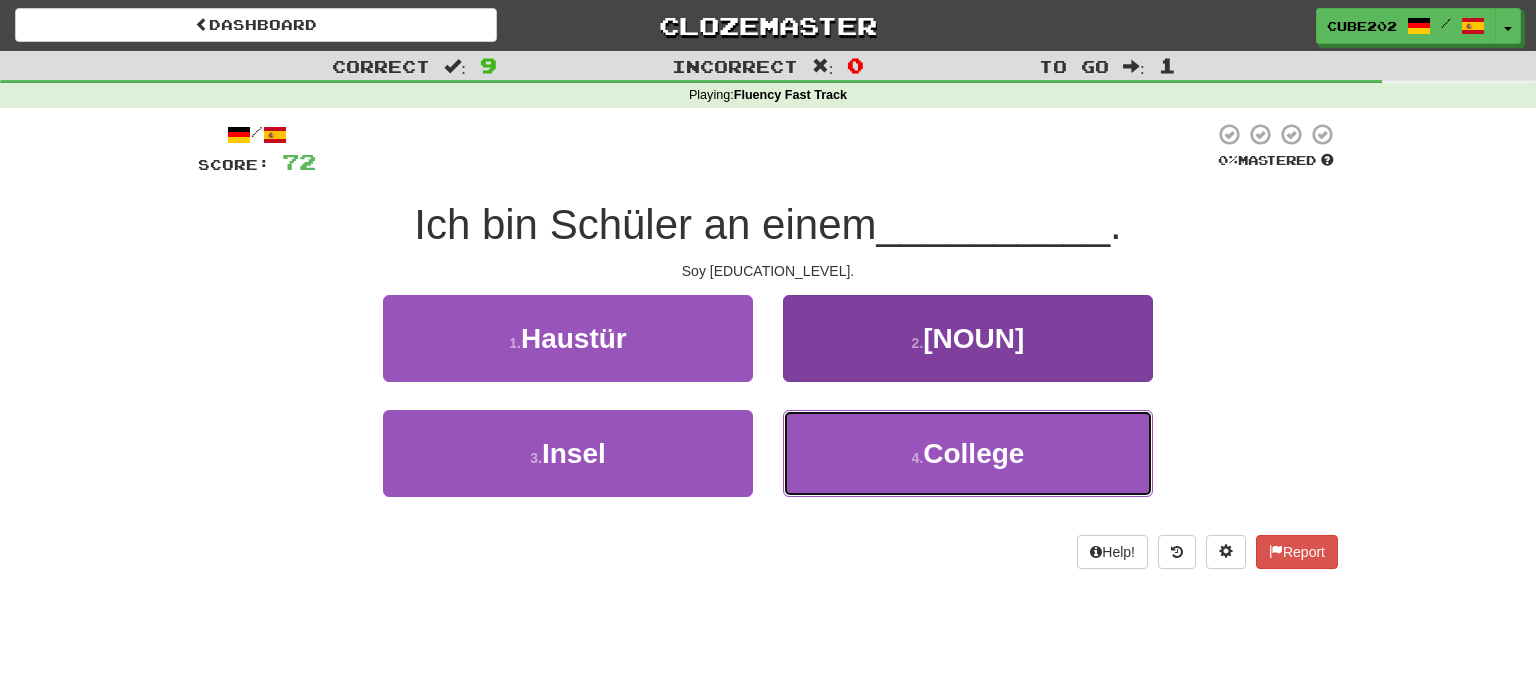 click on "4 .  College" at bounding box center [968, 453] 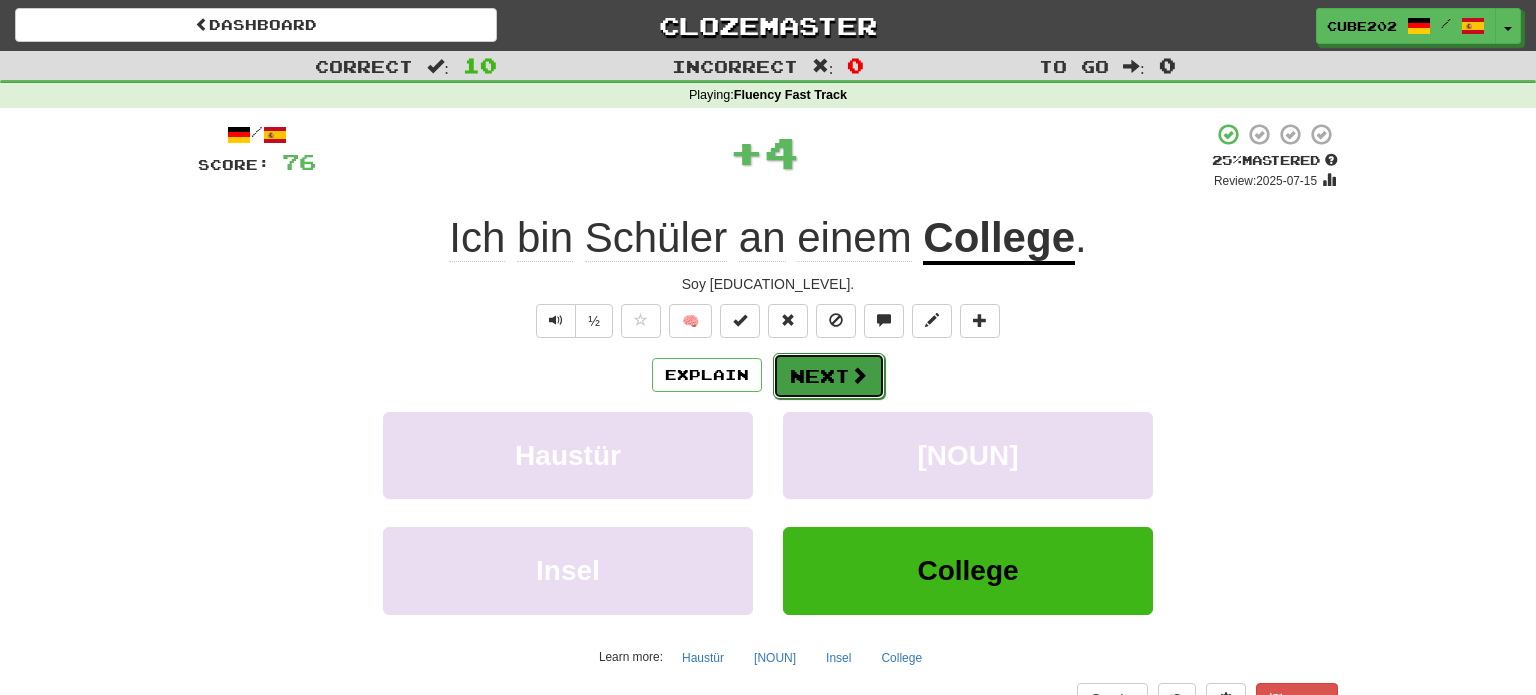 click on "Next" at bounding box center [829, 376] 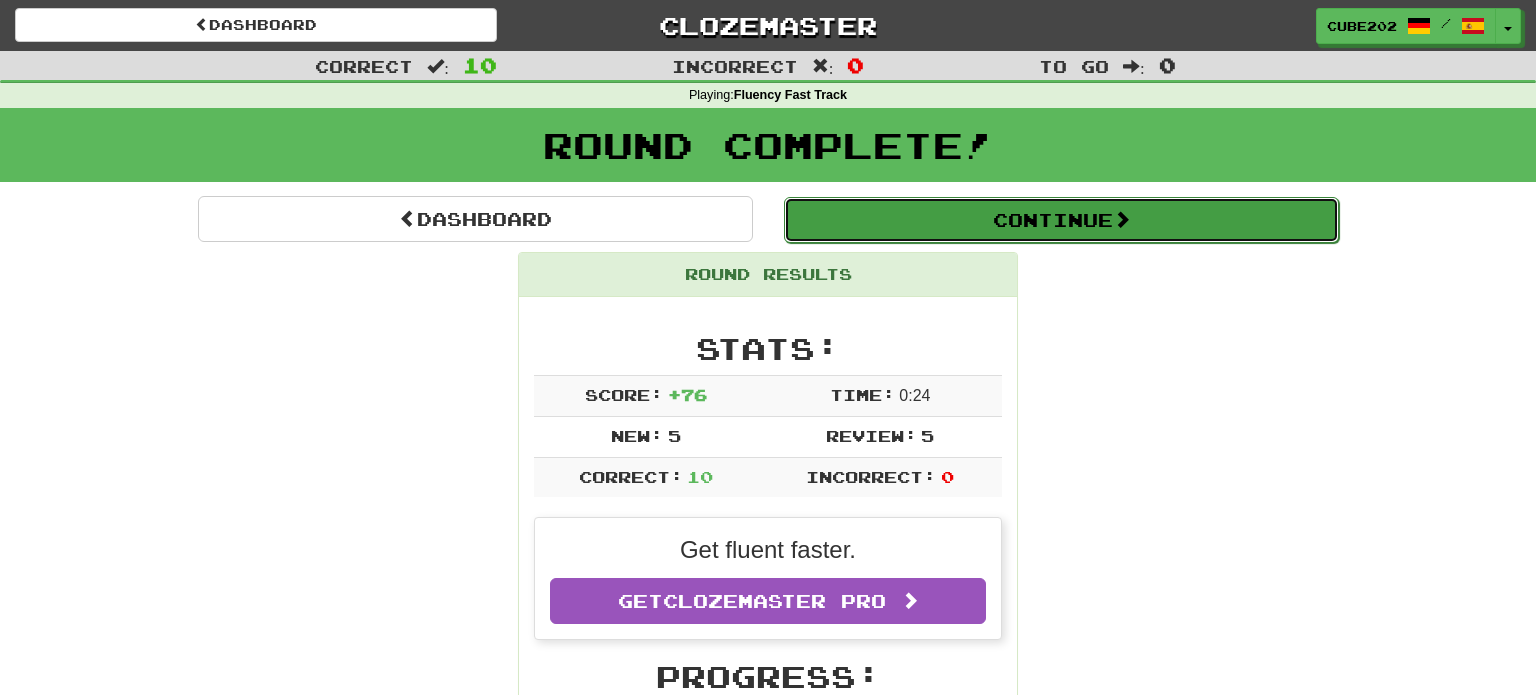 click on "Continue" at bounding box center (1061, 220) 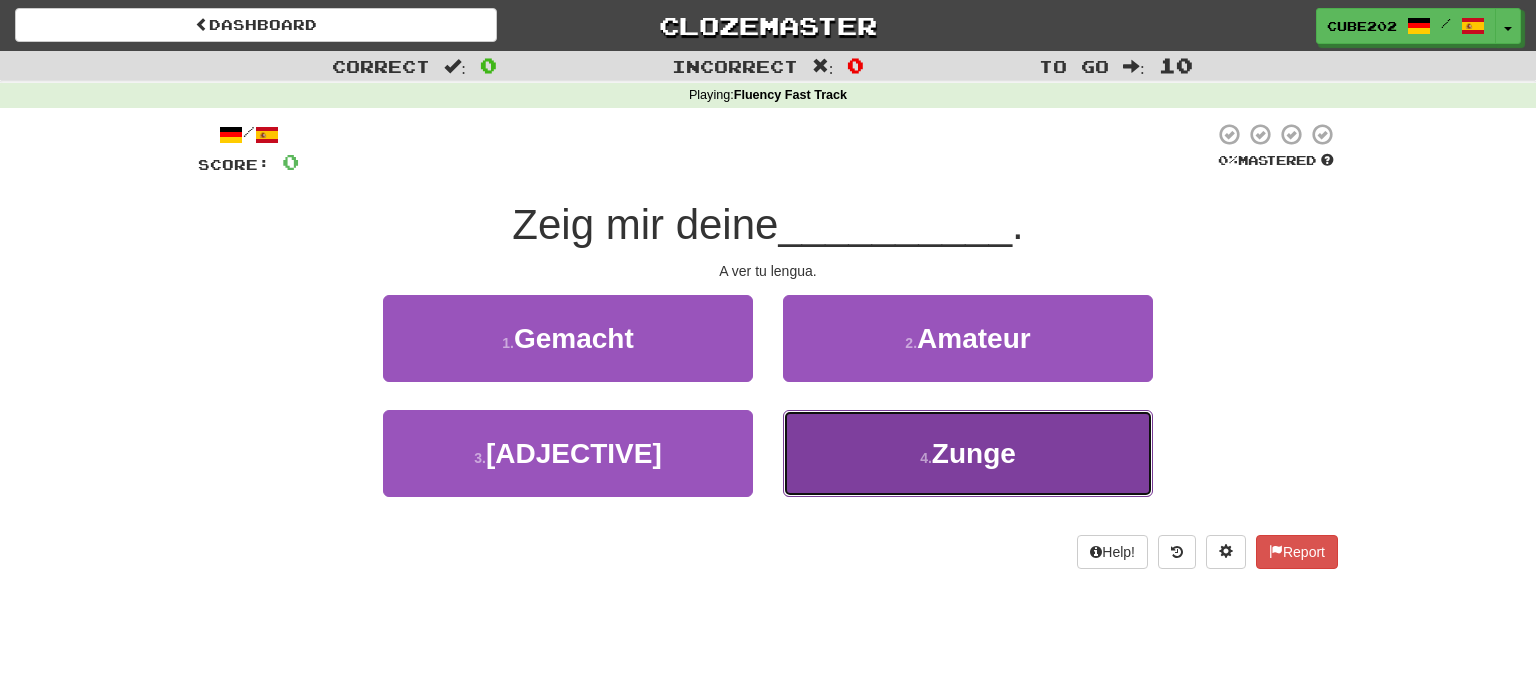 click on "4 .  Zunge" at bounding box center (968, 453) 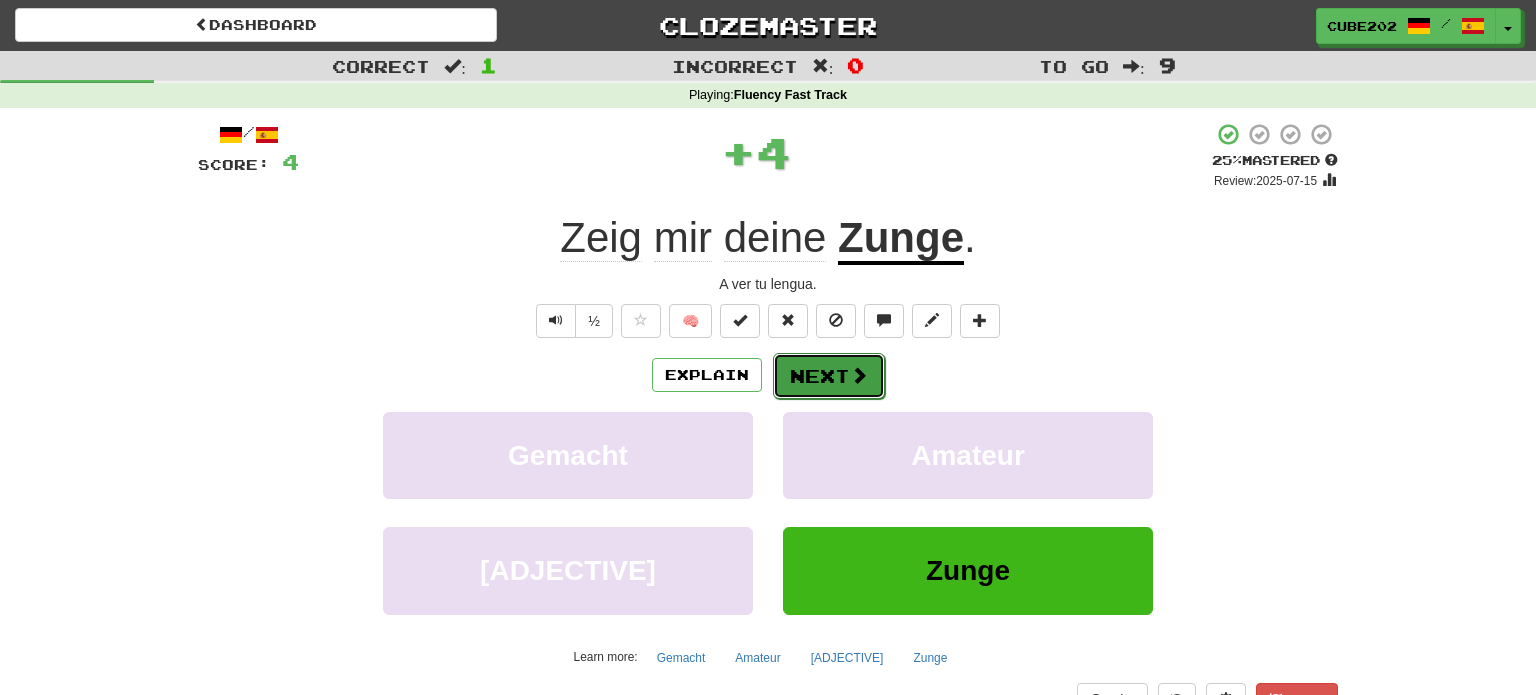 click on "Next" at bounding box center [829, 376] 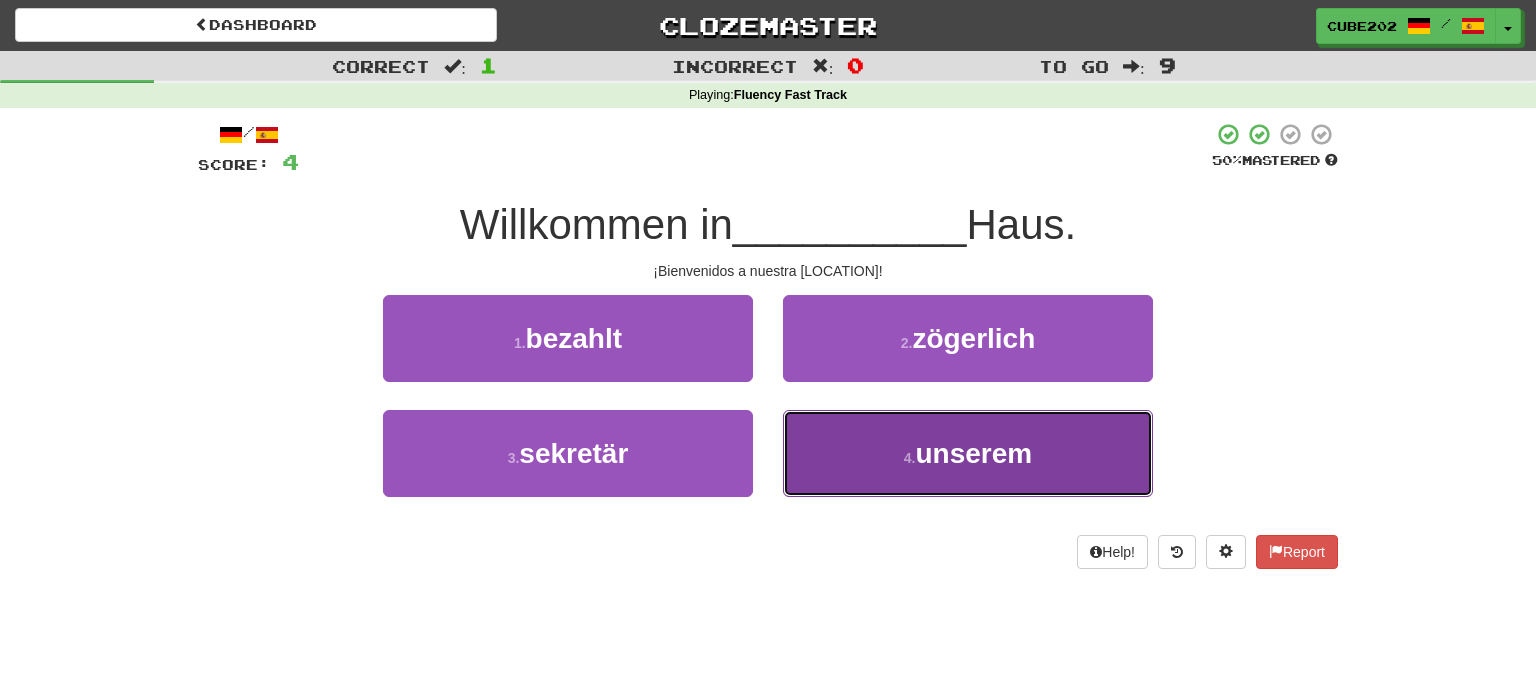 click on "4 .  unserem" at bounding box center (968, 453) 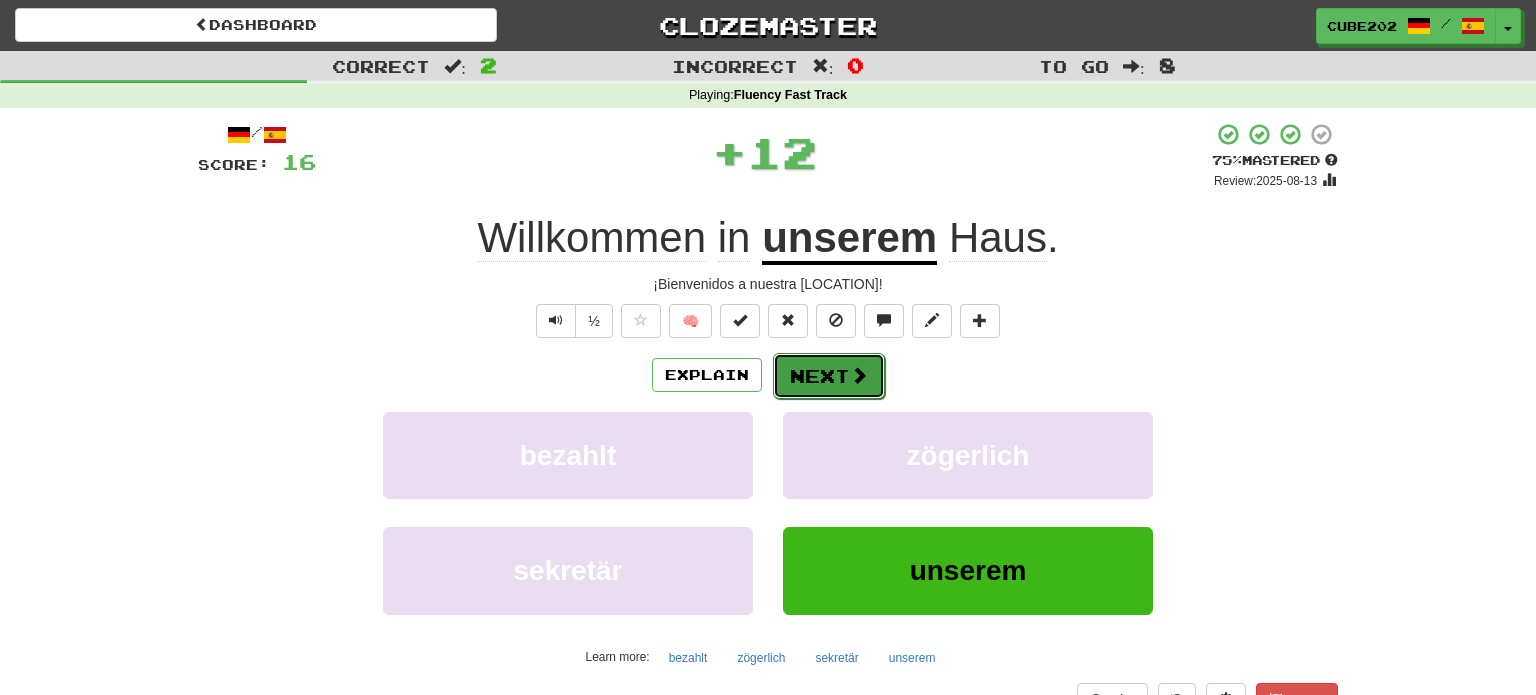 click on "Next" at bounding box center (829, 376) 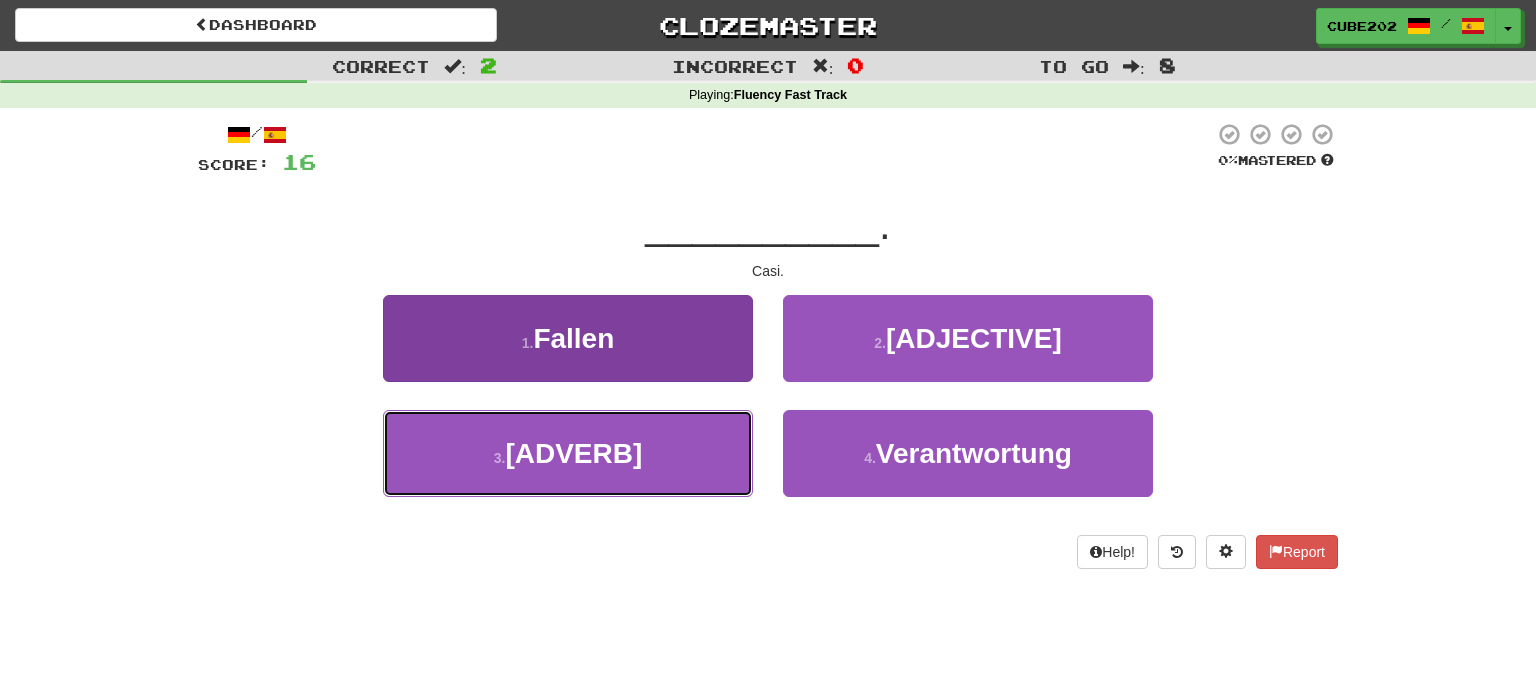 click on "3 .  Beinahe" at bounding box center [568, 453] 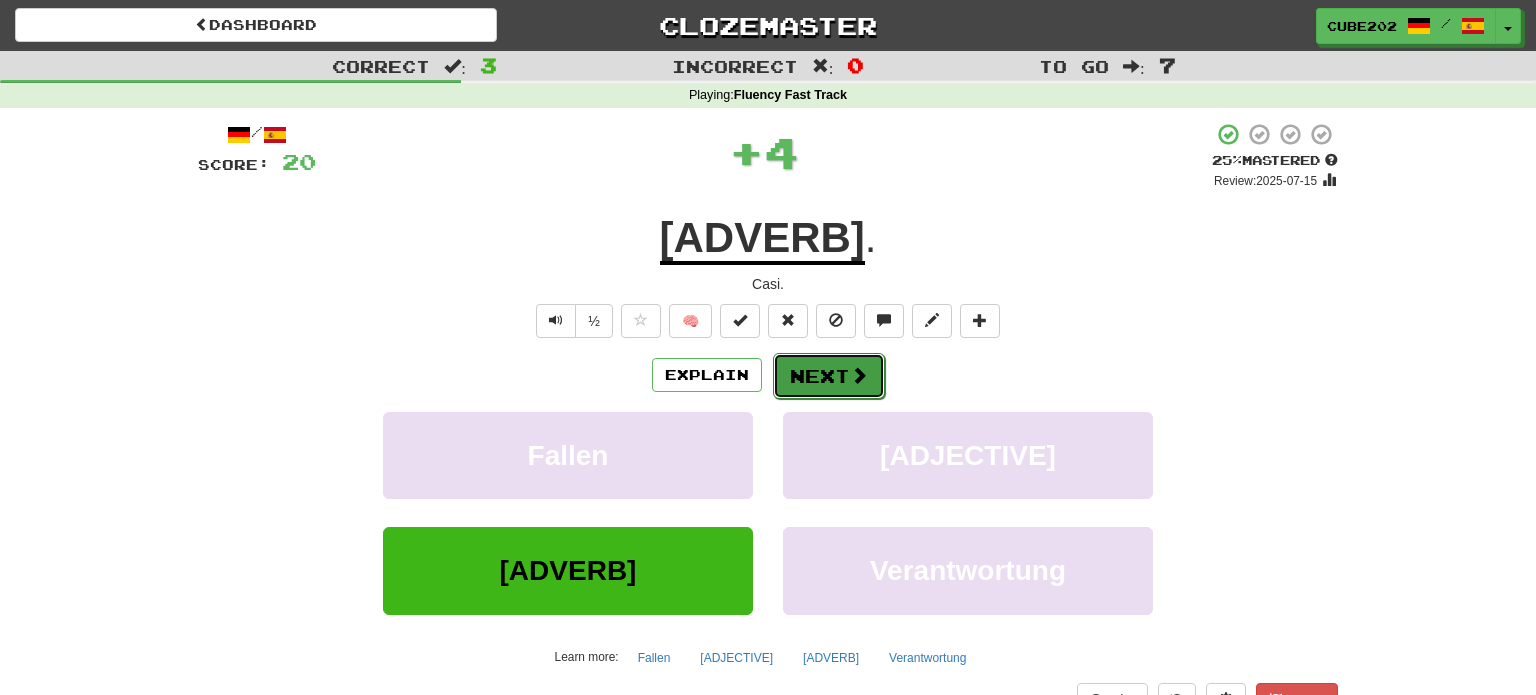 click on "Next" at bounding box center [829, 376] 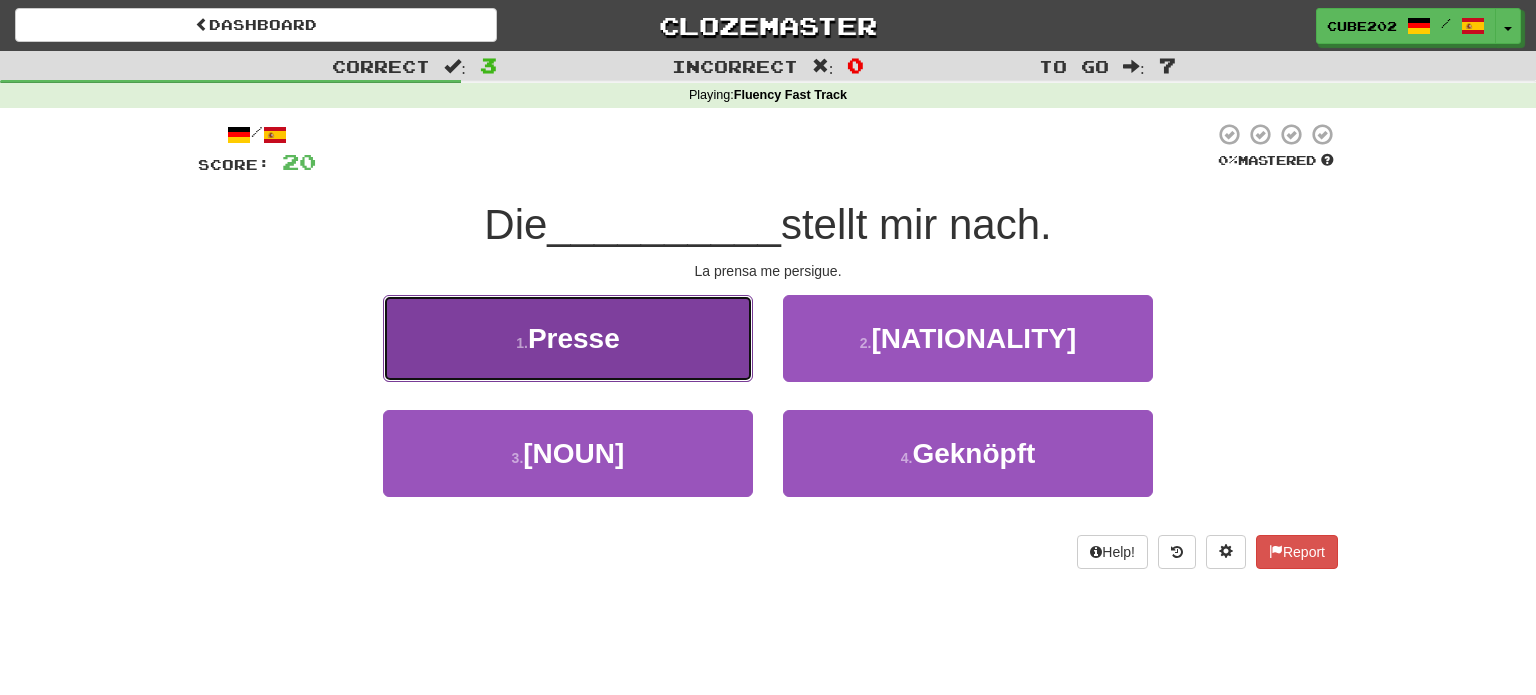 click on "1 .  Presse" at bounding box center [568, 338] 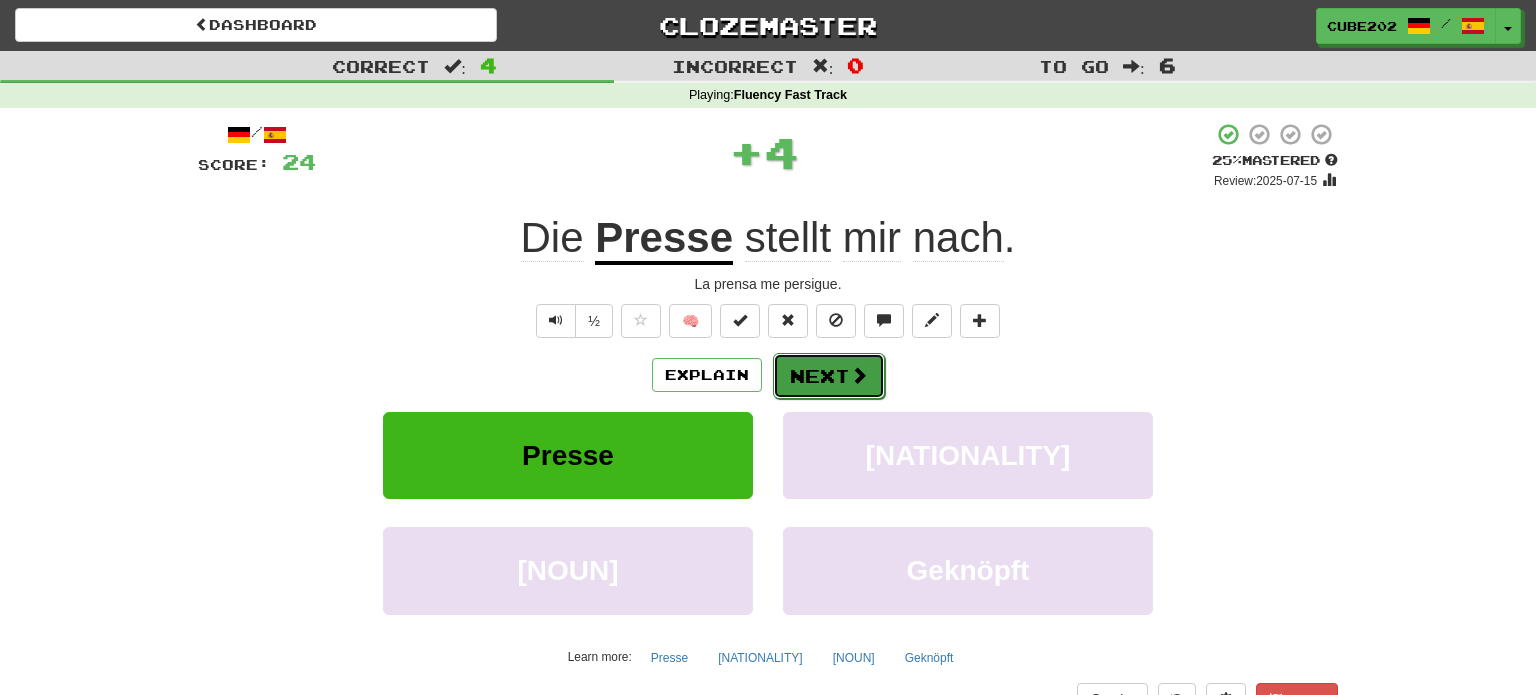 click on "Next" at bounding box center (829, 376) 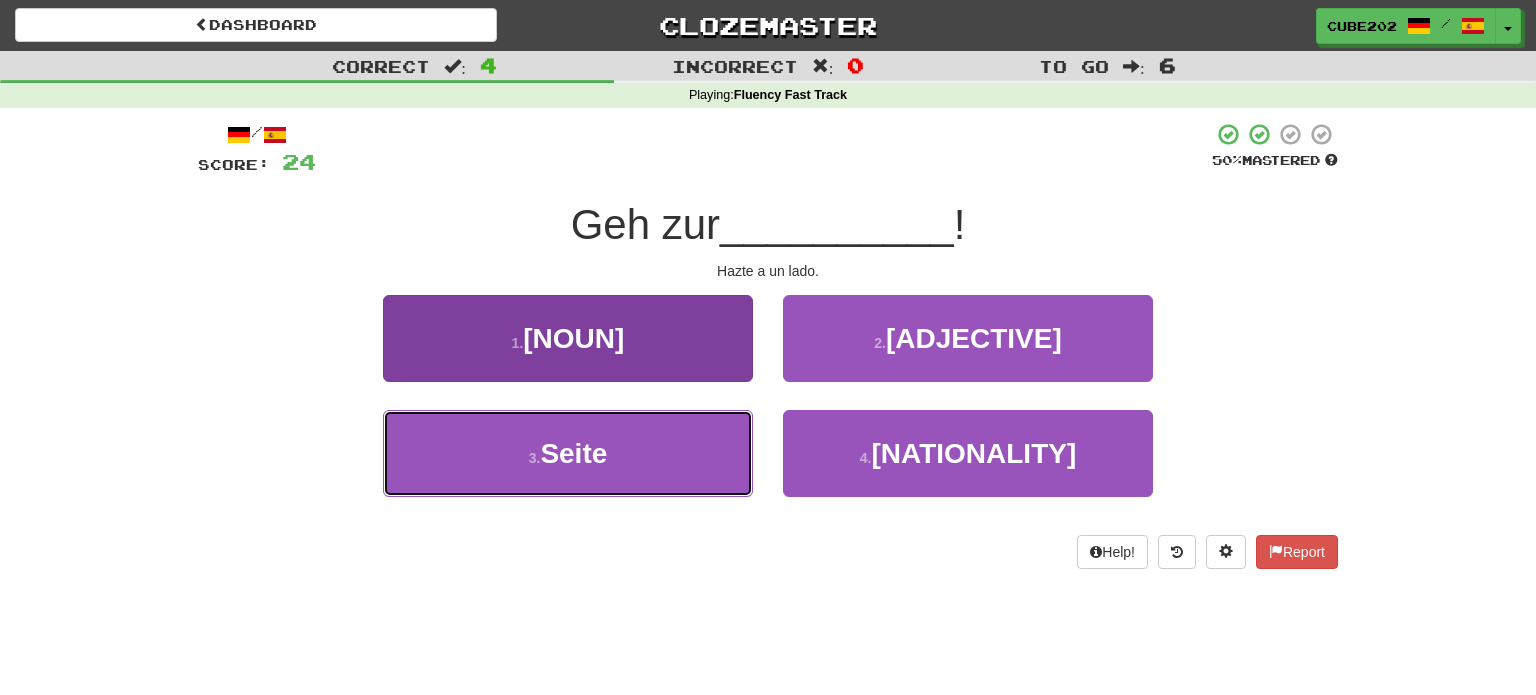 click on "3 .  Seite" at bounding box center (568, 453) 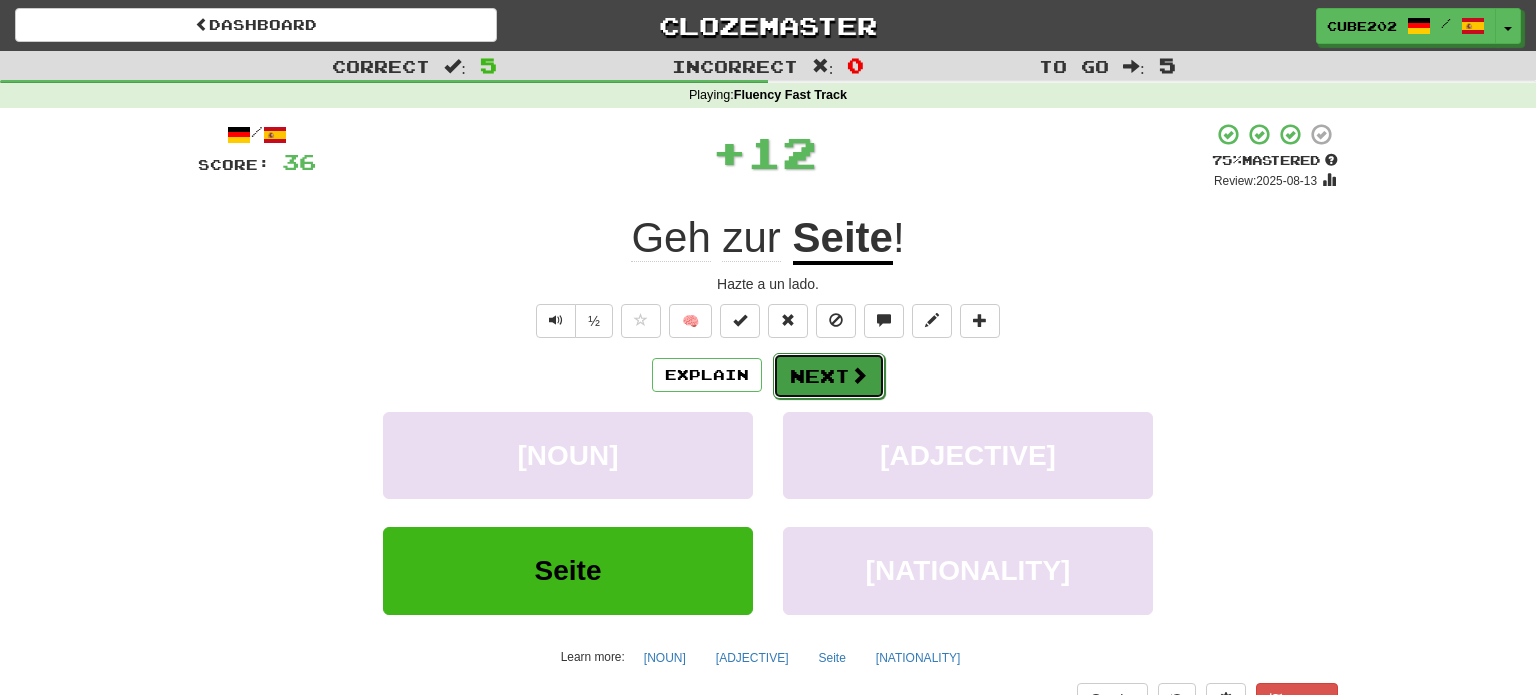 click on "Next" at bounding box center (829, 376) 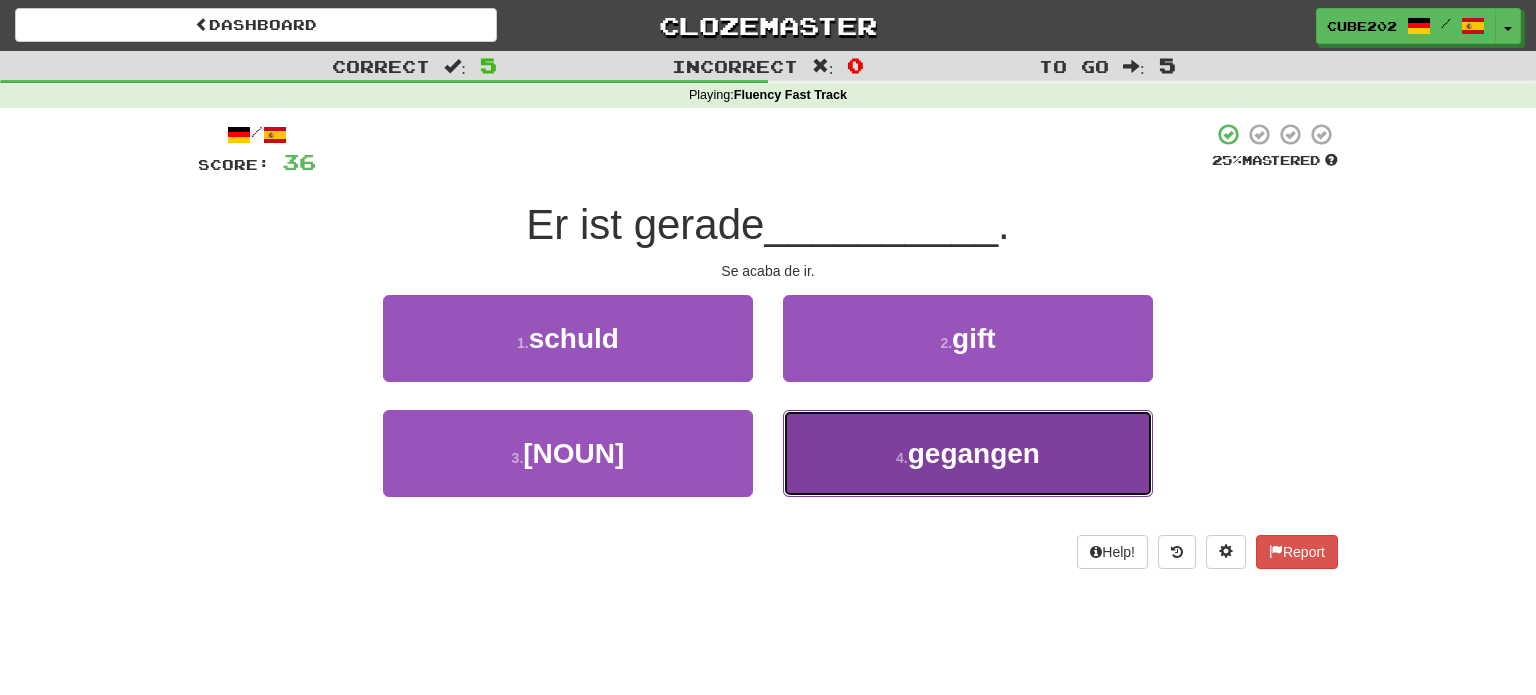 click on "4 .  gegangen" at bounding box center [968, 453] 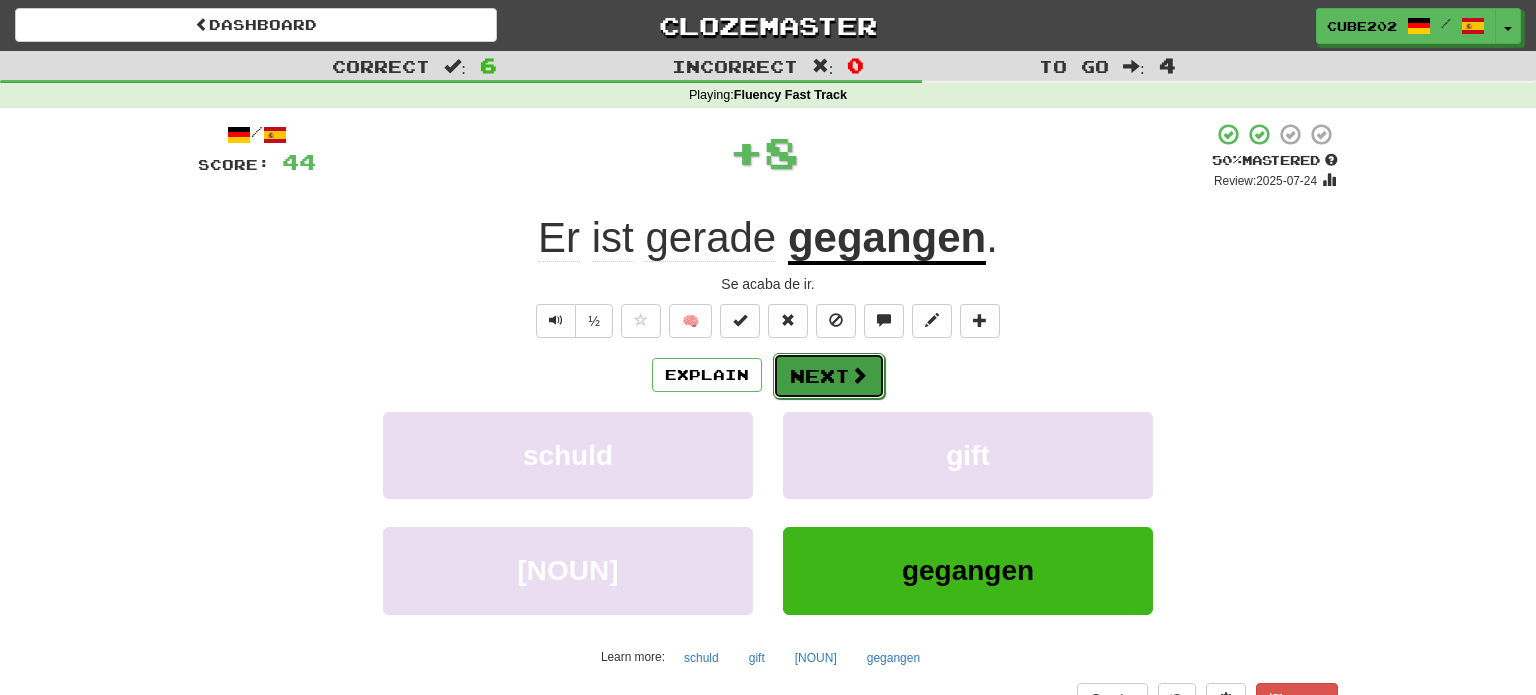 click on "Next" at bounding box center [829, 376] 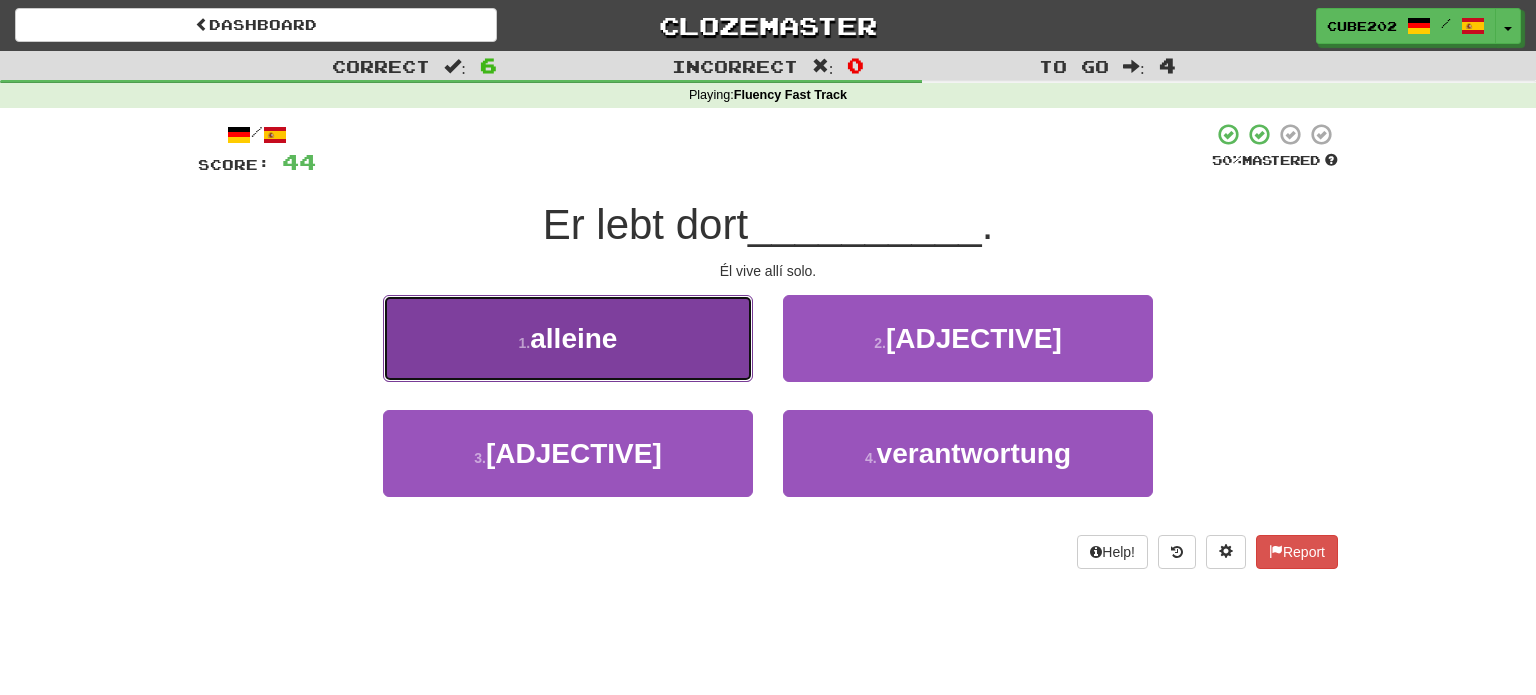 click on "1 .  alleine" at bounding box center [568, 338] 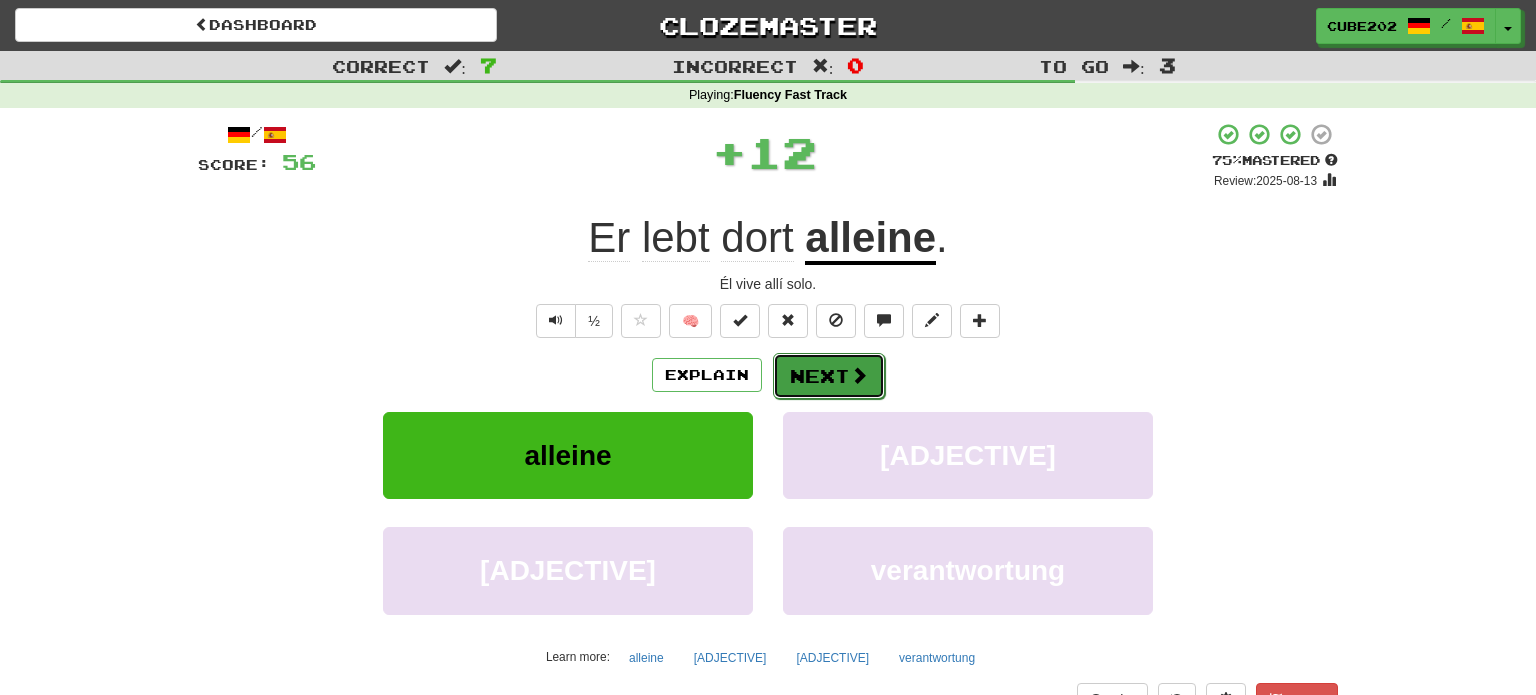 click on "Next" at bounding box center [829, 376] 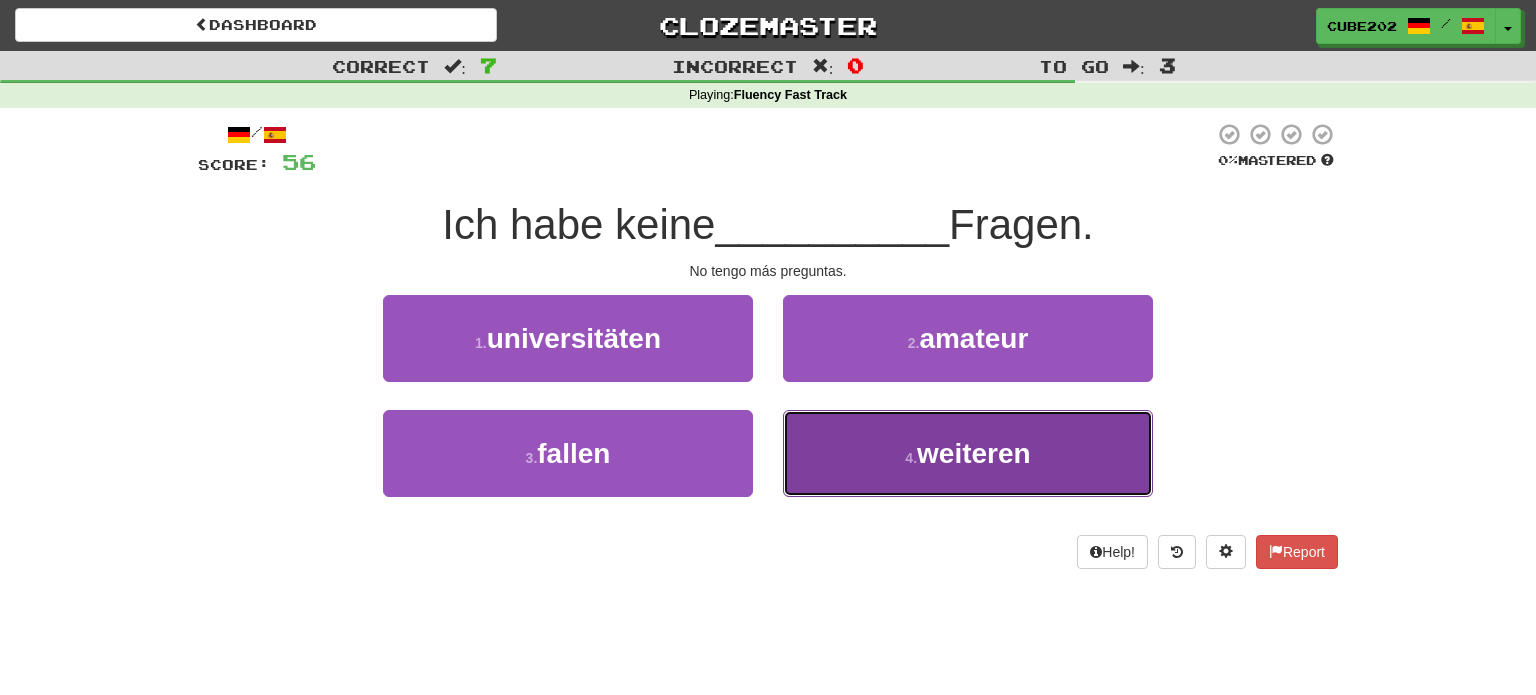 click on "4 .  weiteren" at bounding box center [968, 453] 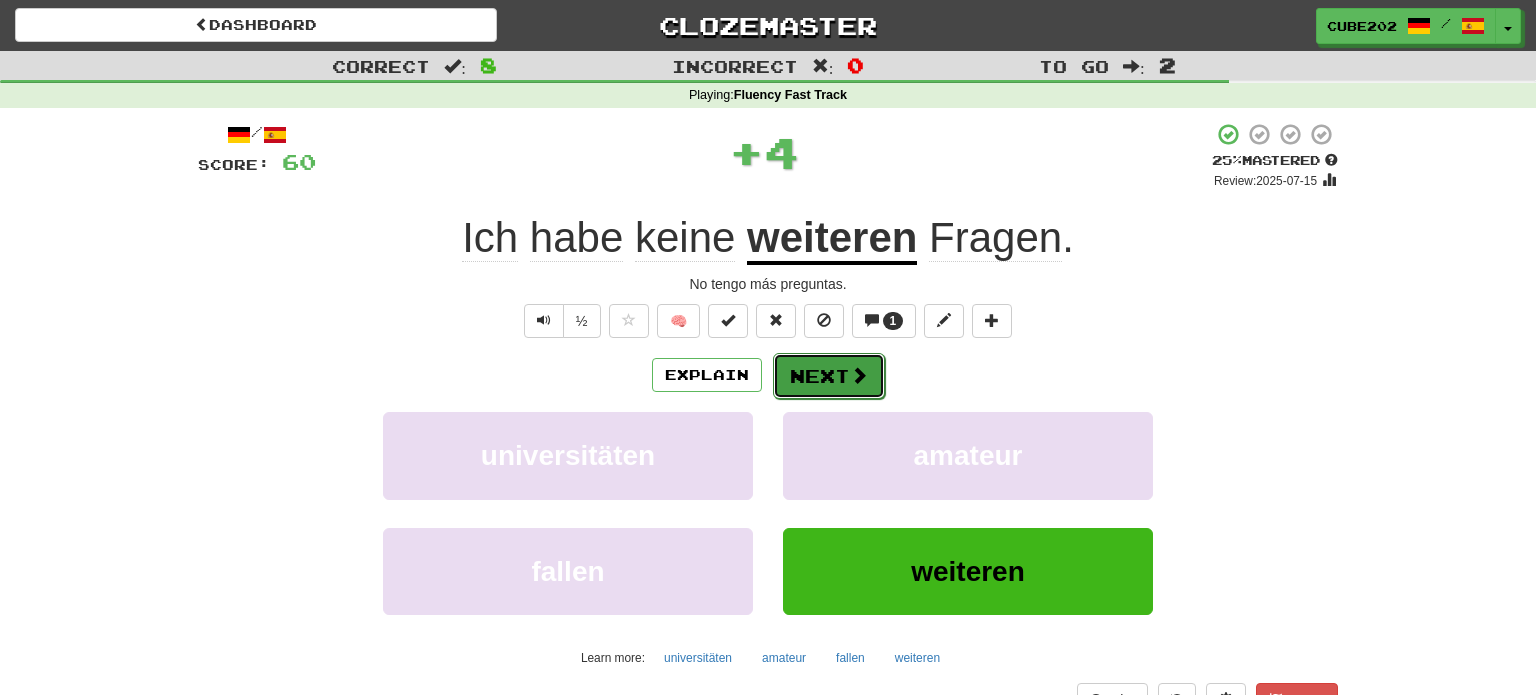 click on "Next" at bounding box center (829, 376) 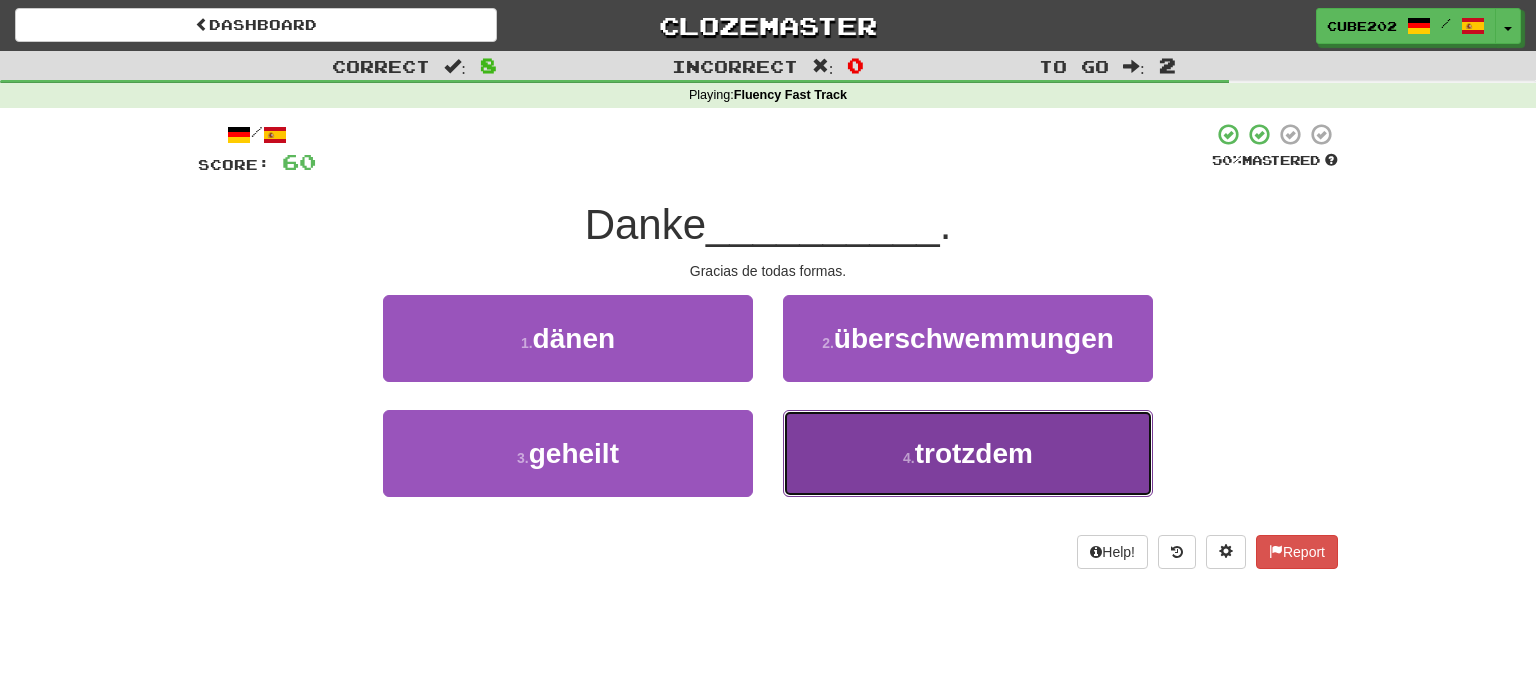 click on "4 .  trotzdem" at bounding box center [968, 453] 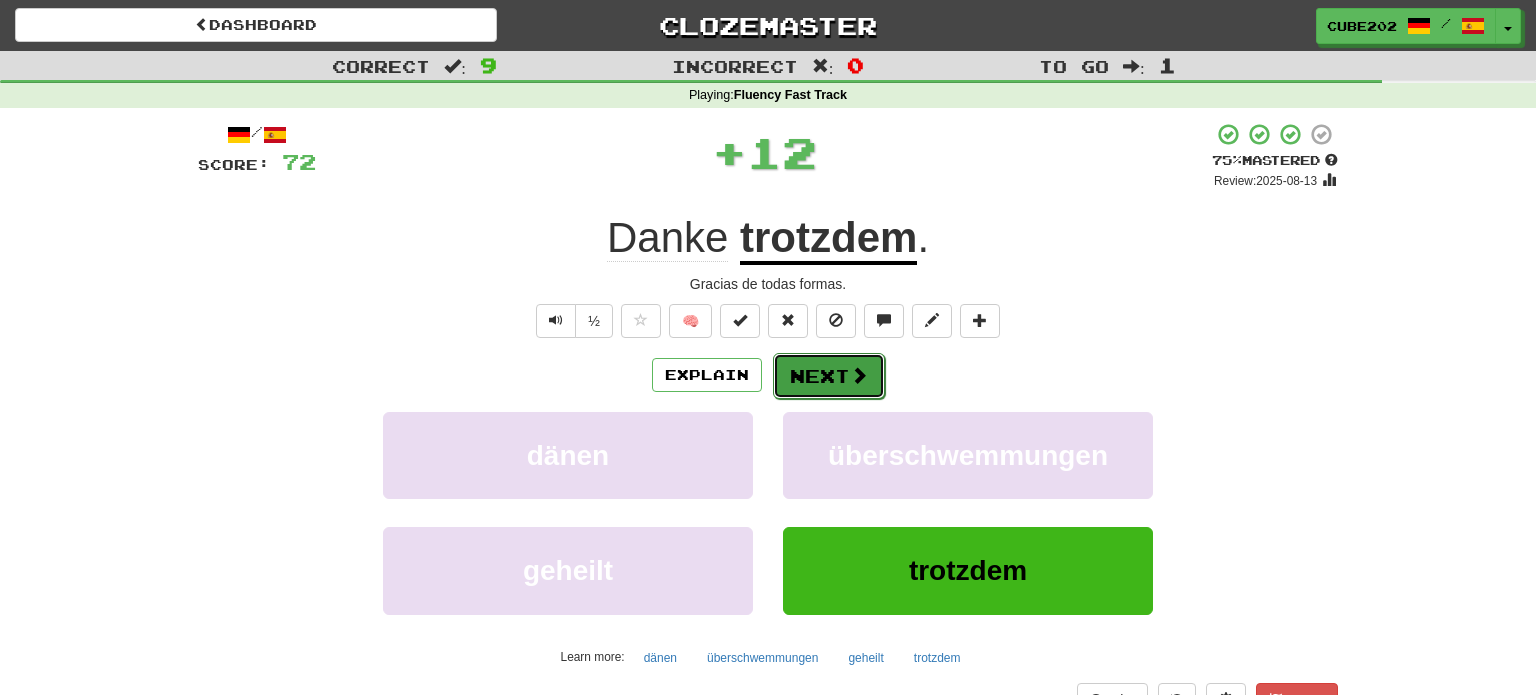 click on "Next" at bounding box center (829, 376) 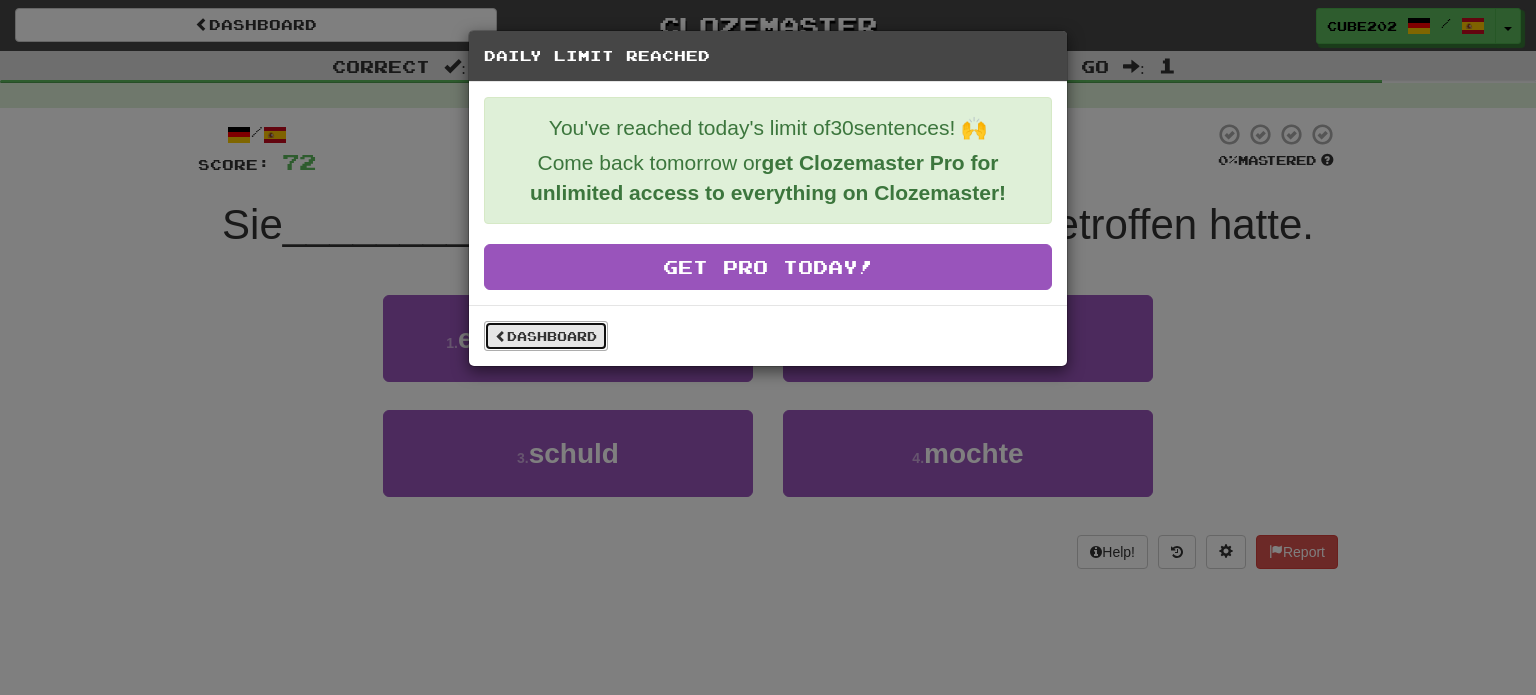 click on "Dashboard" at bounding box center [546, 336] 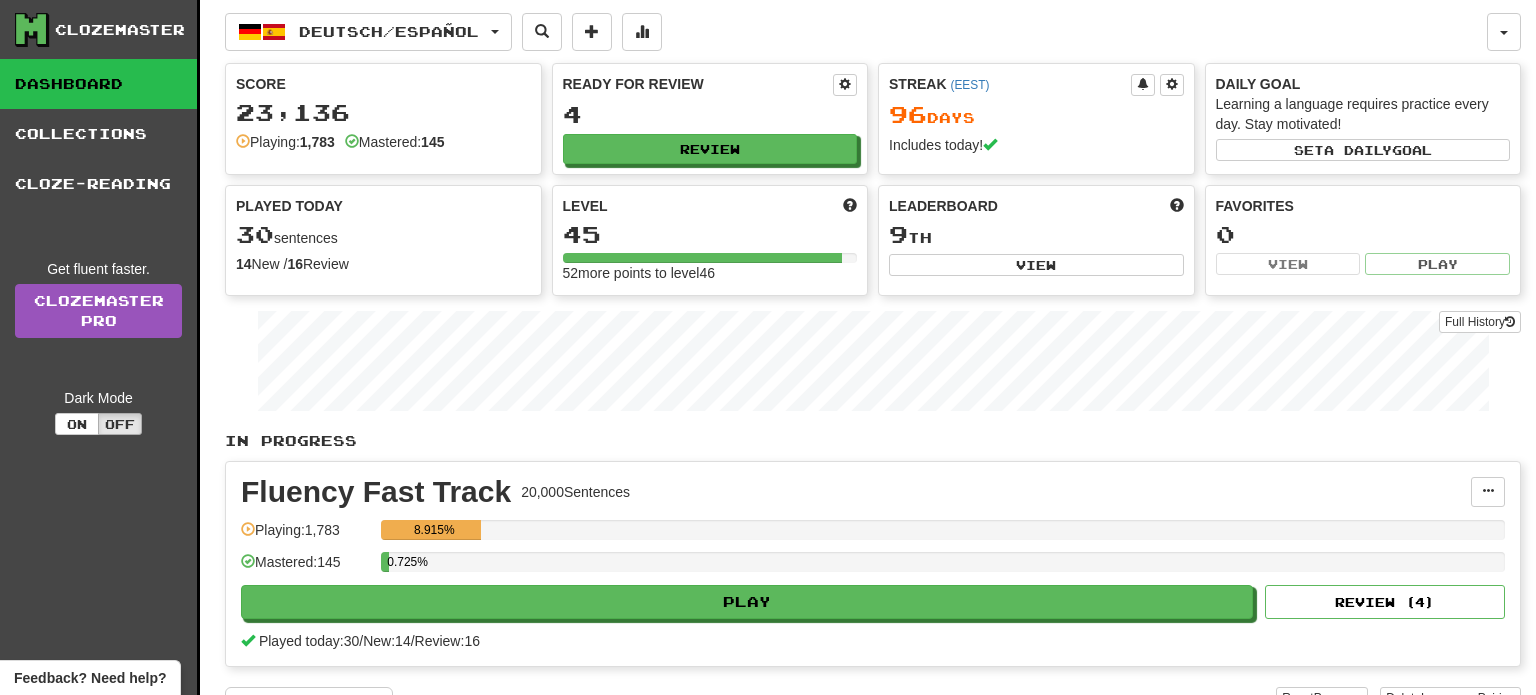 scroll, scrollTop: 0, scrollLeft: 0, axis: both 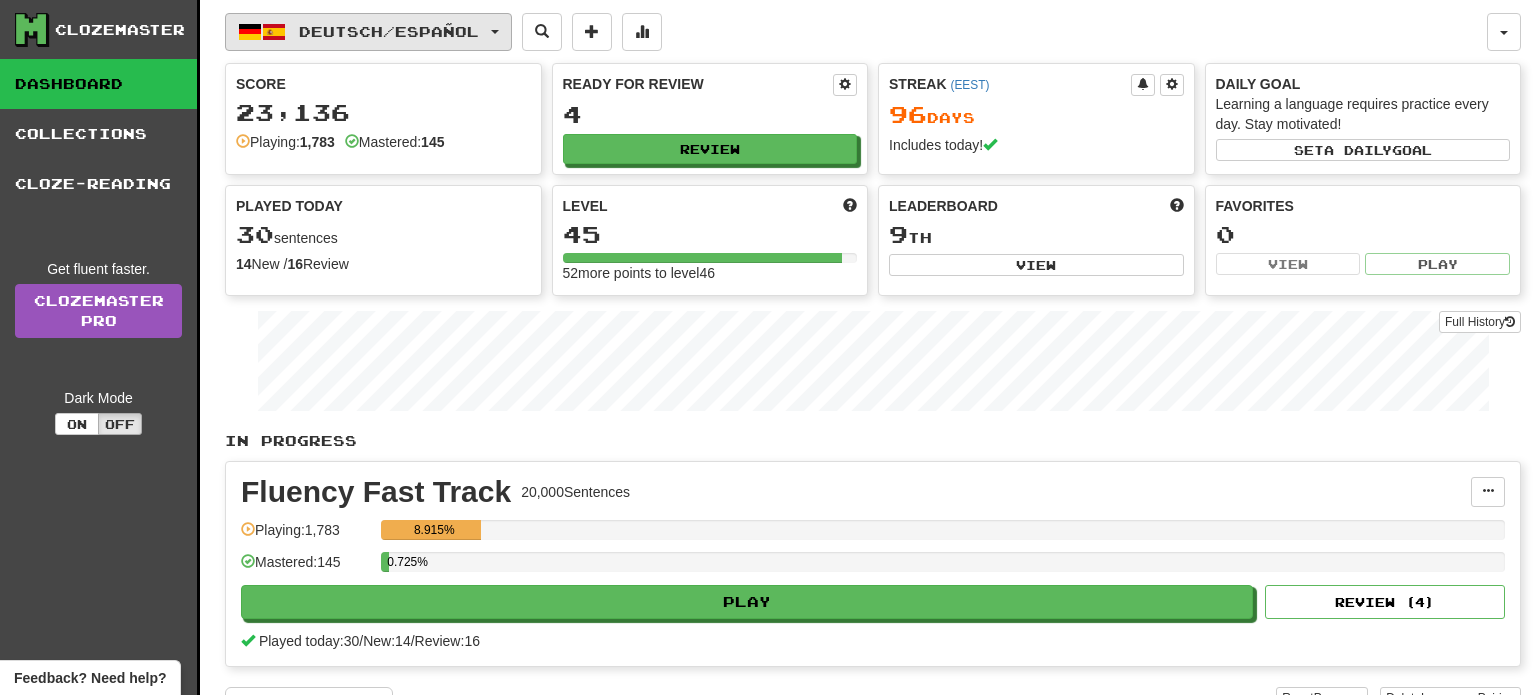 click on "Deutsch  /  Español" at bounding box center [389, 31] 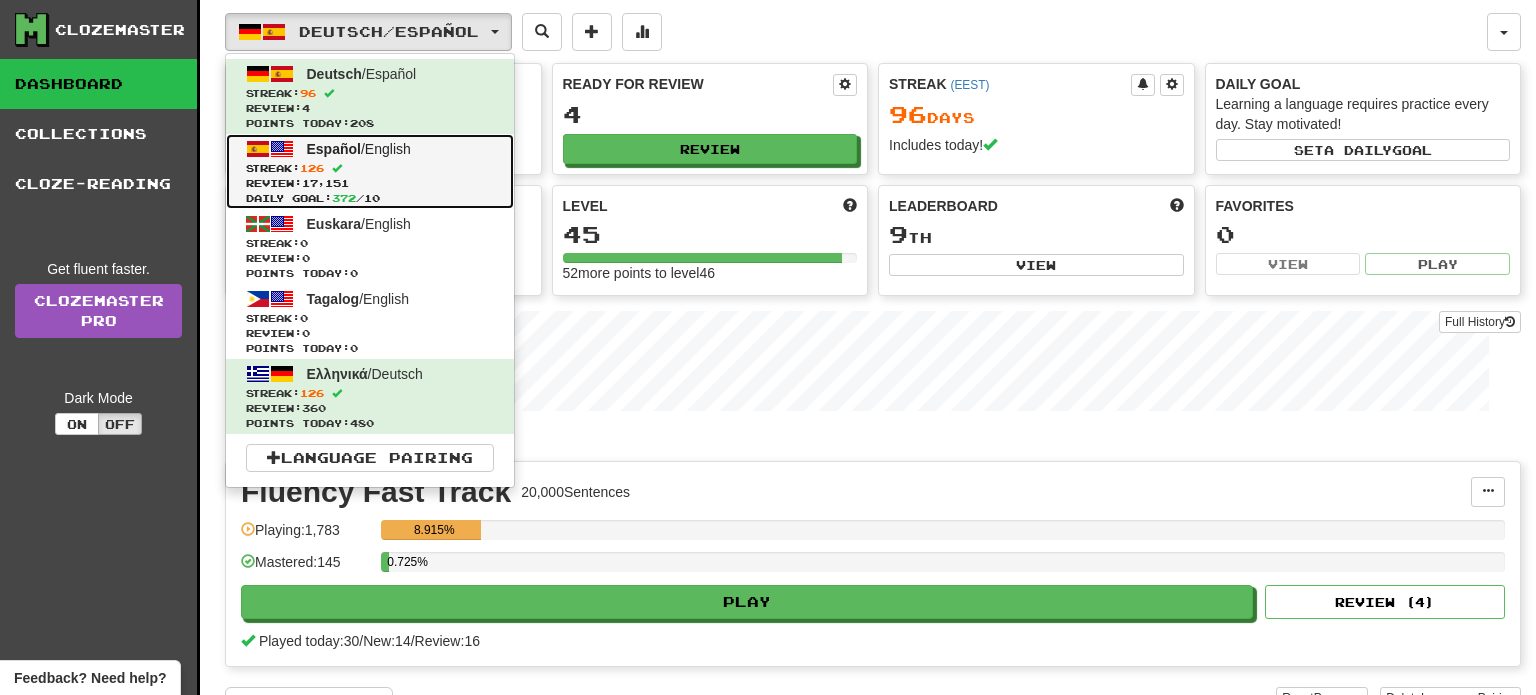 click on "Streak:  [NUMBER]" at bounding box center [370, 168] 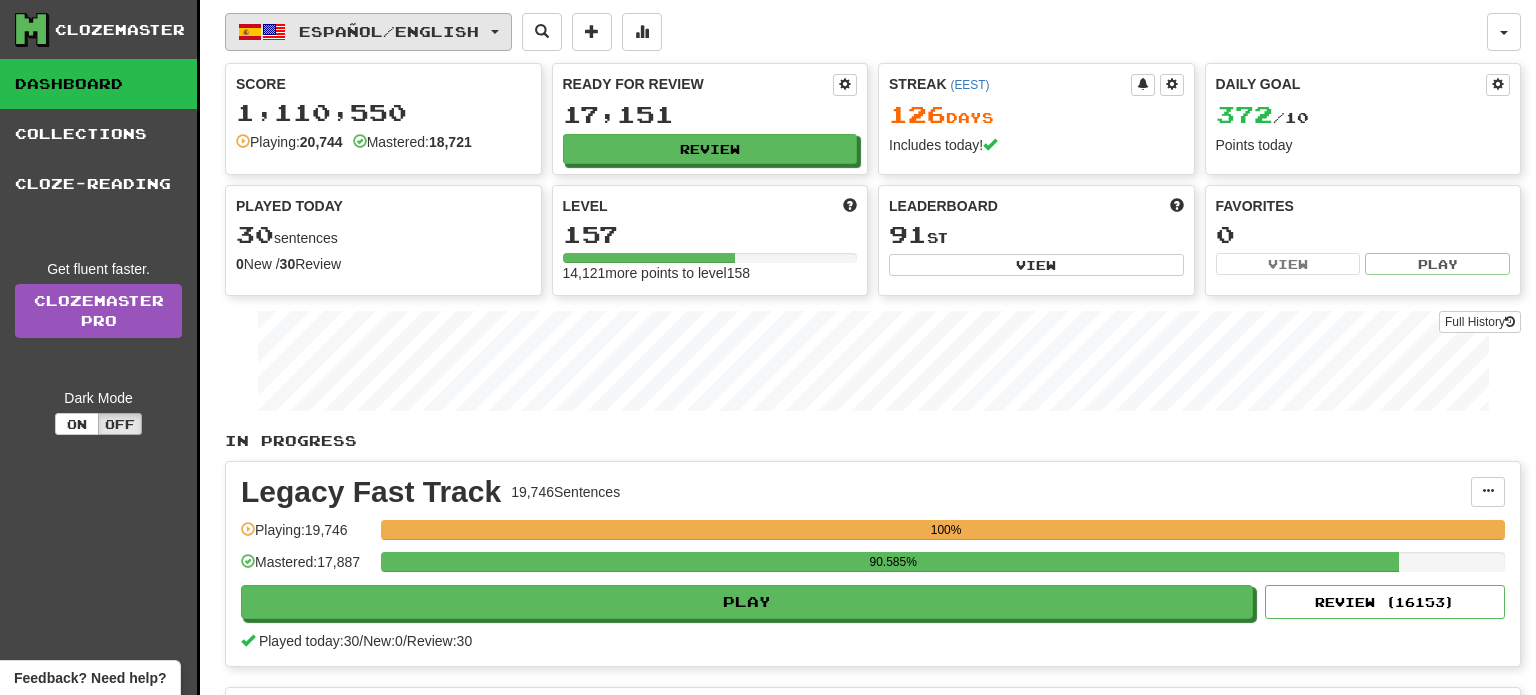 scroll, scrollTop: 0, scrollLeft: 0, axis: both 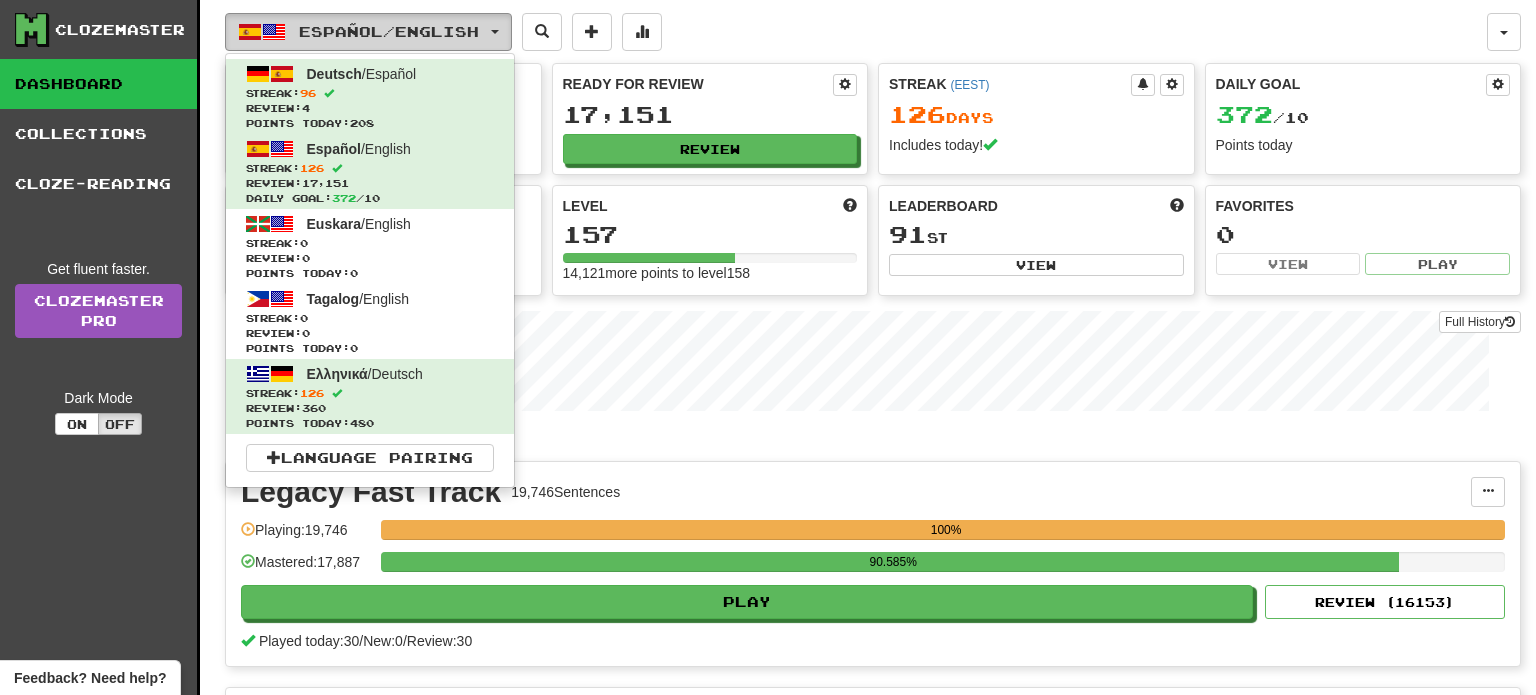 click on "Español  /  English" at bounding box center [389, 31] 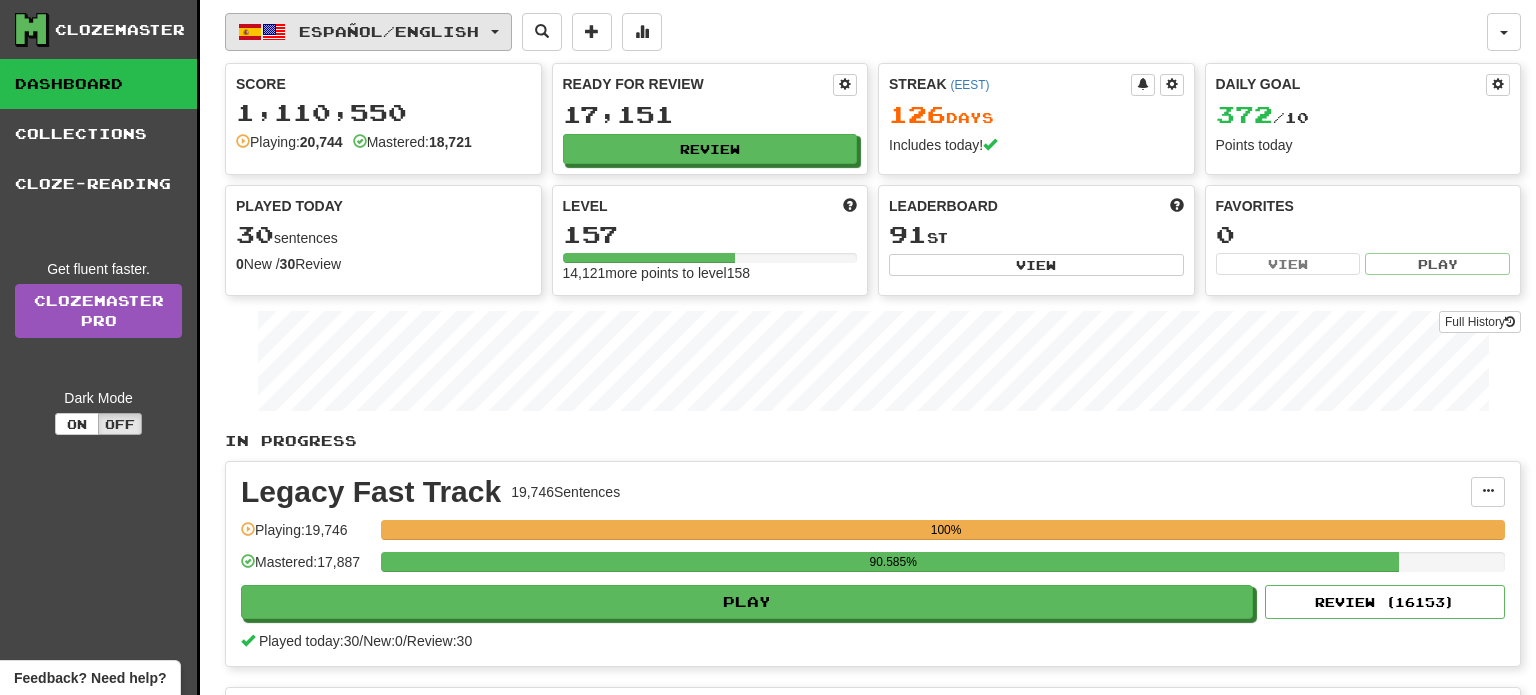 click on "Español  /  English" at bounding box center (389, 31) 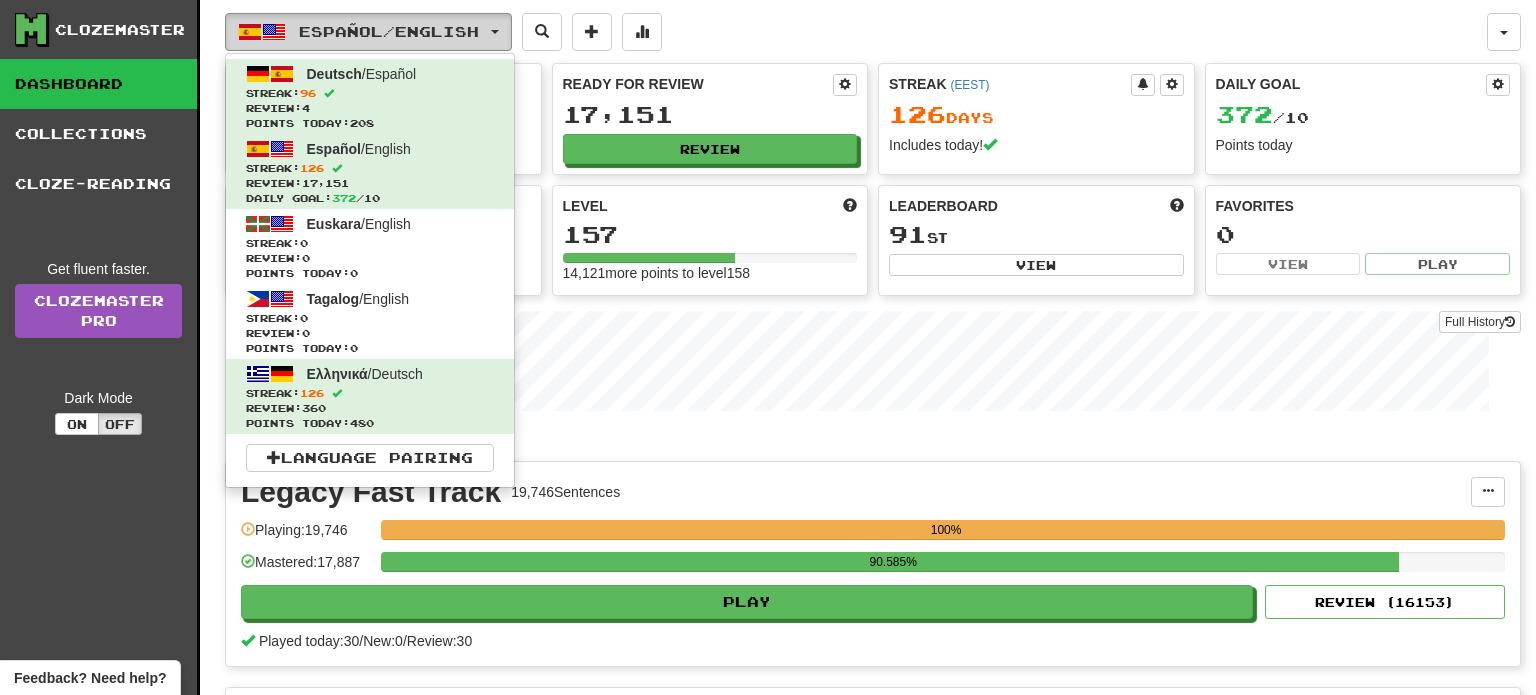 click on "Español  /  English" at bounding box center (389, 31) 